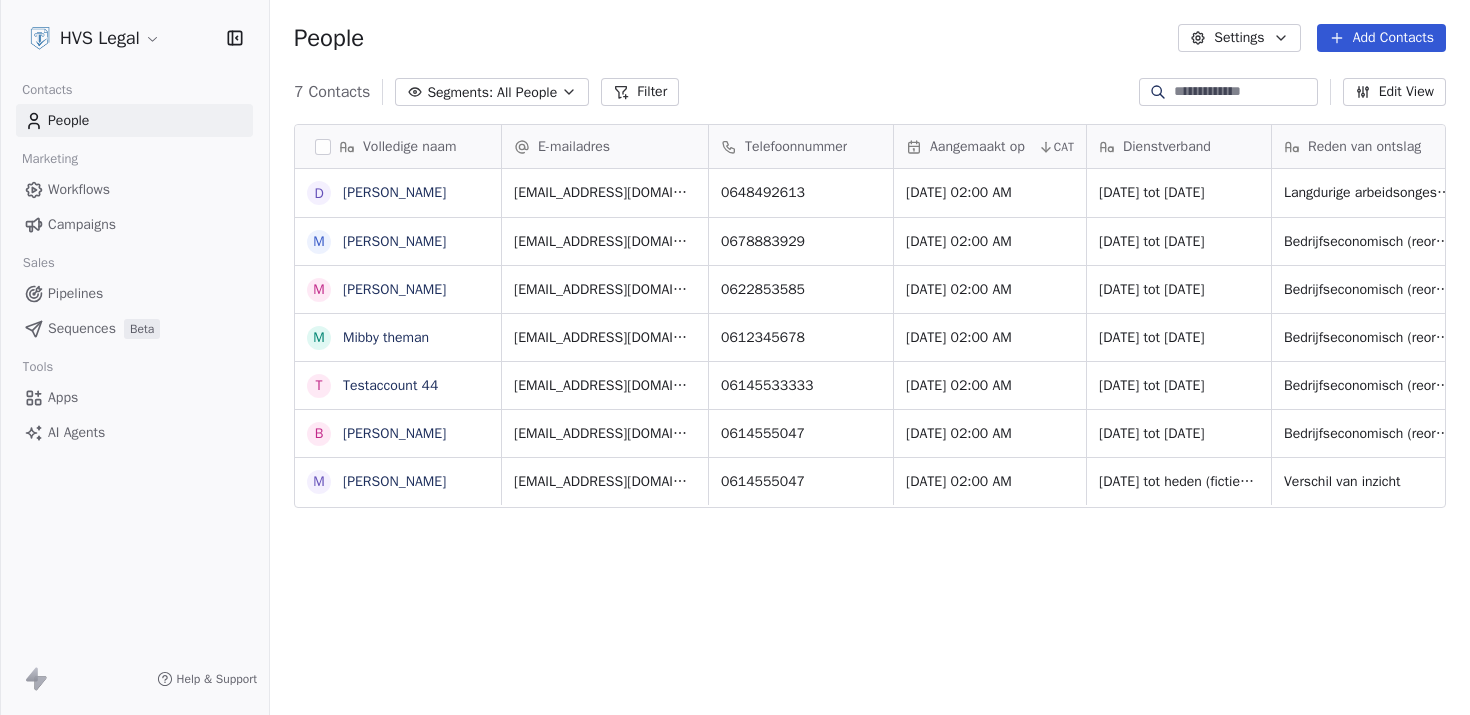 scroll, scrollTop: 0, scrollLeft: 0, axis: both 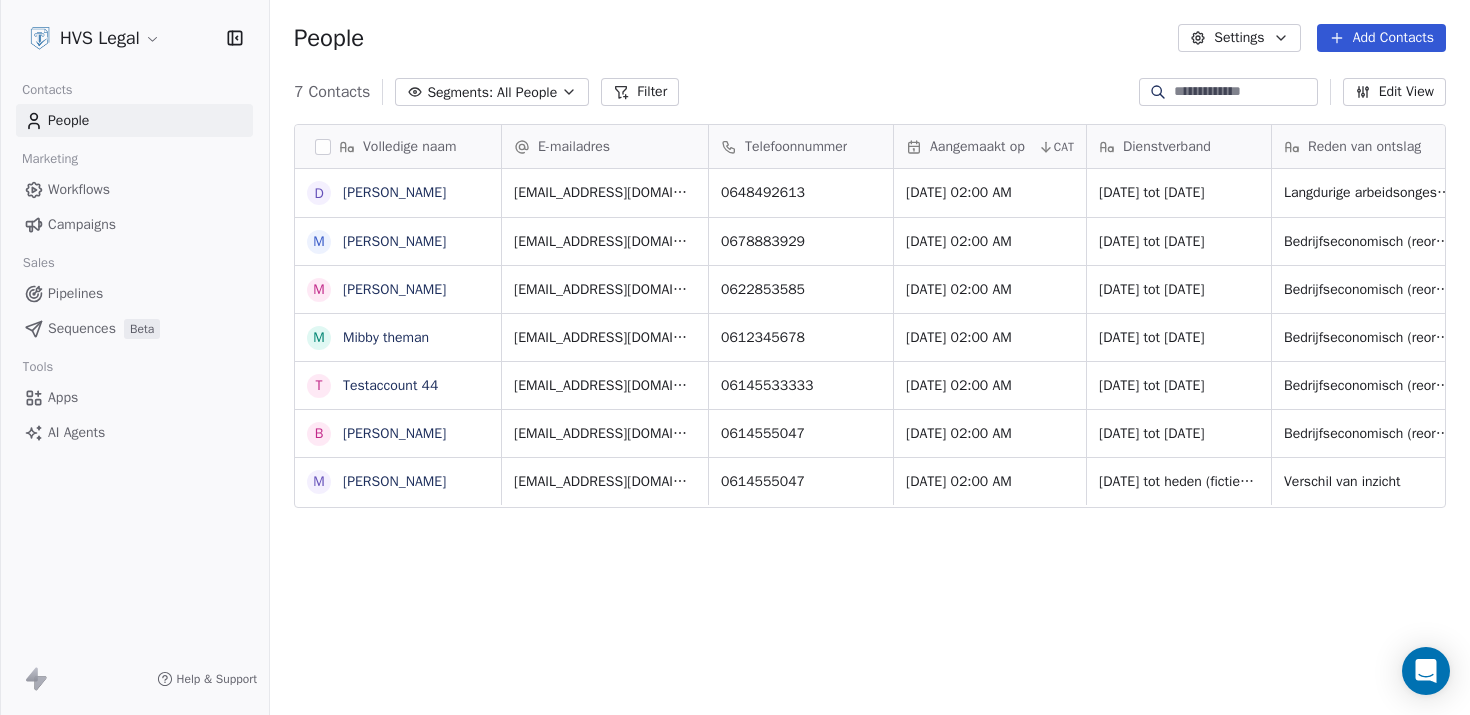 click at bounding box center (323, 147) 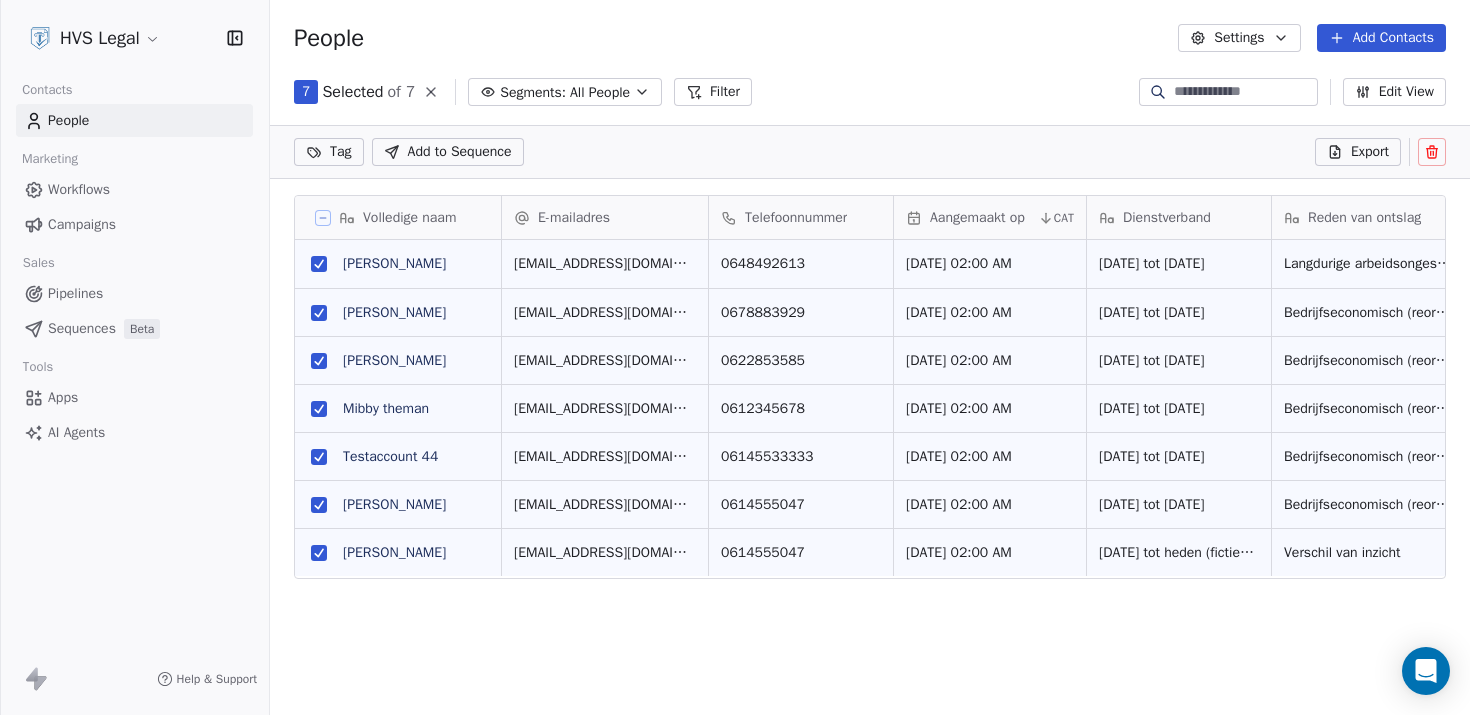 scroll, scrollTop: 544, scrollLeft: 1185, axis: both 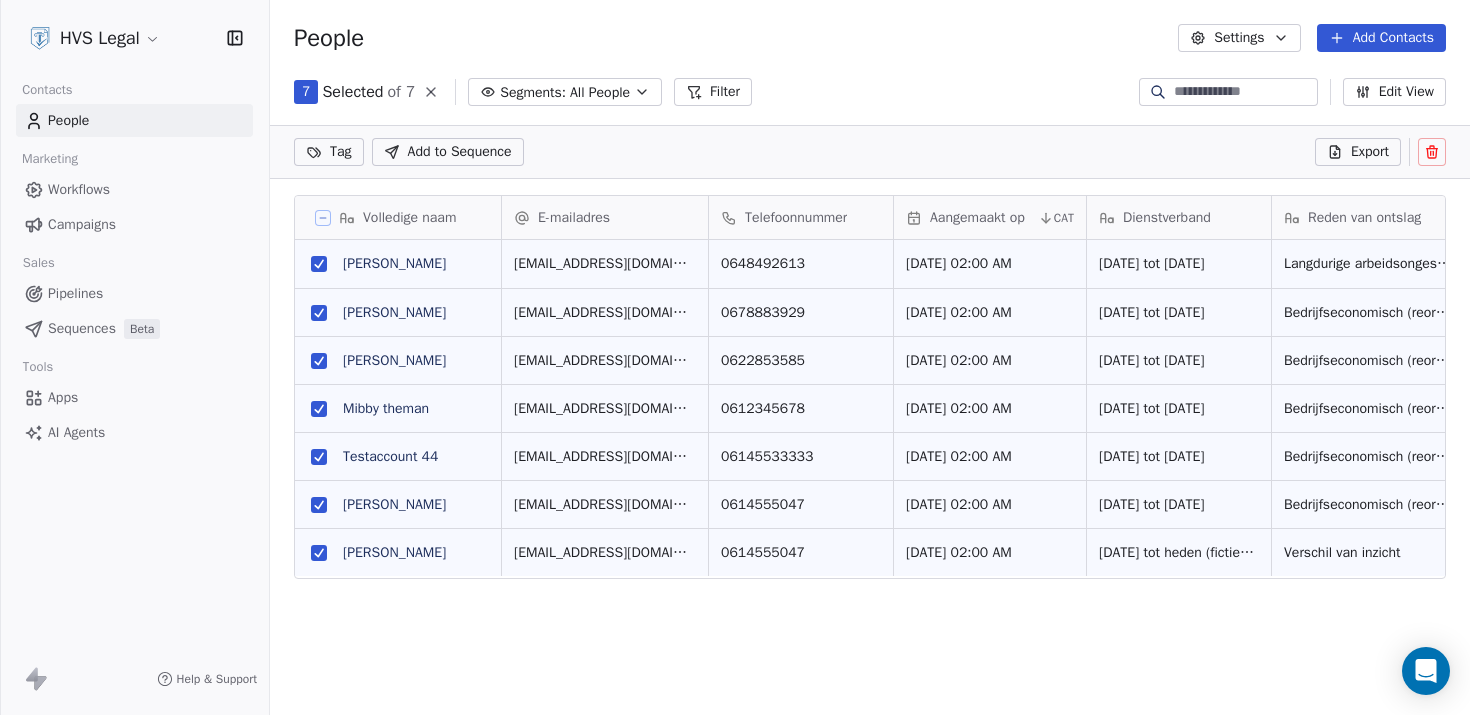 click at bounding box center [1432, 152] 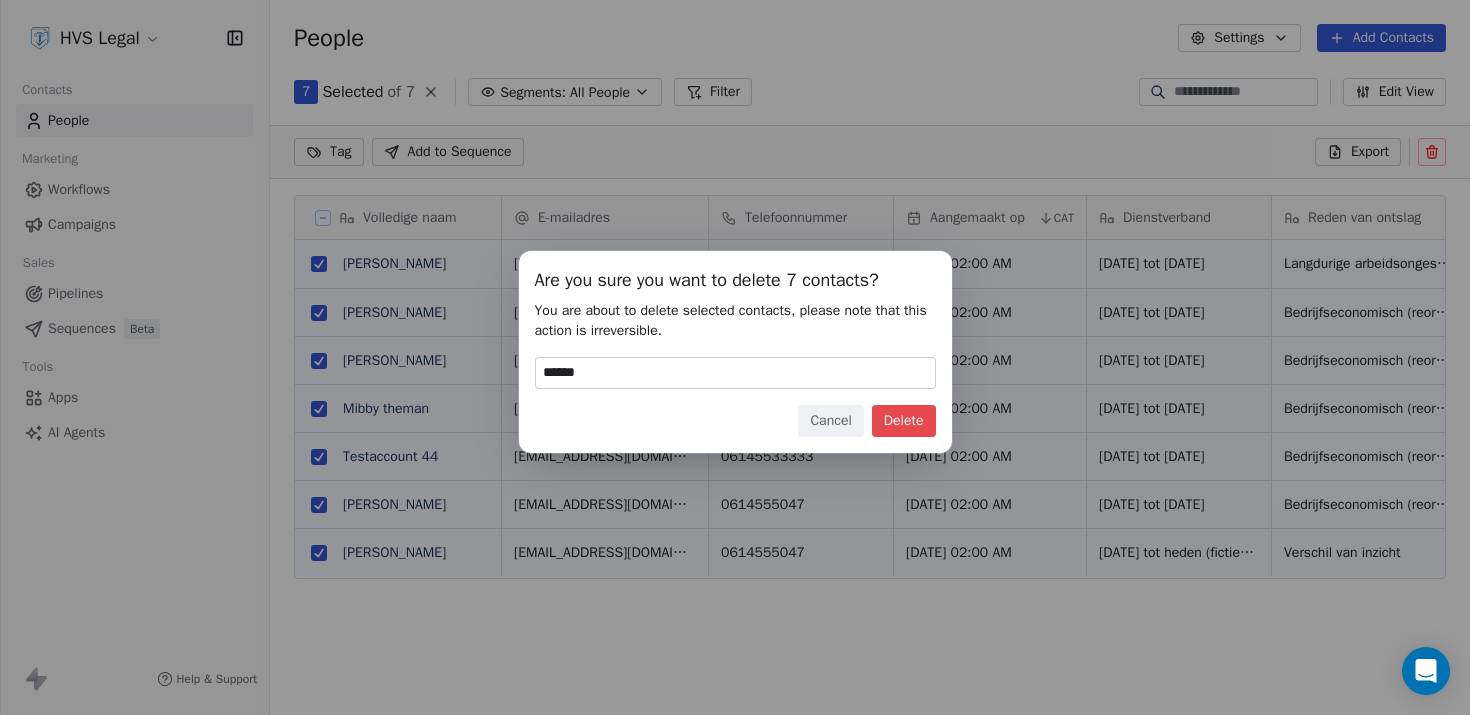 type on "******" 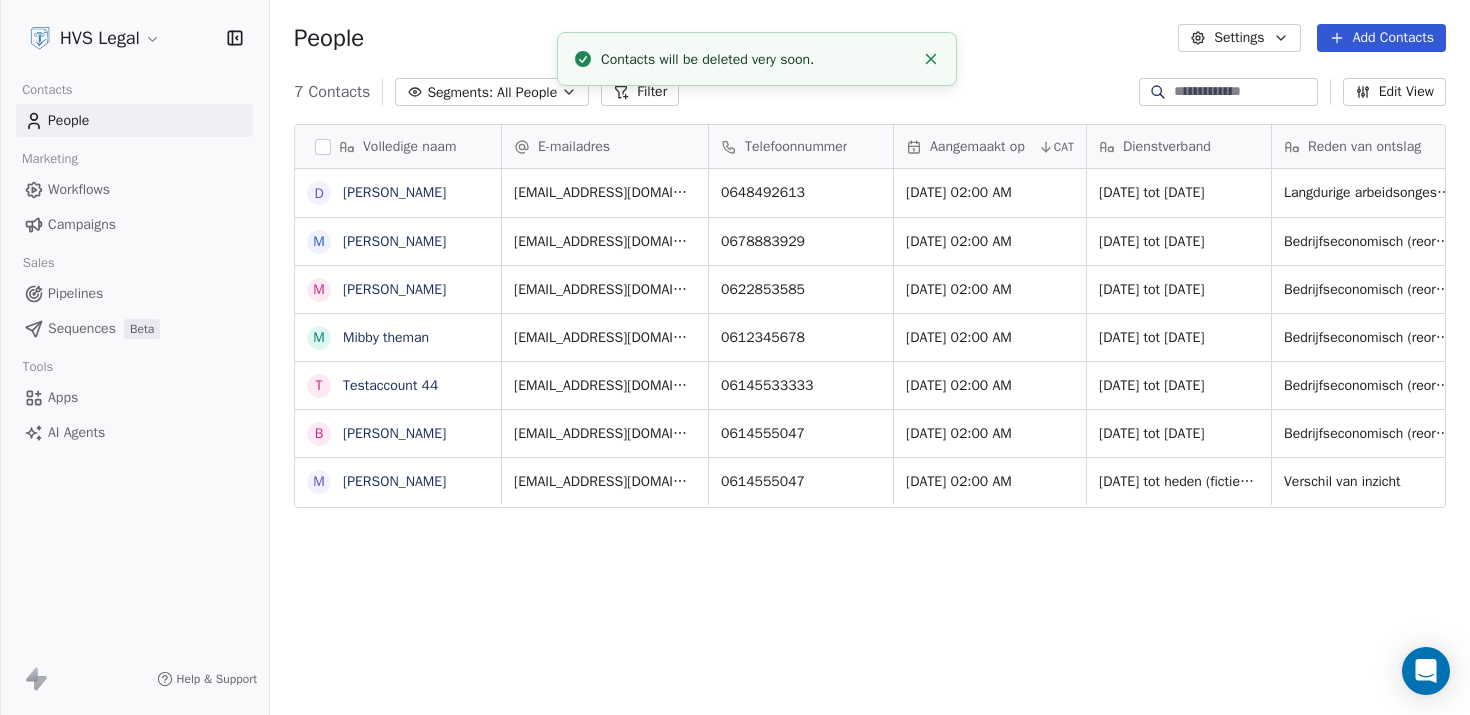 scroll, scrollTop: 16, scrollLeft: 16, axis: both 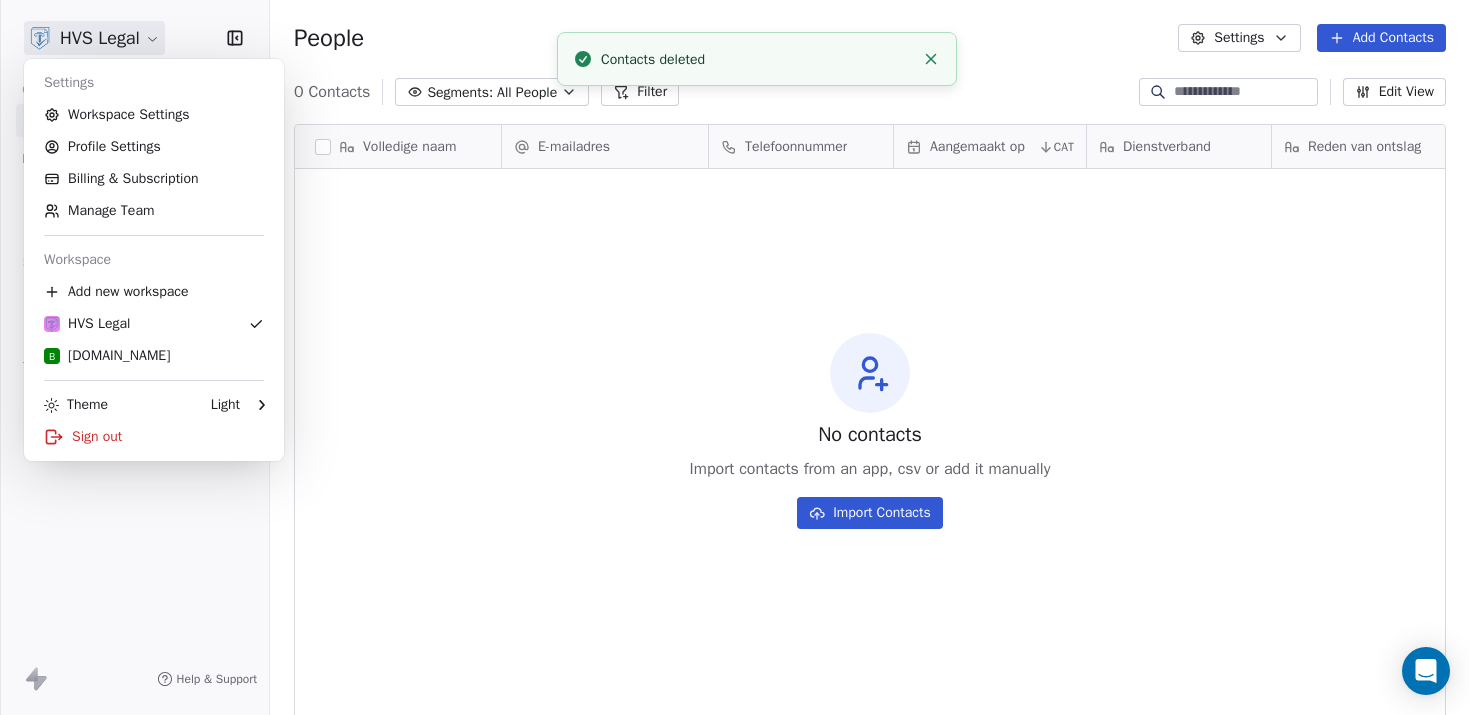 click on "HVS Legal Contacts People Marketing Workflows Campaigns Sales Pipelines Sequences Beta Tools Apps AI Agents Help & Support People Settings  Add Contacts 0 Contacts Segments: All People Filter  Edit View Tag Add to Sequence Export Volledige naam E-mailadres Telefoonnummer Aangemaakt op CAT Dienstverband Reden van ontslag Maandsalaris Extra voorwaarden Wettelijke transitievergoeding
To pick up a draggable item, press the space bar.
While dragging, use the arrow keys to move the item.
Press space again to drop the item in its new position, or press escape to cancel.
No contacts Import contacts from an app, csv or add it manually   Import Contacts   Contacts deleted
Settings Workspace Settings Profile Settings Billing & Subscription Manage Team   Workspace Add new workspace HVS Legal B Backpackroute.nl Theme Light Sign out" at bounding box center (735, 357) 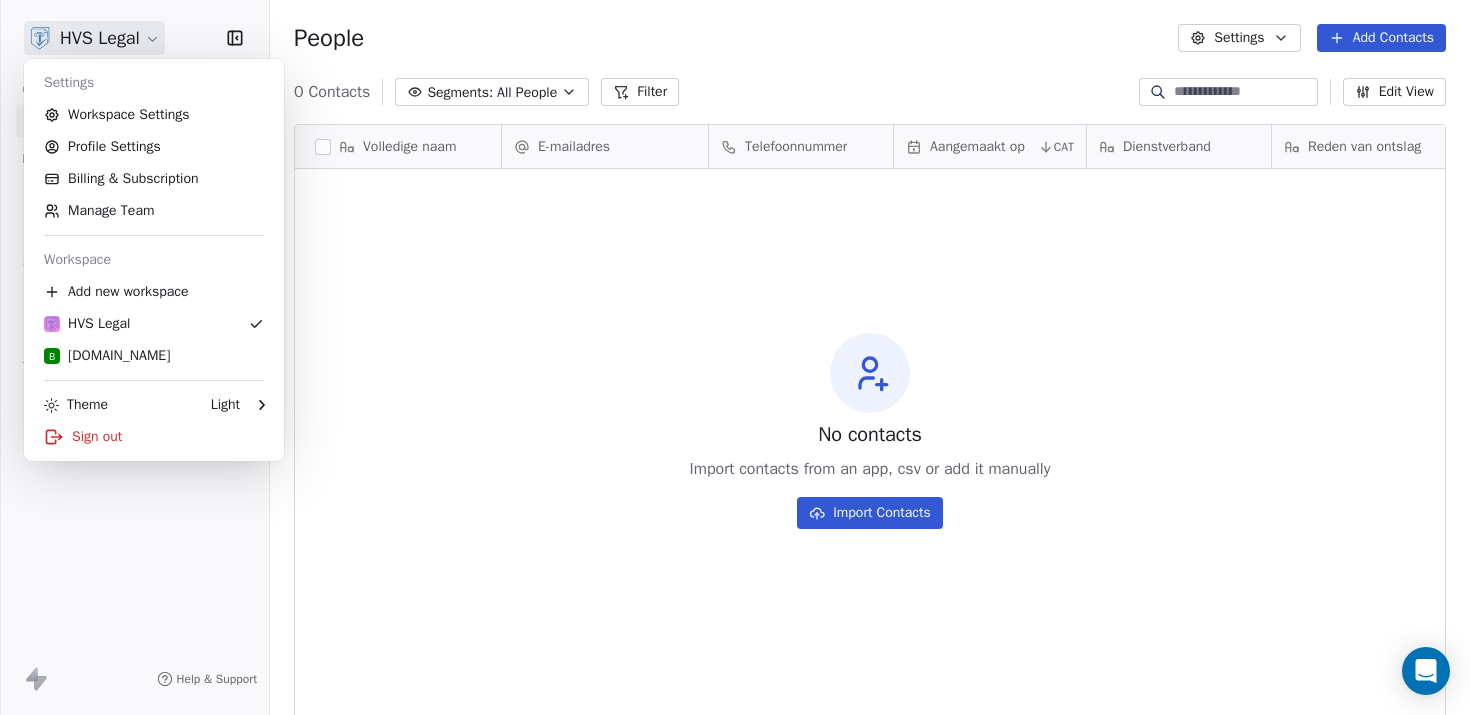 click on "HVS Legal Contacts People Marketing Workflows Campaigns Sales Pipelines Sequences Beta Tools Apps AI Agents Help & Support People Settings  Add Contacts 0 Contacts Segments: All People Filter  Edit View Tag Add to Sequence Export Volledige naam E-mailadres Telefoonnummer Aangemaakt op CAT Dienstverband Reden van ontslag Maandsalaris Extra voorwaarden Wettelijke transitievergoeding
To pick up a draggable item, press the space bar.
While dragging, use the arrow keys to move the item.
Press space again to drop the item in its new position, or press escape to cancel.
No contacts Import contacts from an app, csv or add it manually   Import Contacts
Settings Workspace Settings Profile Settings Billing & Subscription Manage Team   Workspace Add new workspace HVS Legal B Backpackroute.nl Theme Light Sign out" at bounding box center [735, 357] 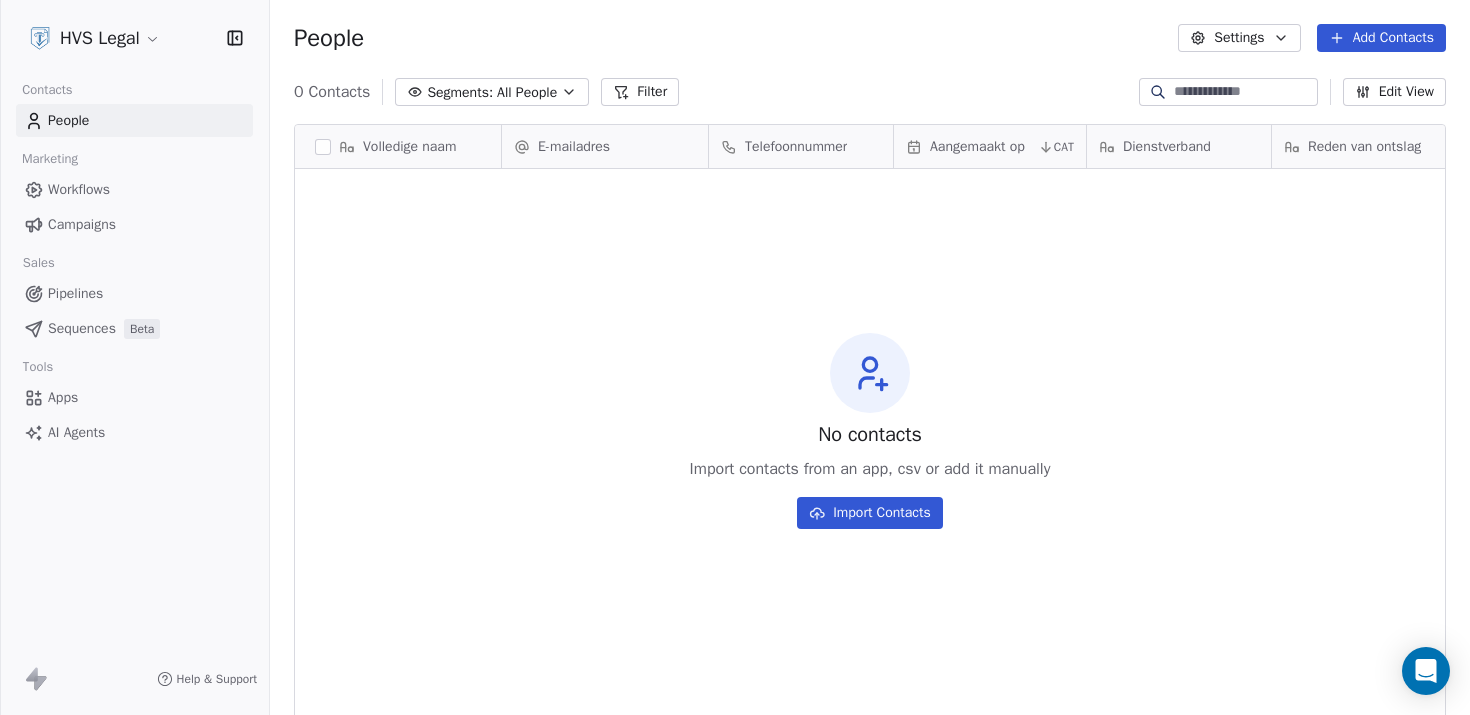 click on "HVS Legal Contacts People Marketing Workflows Campaigns Sales Pipelines Sequences Beta Tools Apps AI Agents Help & Support People Settings  Add Contacts 0 Contacts Segments: All People Filter  Edit View Tag Add to Sequence Export Volledige naam E-mailadres Telefoonnummer Aangemaakt op CAT Dienstverband Reden van ontslag Maandsalaris Extra voorwaarden Wettelijke transitievergoeding
To pick up a draggable item, press the space bar.
While dragging, use the arrow keys to move the item.
Press space again to drop the item in its new position, or press escape to cancel.
No contacts Import contacts from an app, csv or add it manually   Import Contacts" at bounding box center [735, 357] 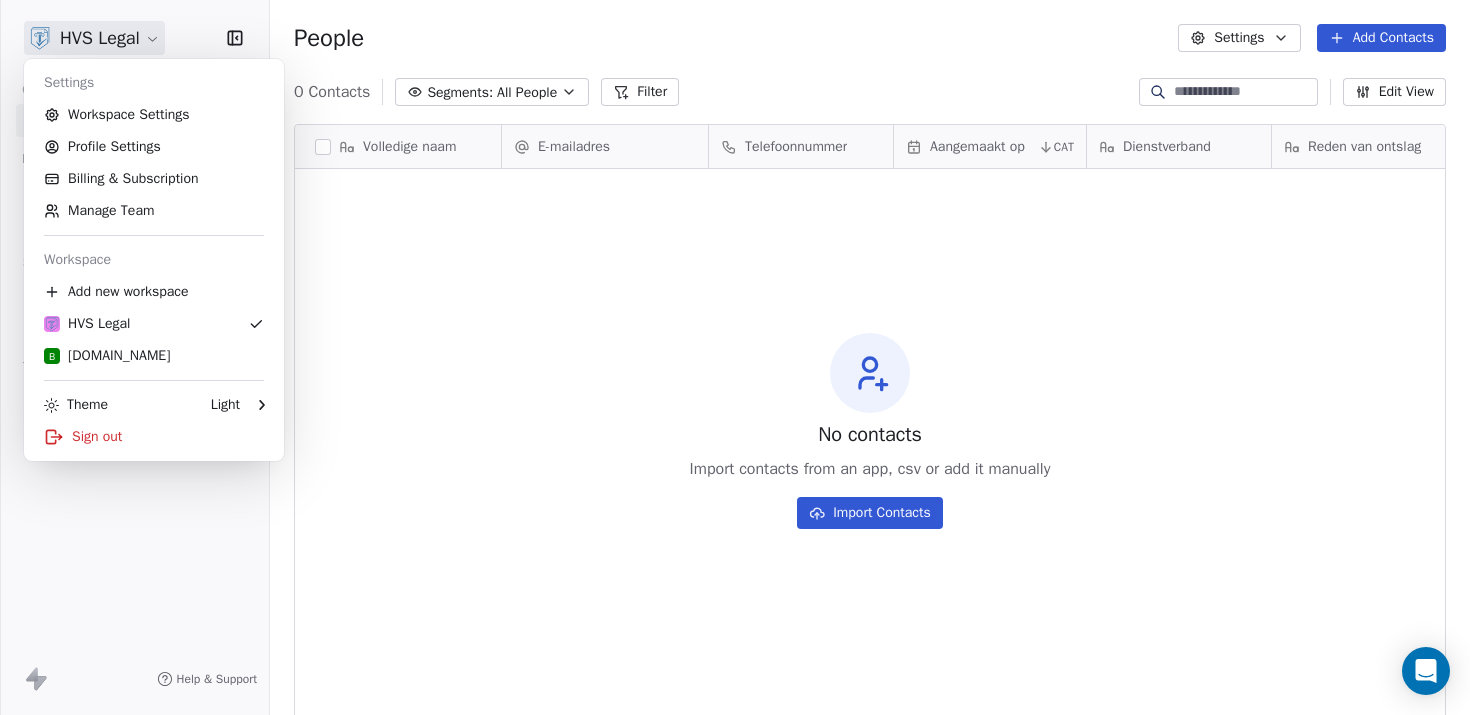 click on "HVS Legal Contacts People Marketing Workflows Campaigns Sales Pipelines Sequences Beta Tools Apps AI Agents Help & Support People Settings  Add Contacts 0 Contacts Segments: All People Filter  Edit View Tag Add to Sequence Export Volledige naam E-mailadres Telefoonnummer Aangemaakt op CAT Dienstverband Reden van ontslag Maandsalaris Extra voorwaarden Wettelijke transitievergoeding
To pick up a draggable item, press the space bar.
While dragging, use the arrow keys to move the item.
Press space again to drop the item in its new position, or press escape to cancel.
No contacts Import contacts from an app, csv or add it manually   Import Contacts
Settings Workspace Settings Profile Settings Billing & Subscription Manage Team   Workspace Add new workspace HVS Legal B Backpackroute.nl Theme Light Sign out" at bounding box center (735, 357) 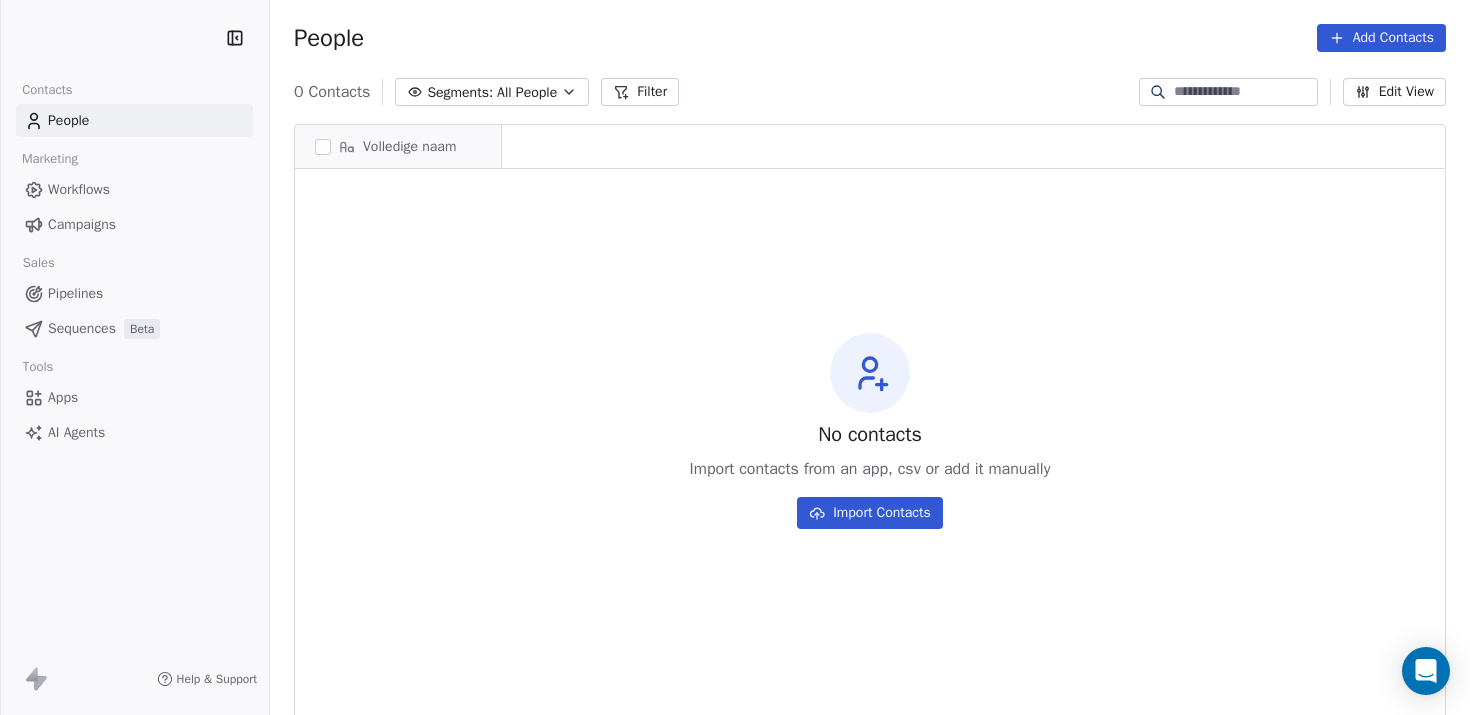 scroll, scrollTop: 0, scrollLeft: 0, axis: both 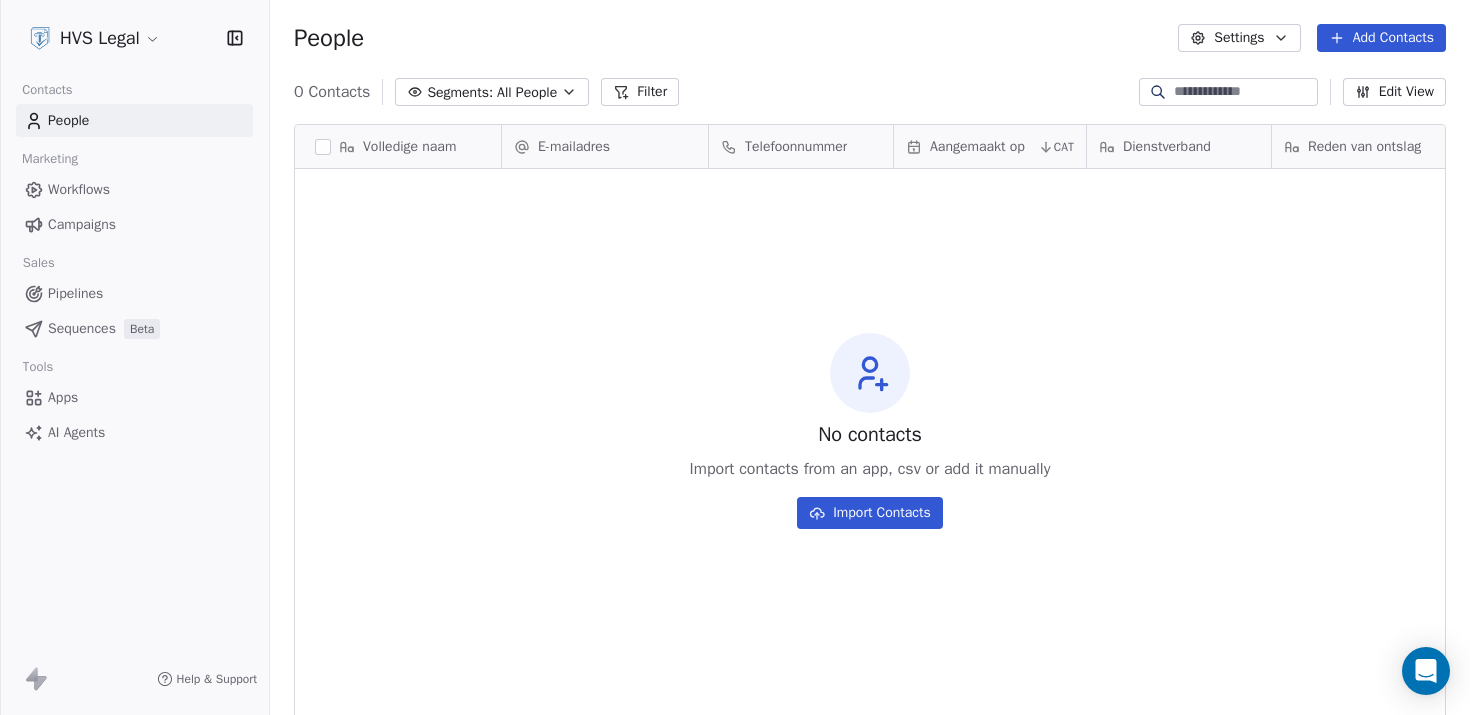 click on "Settings" at bounding box center [1239, 38] 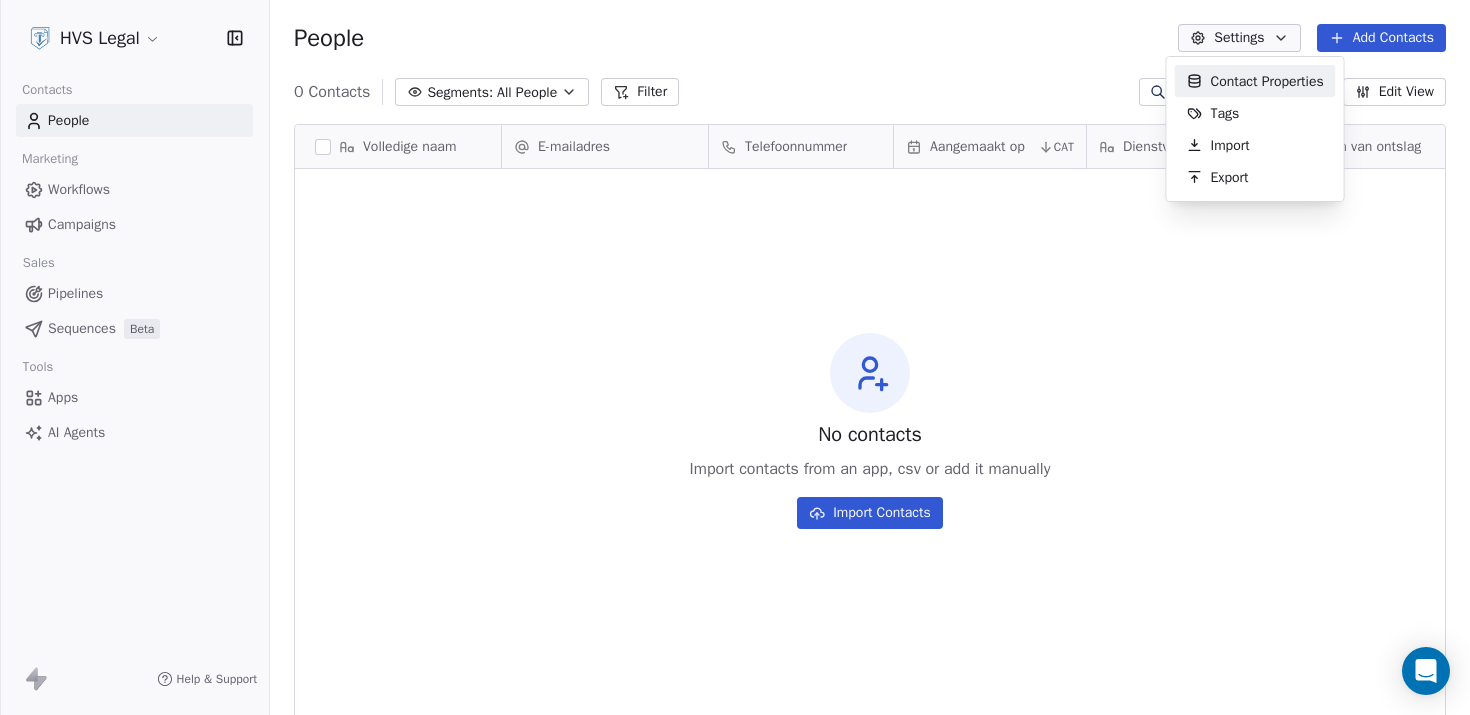 click on "HVS Legal Contacts People Marketing Workflows Campaigns Sales Pipelines Sequences Beta Tools Apps AI Agents Help & Support People Settings  Add Contacts 0 Contacts Segments: All People Filter  Edit View Tag Add to Sequence Export Volledige naam E-mailadres Telefoonnummer Aangemaakt op CAT Dienstverband Reden van ontslag Maandsalaris Extra voorwaarden Wettelijke transitievergoeding
To pick up a draggable item, press the space bar.
While dragging, use the arrow keys to move the item.
Press space again to drop the item in its new position, or press escape to cancel.
No contacts Import contacts from an app, csv or add it manually   Import Contacts
Contact Properties Tags Import Export" at bounding box center [735, 357] 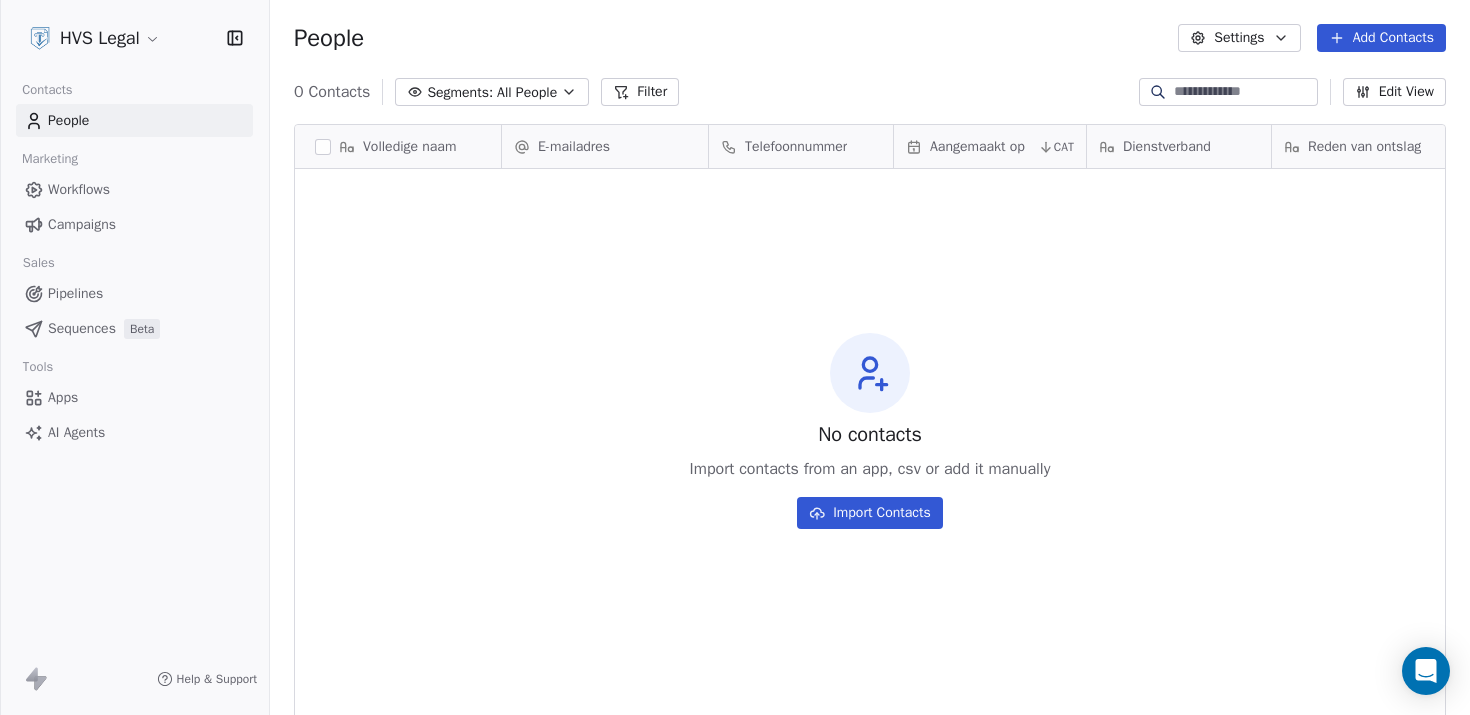 click on "HVS Legal Contacts People Marketing Workflows Campaigns Sales Pipelines Sequences Beta Tools Apps AI Agents Help & Support People Settings  Add Contacts 0 Contacts Segments: All People Filter  Edit View Tag Add to Sequence Export Volledige naam E-mailadres Telefoonnummer Aangemaakt op CAT Dienstverband Reden van ontslag Maandsalaris Extra voorwaarden Wettelijke transitievergoeding
To pick up a draggable item, press the space bar.
While dragging, use the arrow keys to move the item.
Press space again to drop the item in its new position, or press escape to cancel.
No contacts Import contacts from an app, csv or add it manually   Import Contacts" at bounding box center [735, 357] 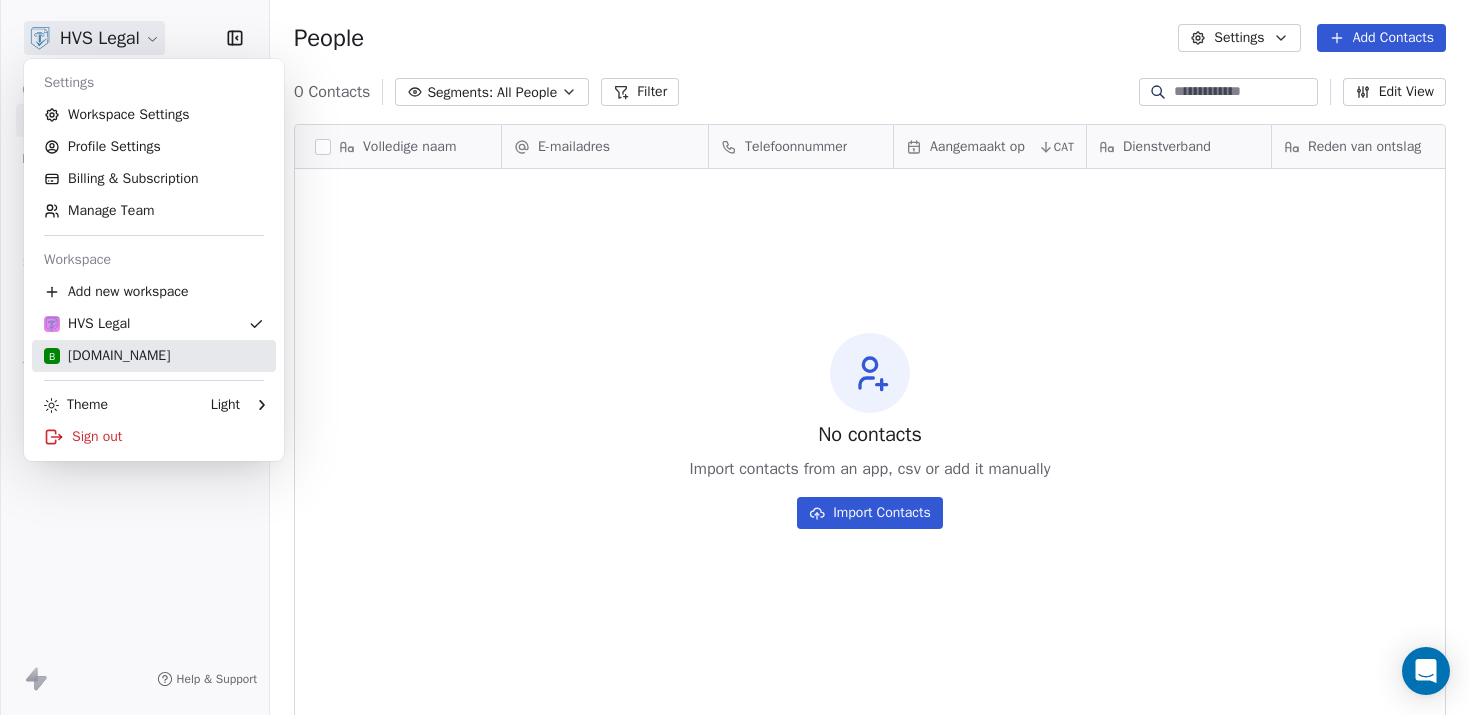 click on "B Backpackroute.nl" at bounding box center [107, 356] 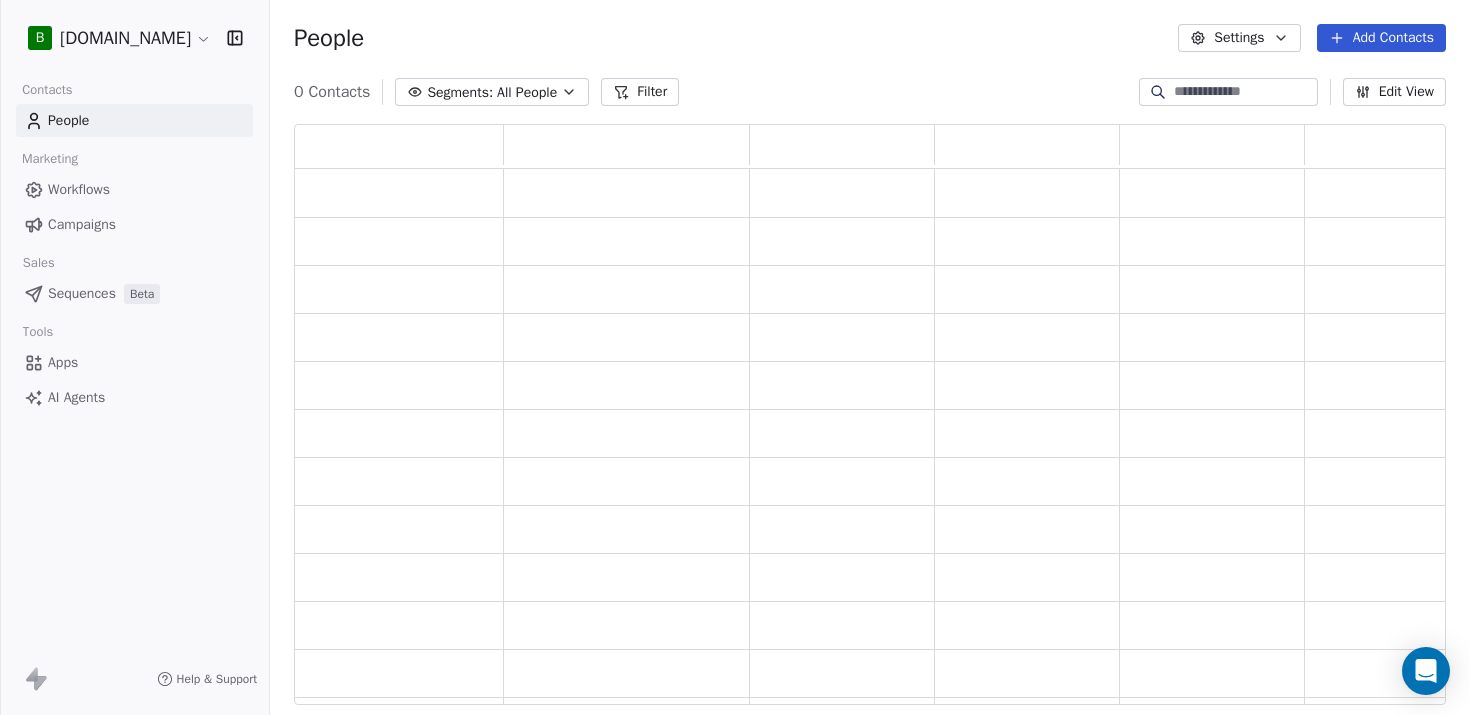 scroll, scrollTop: 16, scrollLeft: 16, axis: both 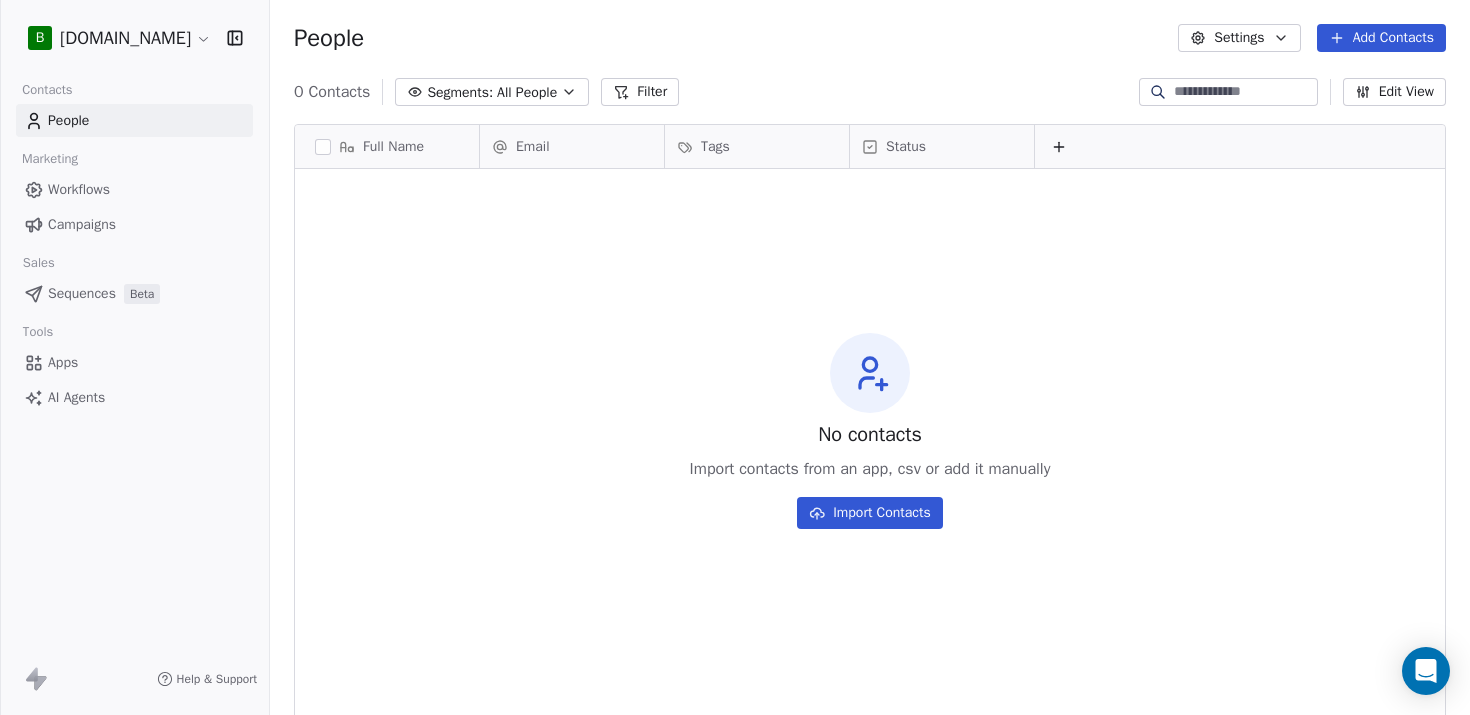 click on "B Backpackroute.nl Contacts People Marketing Workflows Campaigns Sales Sequences Beta Tools Apps AI Agents Help & Support People Settings  Add Contacts 0 Contacts Segments: All People Filter  Edit View Tag Add to Sequence Export Full Name Email Tags Status
To pick up a draggable item, press the space bar.
While dragging, use the arrow keys to move the item.
Press space again to drop the item in its new position, or press escape to cancel.
No contacts Import contacts from an app, csv or add it manually   Import Contacts" at bounding box center [735, 357] 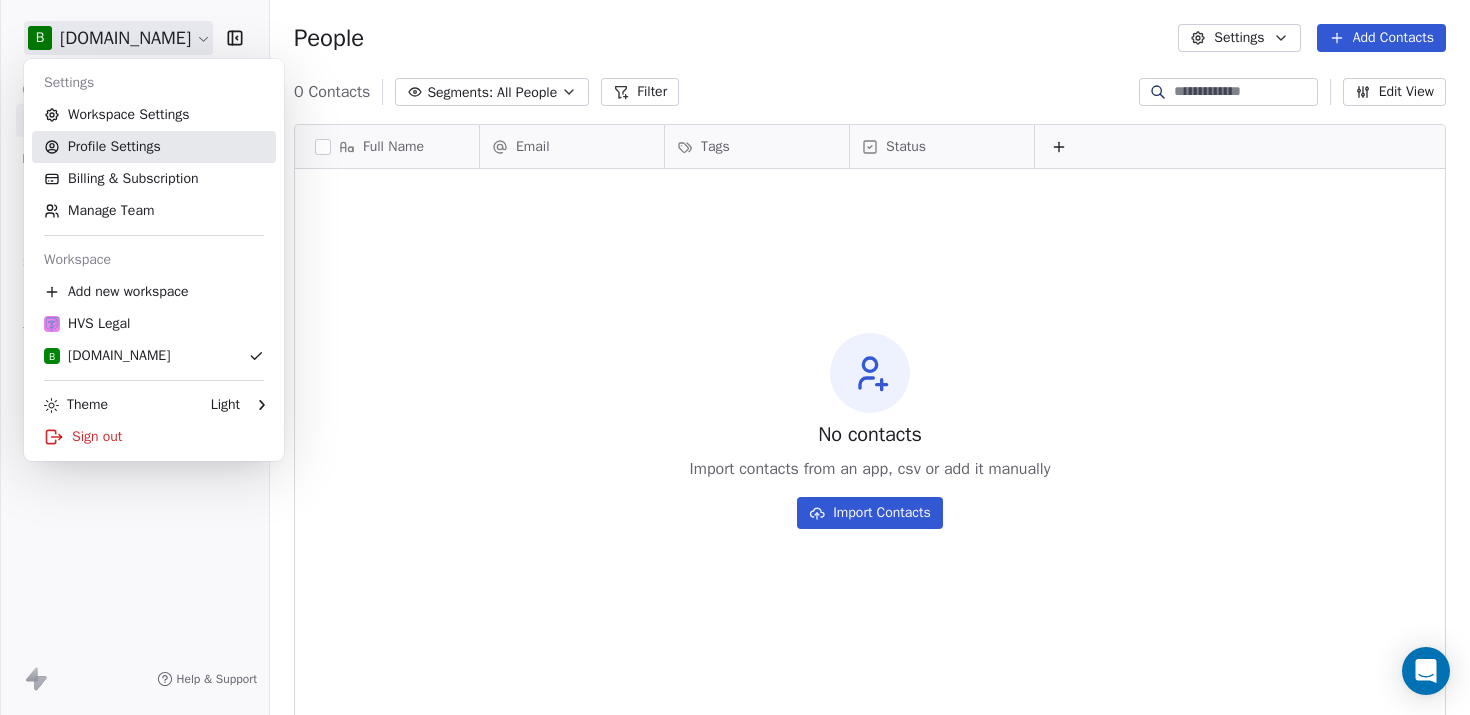 click on "Profile Settings" at bounding box center [154, 147] 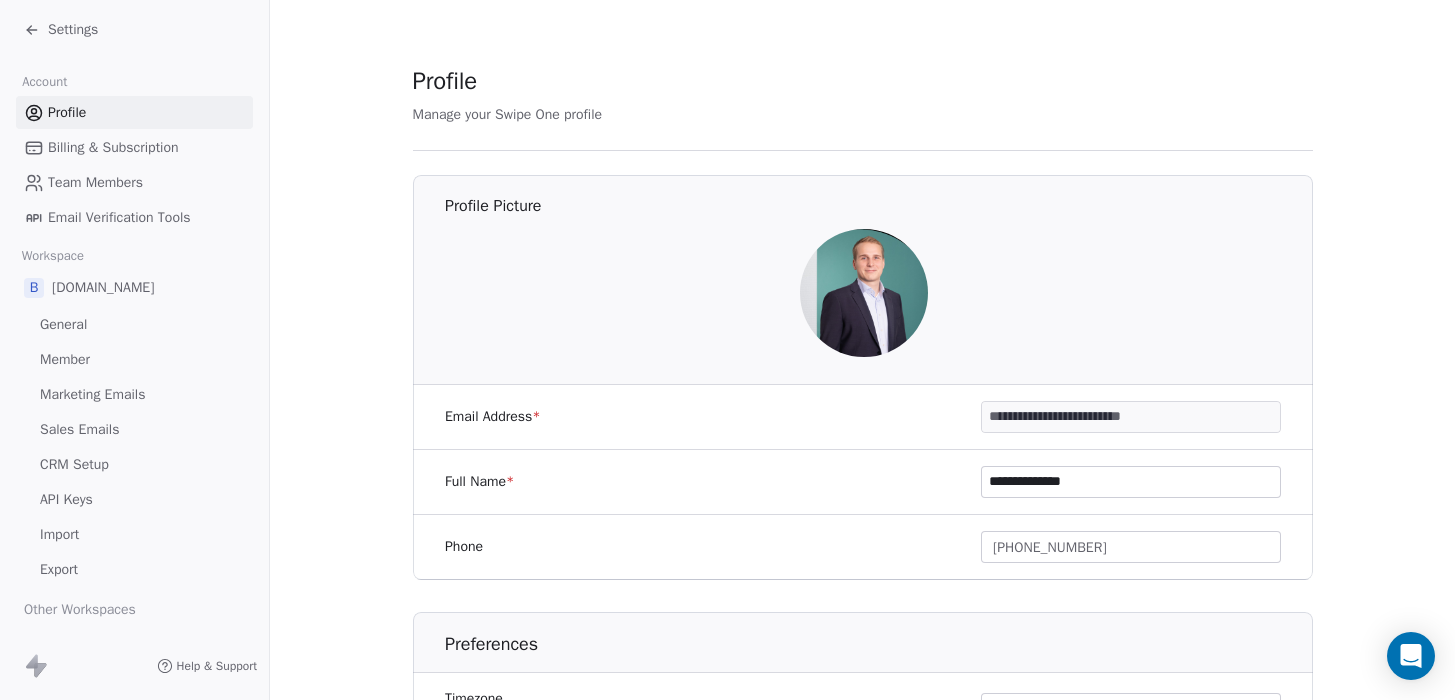 click on "Billing & Subscription" at bounding box center (113, 147) 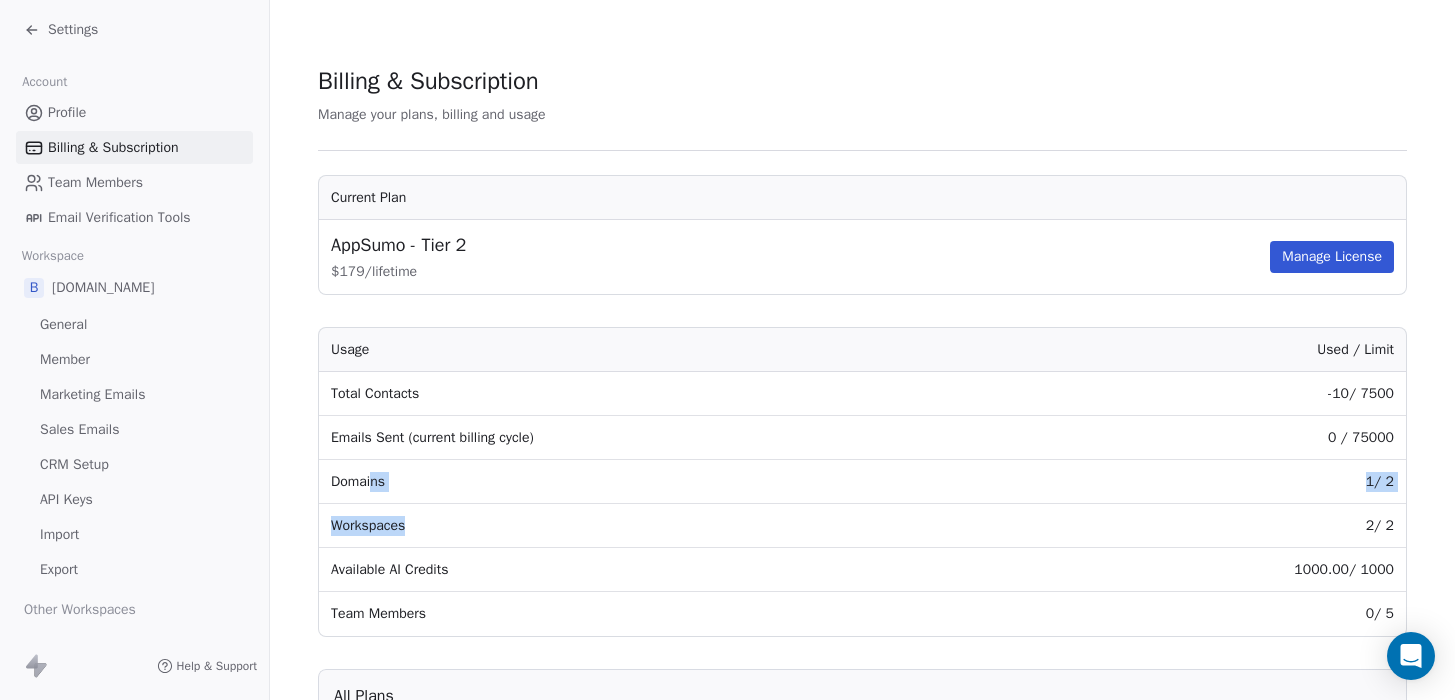 drag, startPoint x: 370, startPoint y: 487, endPoint x: 442, endPoint y: 532, distance: 84.90583 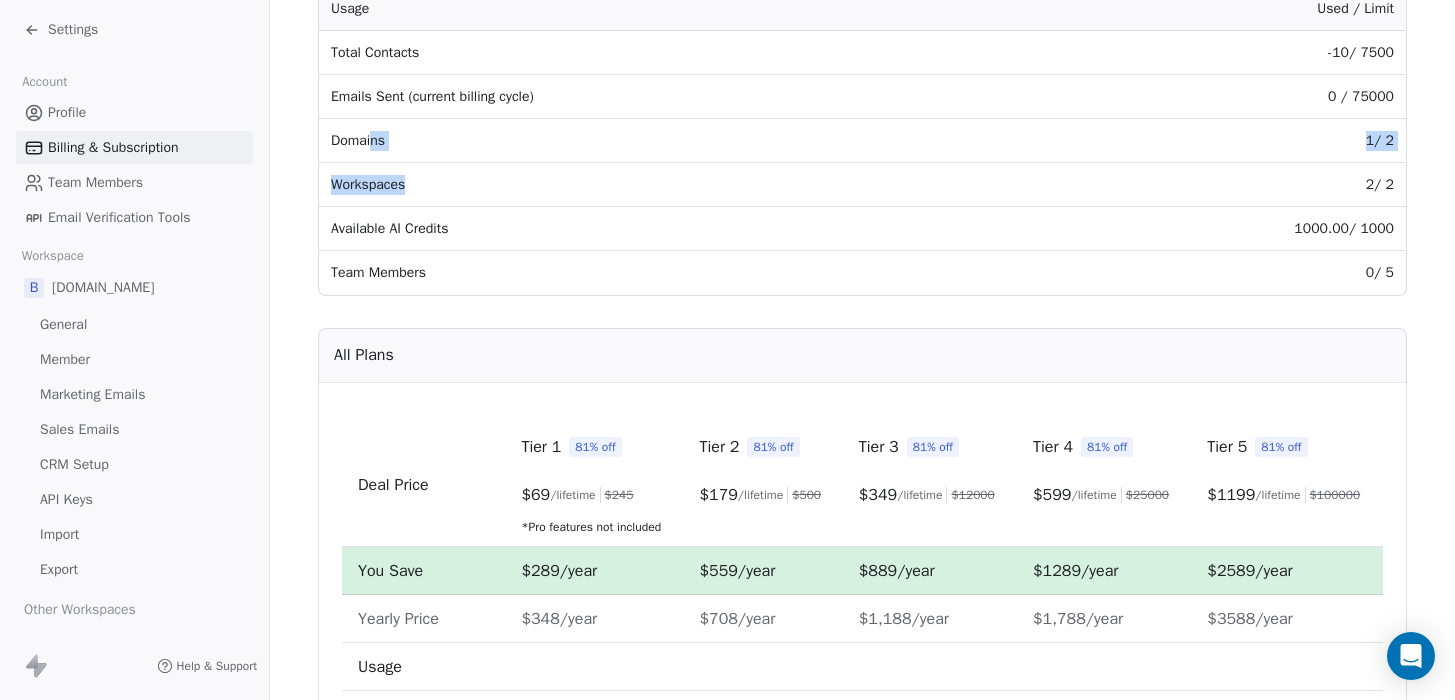 scroll, scrollTop: 307, scrollLeft: 0, axis: vertical 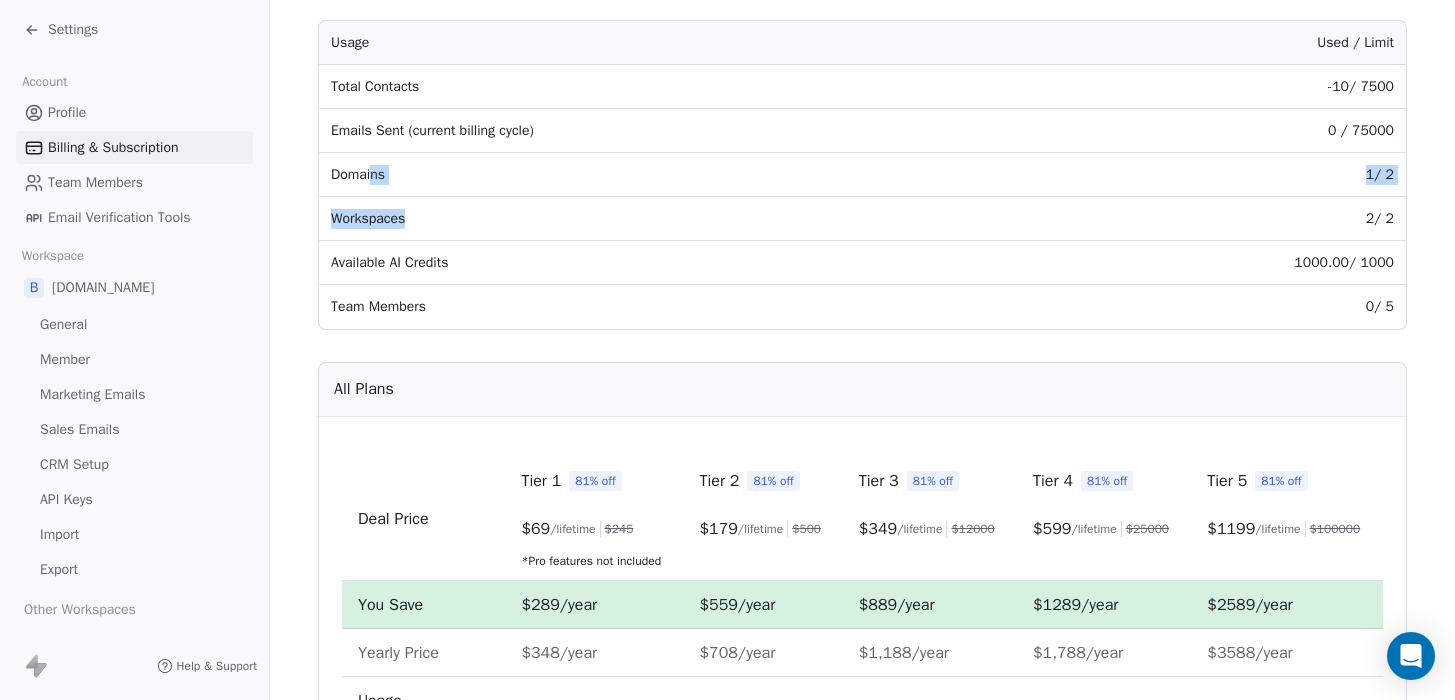 click on "Email Verification Tools" at bounding box center [119, 217] 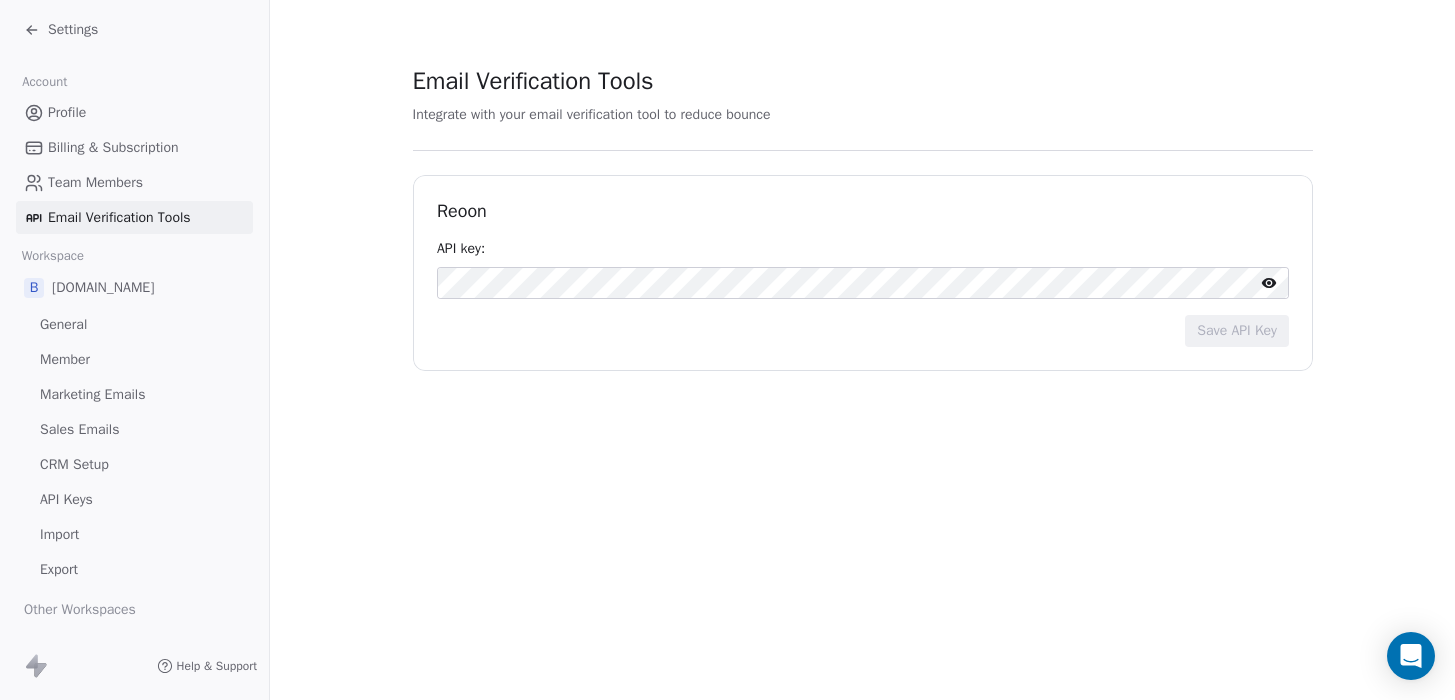 scroll, scrollTop: 18, scrollLeft: 0, axis: vertical 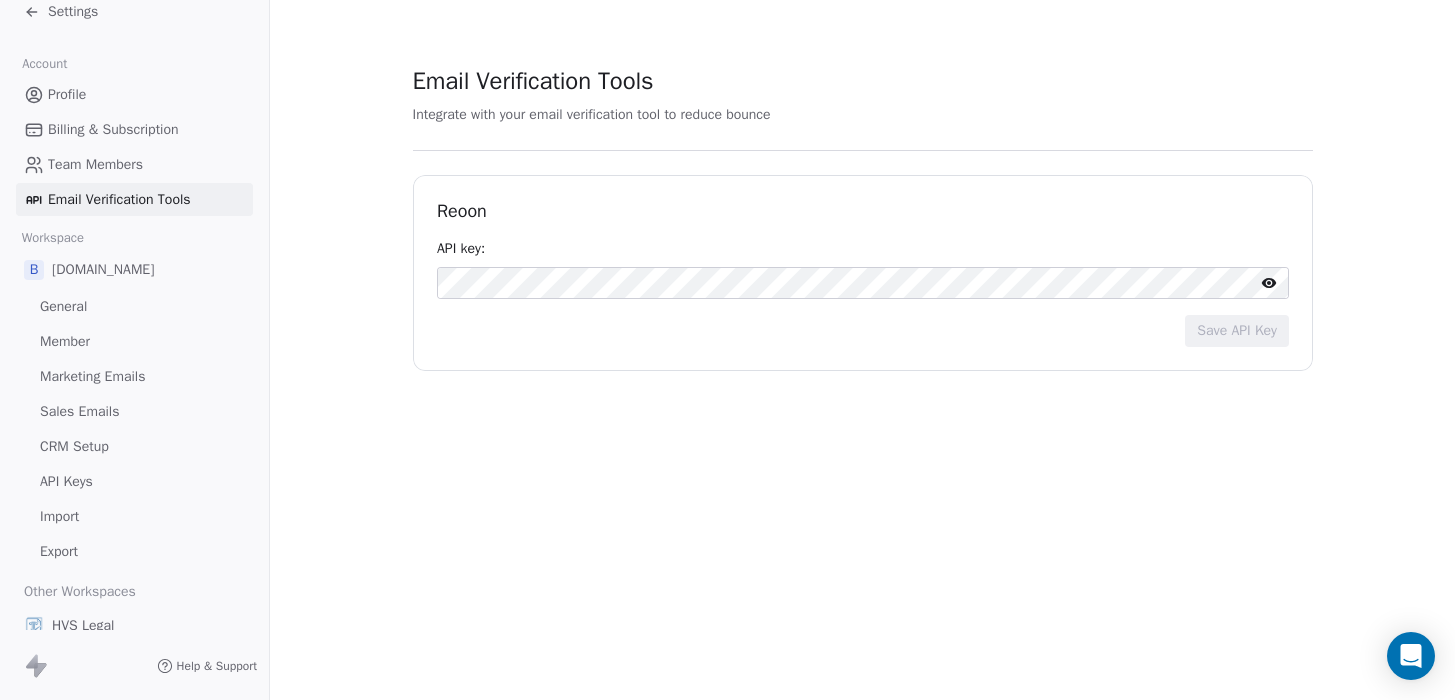 click on "General" at bounding box center (63, 306) 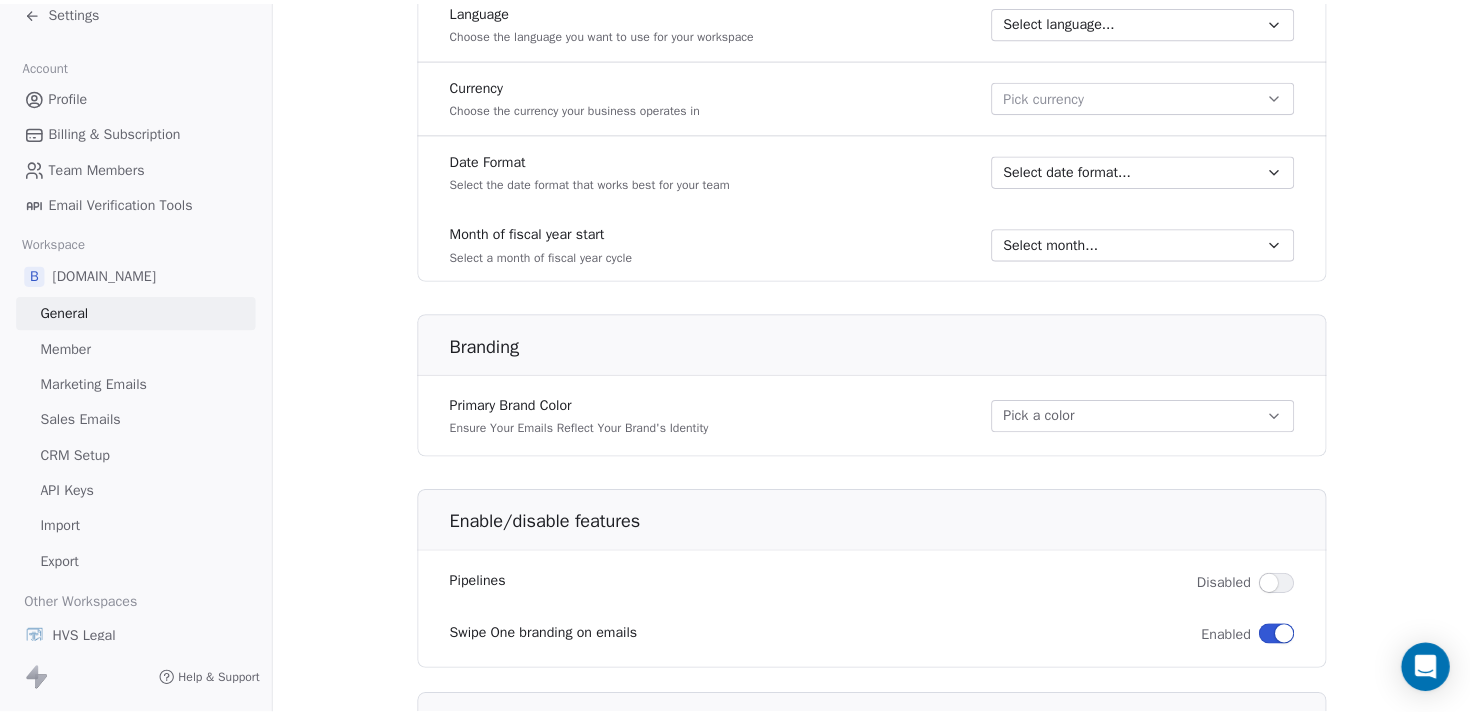scroll, scrollTop: 1157, scrollLeft: 0, axis: vertical 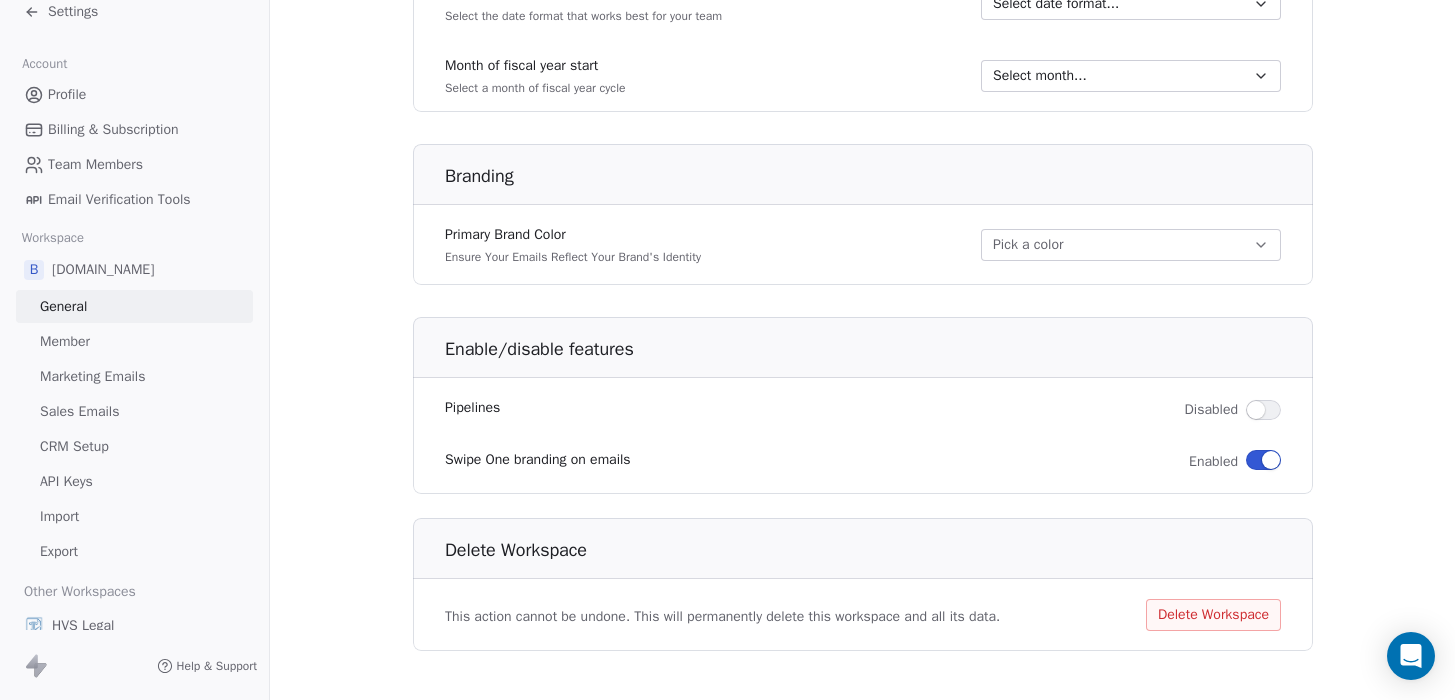 click on "Delete Workspace" at bounding box center [1212, 615] 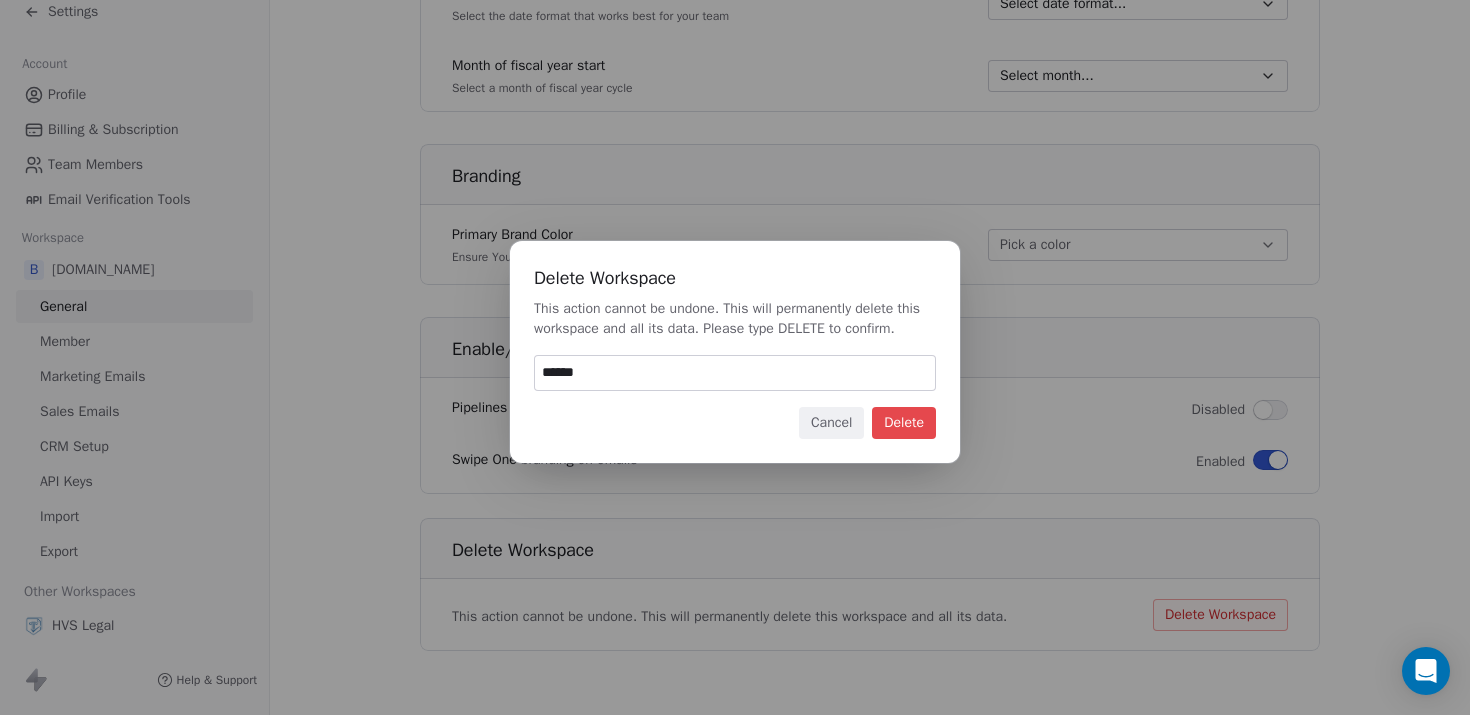 type on "******" 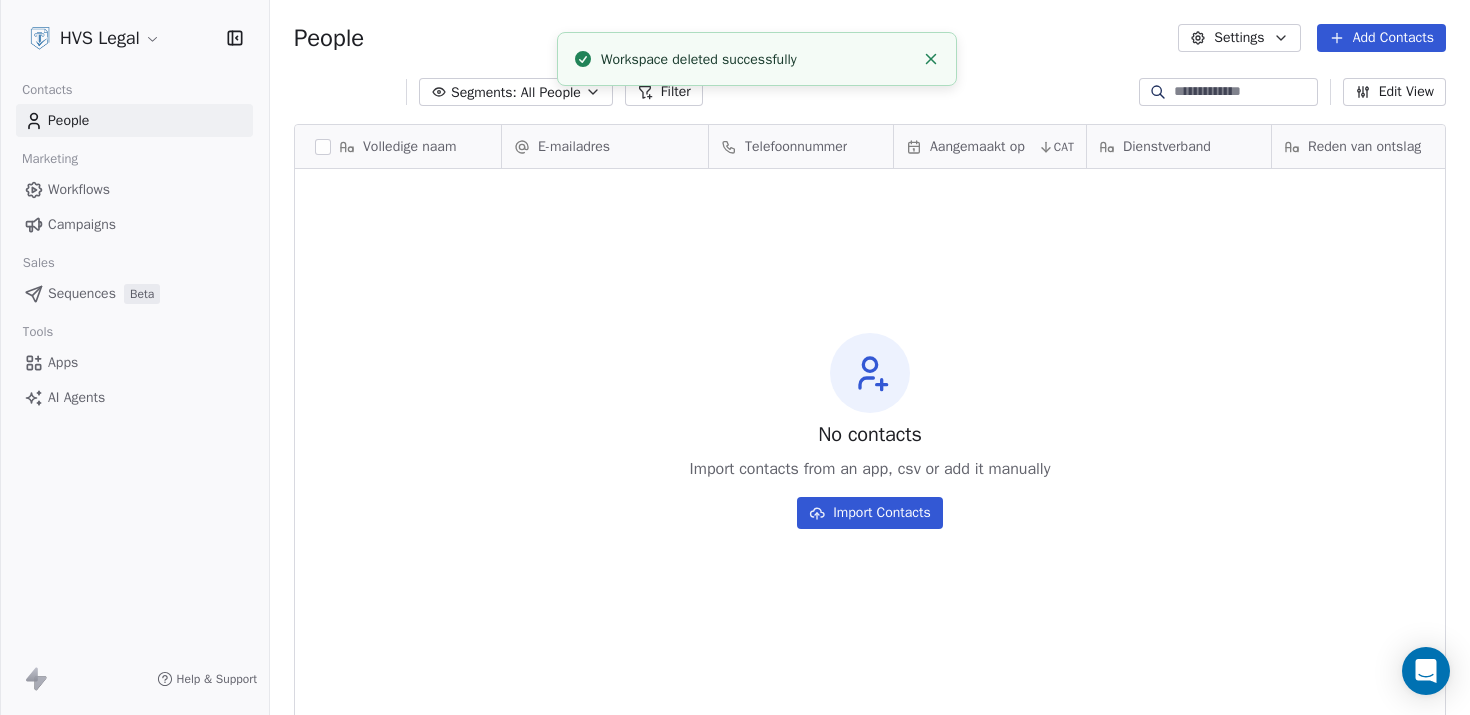 scroll, scrollTop: 16, scrollLeft: 16, axis: both 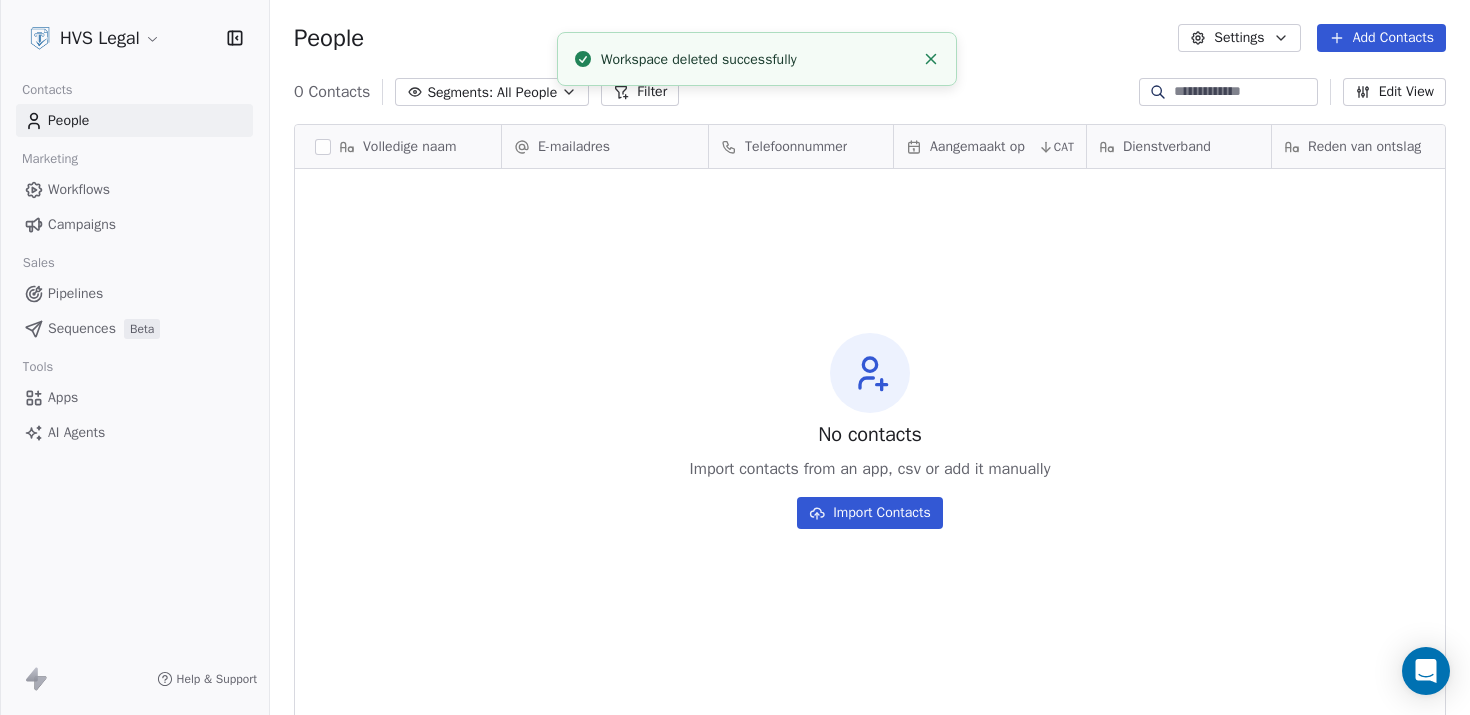 click on "HVS Legal Contacts People Marketing Workflows Campaigns Sales Pipelines Sequences Beta Tools Apps AI Agents Help & Support People Settings  Add Contacts 0 Contacts Segments: All People Filter  Edit View Tag Add to Sequence Export Volledige naam E-mailadres Telefoonnummer Aangemaakt op CAT Dienstverband Reden van ontslag Maandsalaris Extra voorwaarden Wettelijke transitievergoeding
To pick up a draggable item, press the space bar.
While dragging, use the arrow keys to move the item.
Press space again to drop the item in its new position, or press escape to cancel.
No contacts Import contacts from an app, csv or add it manually   Import Contacts   Workspace deleted successfully" at bounding box center [735, 357] 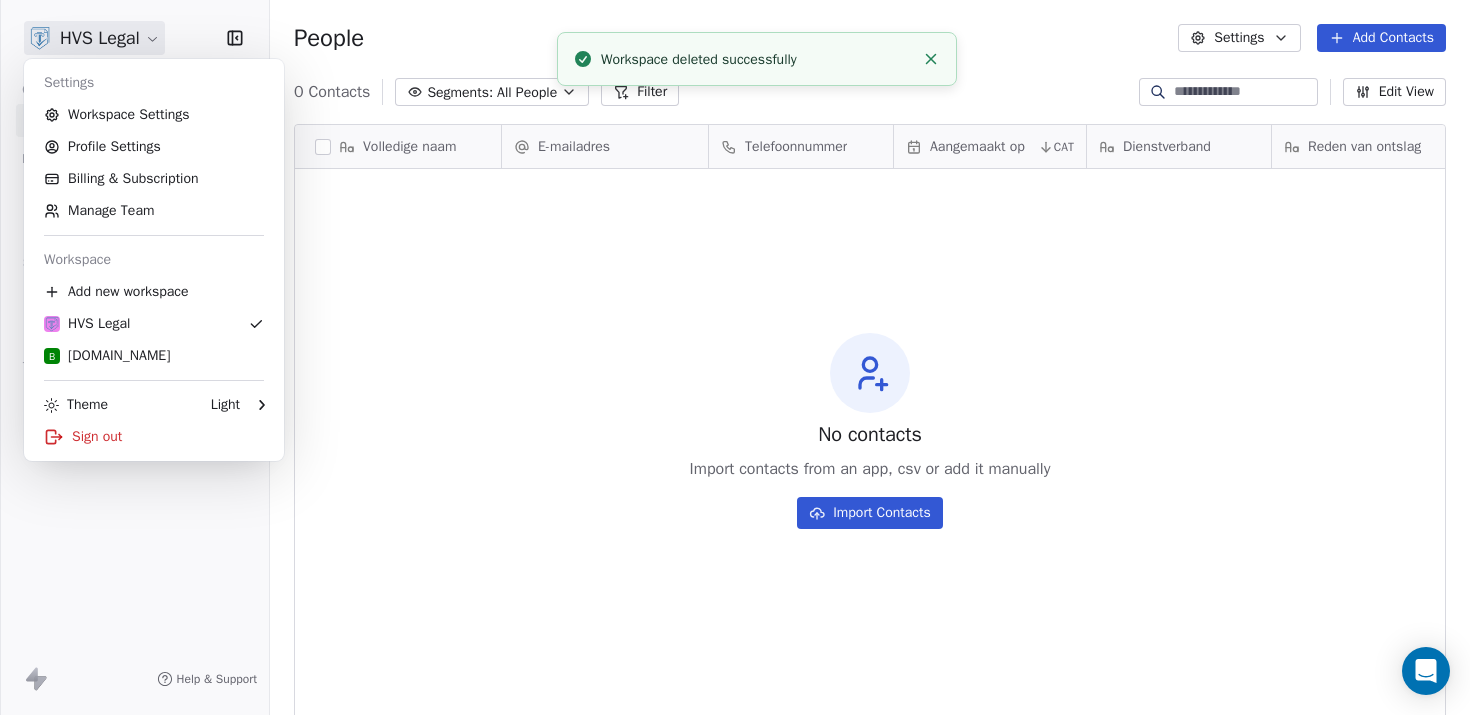click on "HVS Legal Contacts People Marketing Workflows Campaigns Sales Pipelines Sequences Beta Tools Apps AI Agents Help & Support People Settings  Add Contacts 0 Contacts Segments: All People Filter  Edit View Tag Add to Sequence Export Volledige naam E-mailadres Telefoonnummer Aangemaakt op CAT Dienstverband Reden van ontslag Maandsalaris Extra voorwaarden Wettelijke transitievergoeding
To pick up a draggable item, press the space bar.
While dragging, use the arrow keys to move the item.
Press space again to drop the item in its new position, or press escape to cancel.
No contacts Import contacts from an app, csv or add it manually   Import Contacts   Workspace deleted successfully
Settings Workspace Settings Profile Settings Billing & Subscription Manage Team   Workspace Add new workspace HVS Legal B Backpackroute.nl Theme Light Sign out" at bounding box center [735, 357] 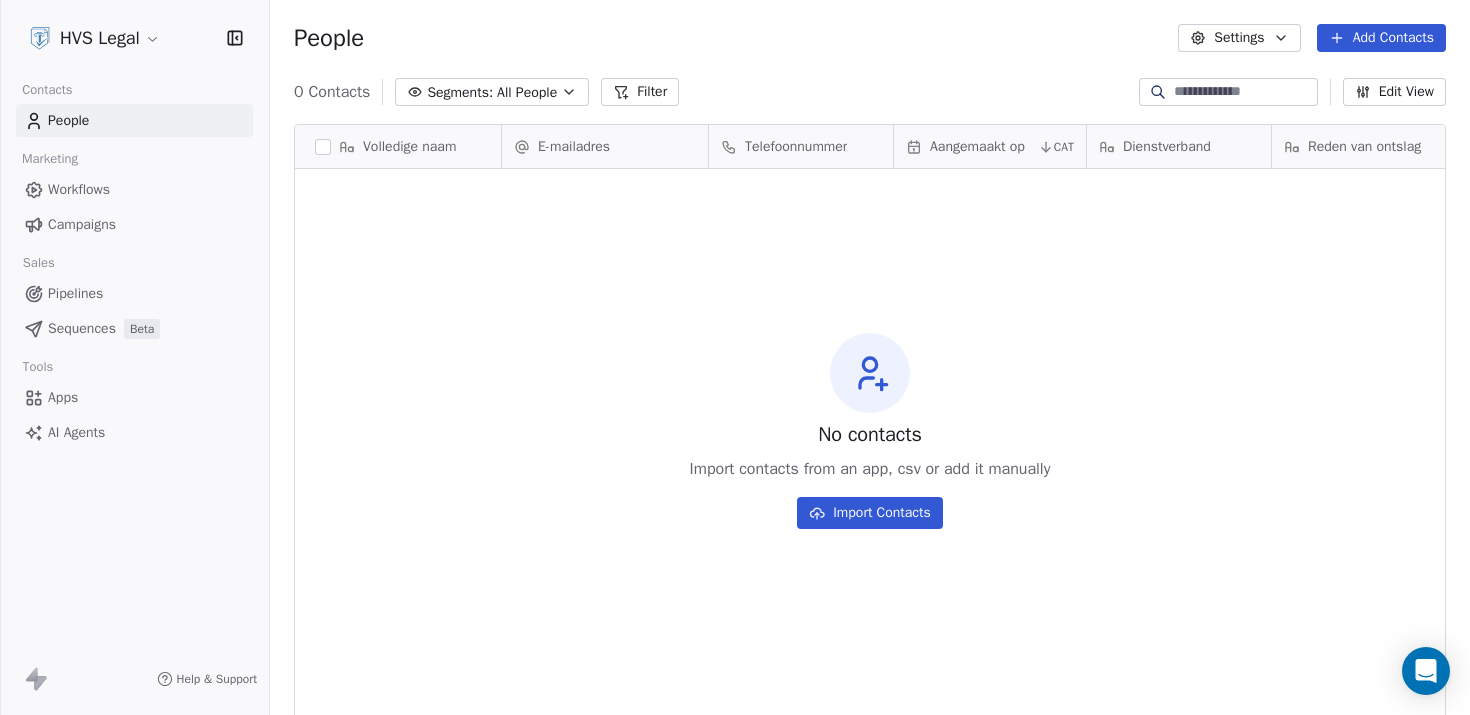 scroll, scrollTop: 0, scrollLeft: 0, axis: both 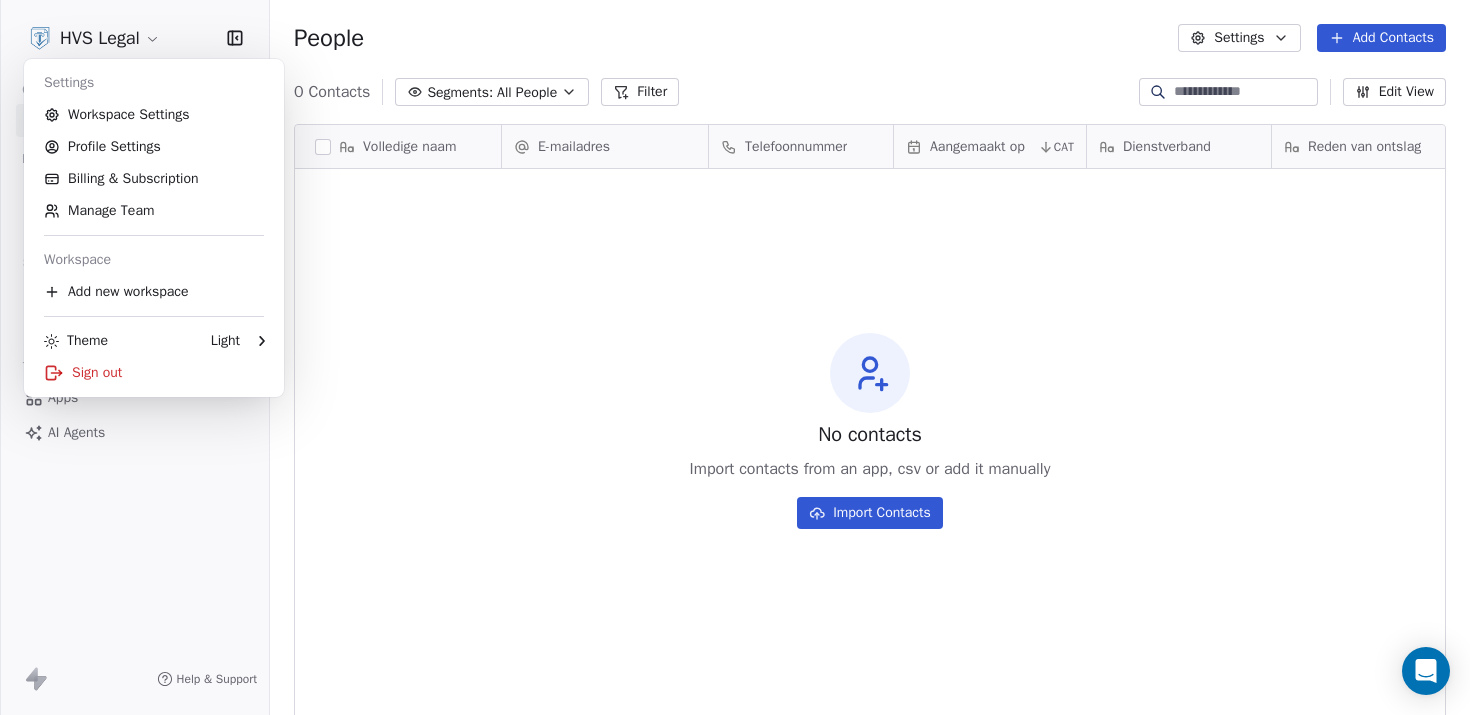 click on "HVS Legal Contacts People Marketing Workflows Campaigns Sales Pipelines Sequences Beta Tools Apps AI Agents Help & Support People Settings  Add Contacts 0 Contacts Segments: All People Filter  Edit View Tag Add to Sequence Export Volledige naam E-mailadres Telefoonnummer Aangemaakt op CAT Dienstverband Reden van ontslag Maandsalaris Extra voorwaarden Wettelijke transitievergoeding
To pick up a draggable item, press the space bar.
While dragging, use the arrow keys to move the item.
Press space again to drop the item in its new position, or press escape to cancel.
No contacts Import contacts from an app, csv or add it manually   Import Contacts
Settings Workspace Settings Profile Settings Billing & Subscription Manage Team   Workspace Add new workspace Theme Light Sign out" at bounding box center [735, 357] 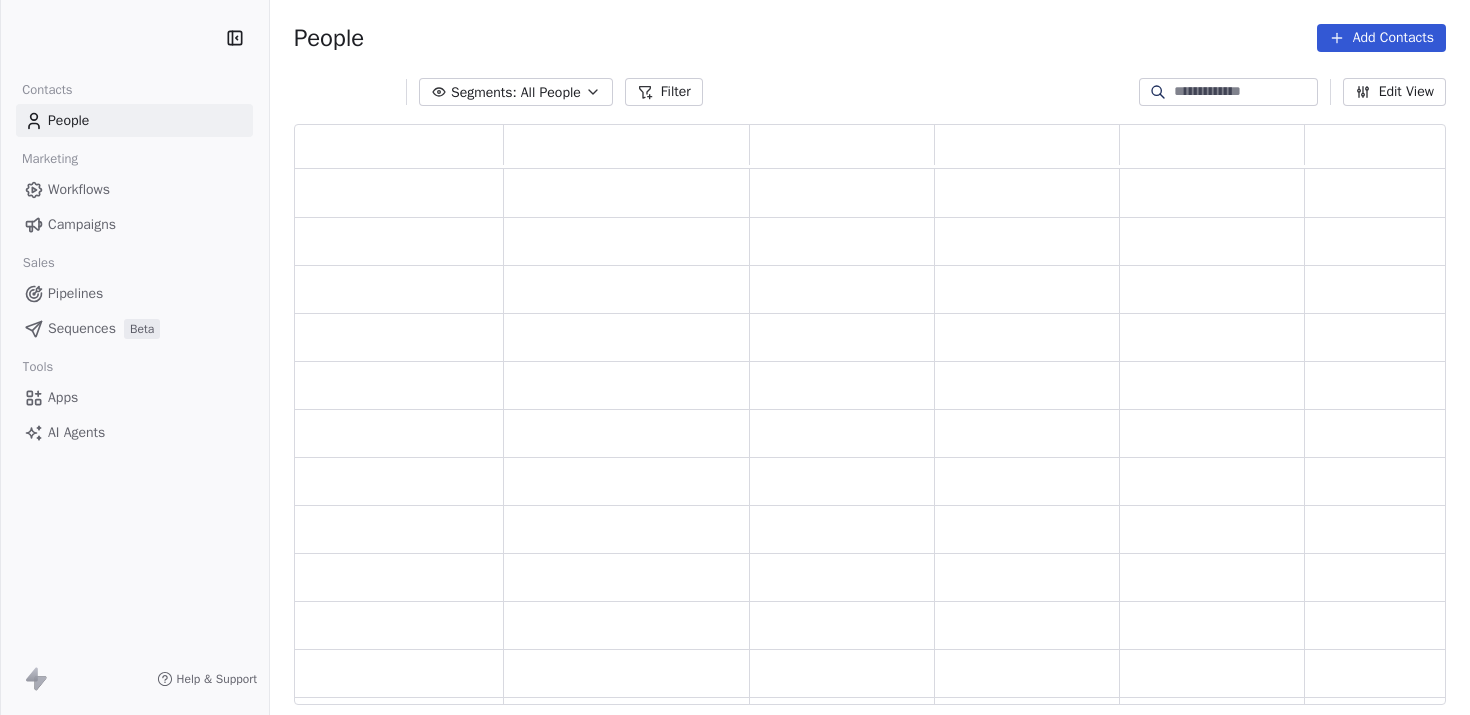 scroll, scrollTop: 0, scrollLeft: 0, axis: both 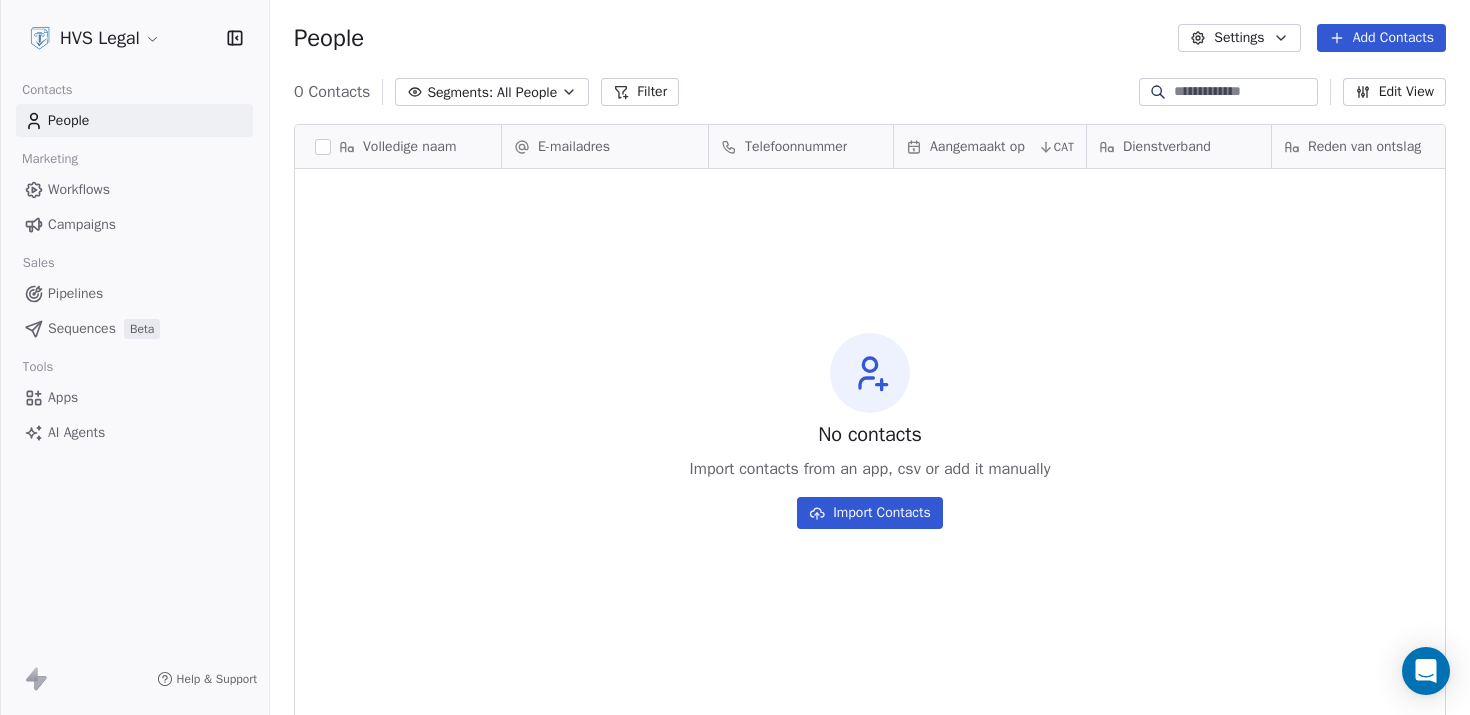 click on "Workflows" at bounding box center [134, 189] 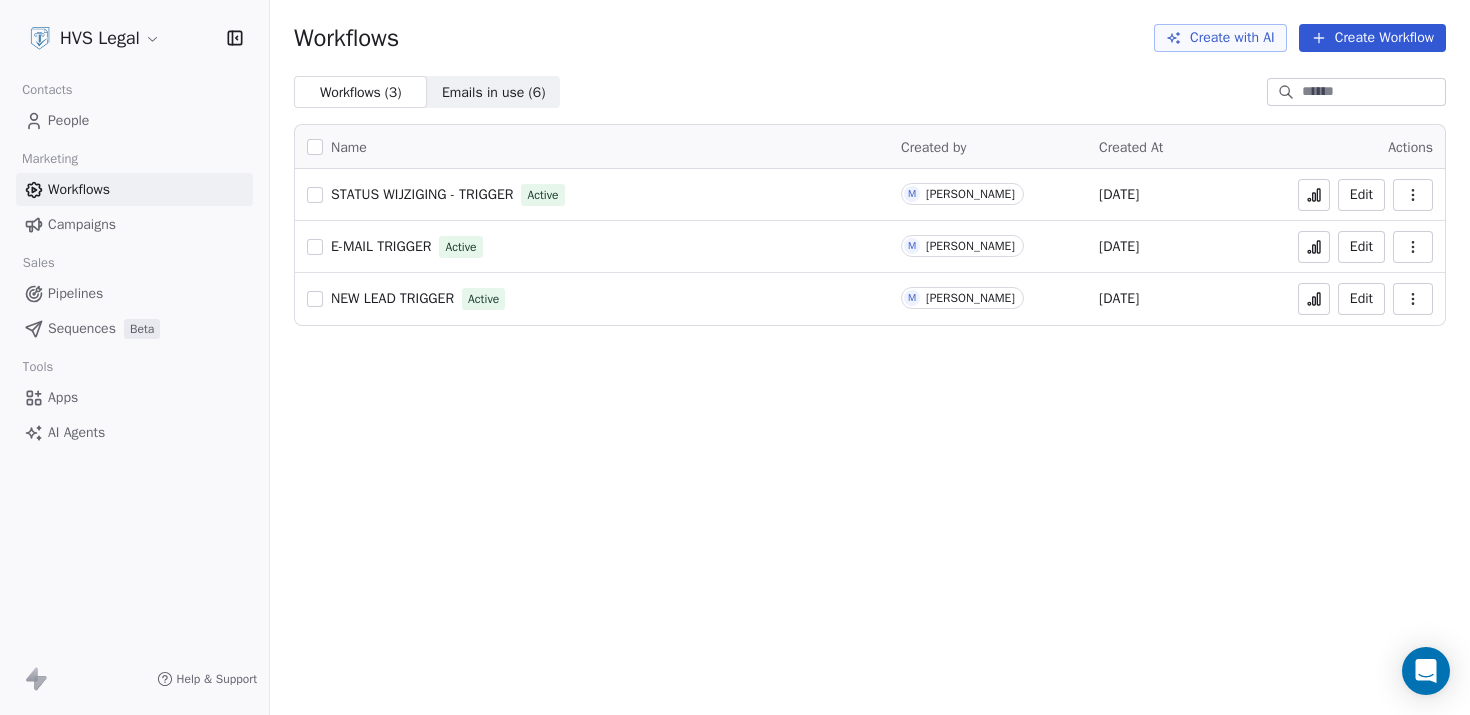 click at bounding box center [315, 195] 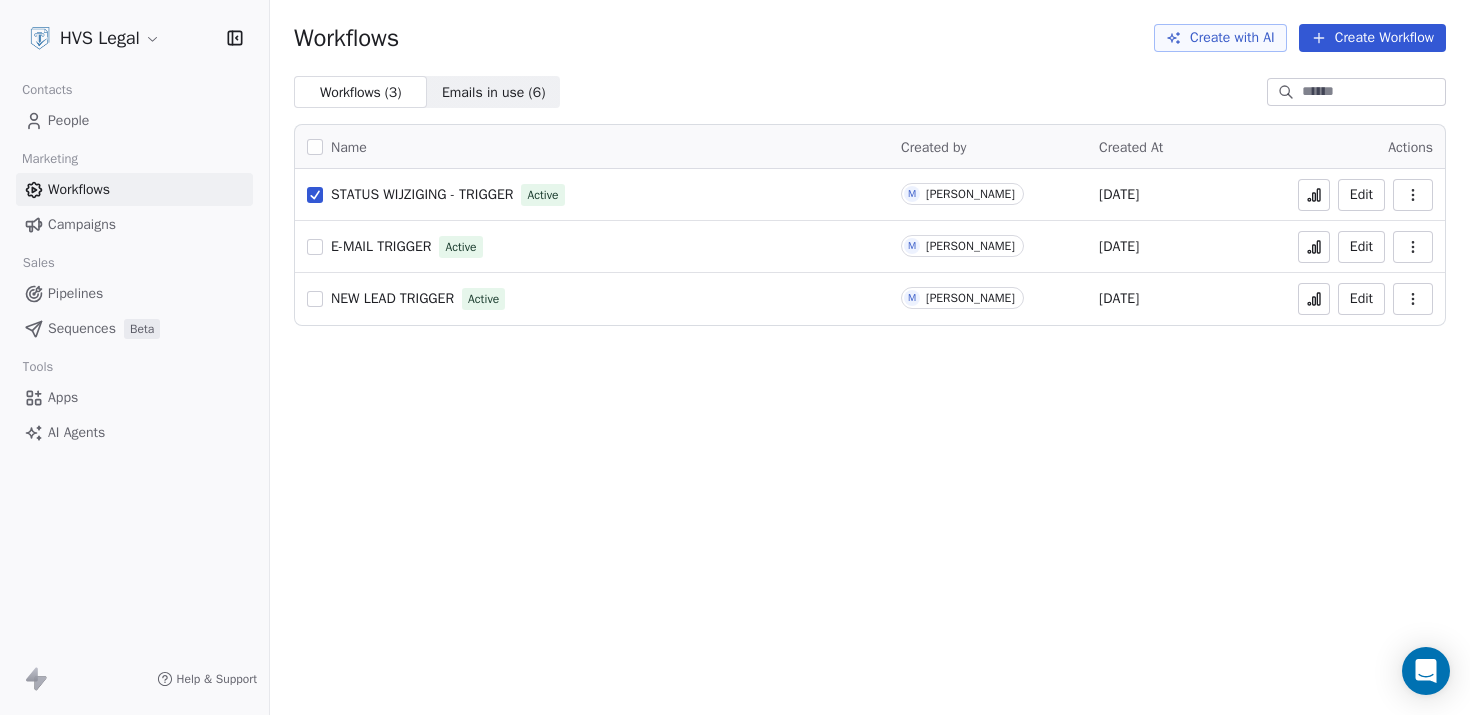 click at bounding box center [315, 147] 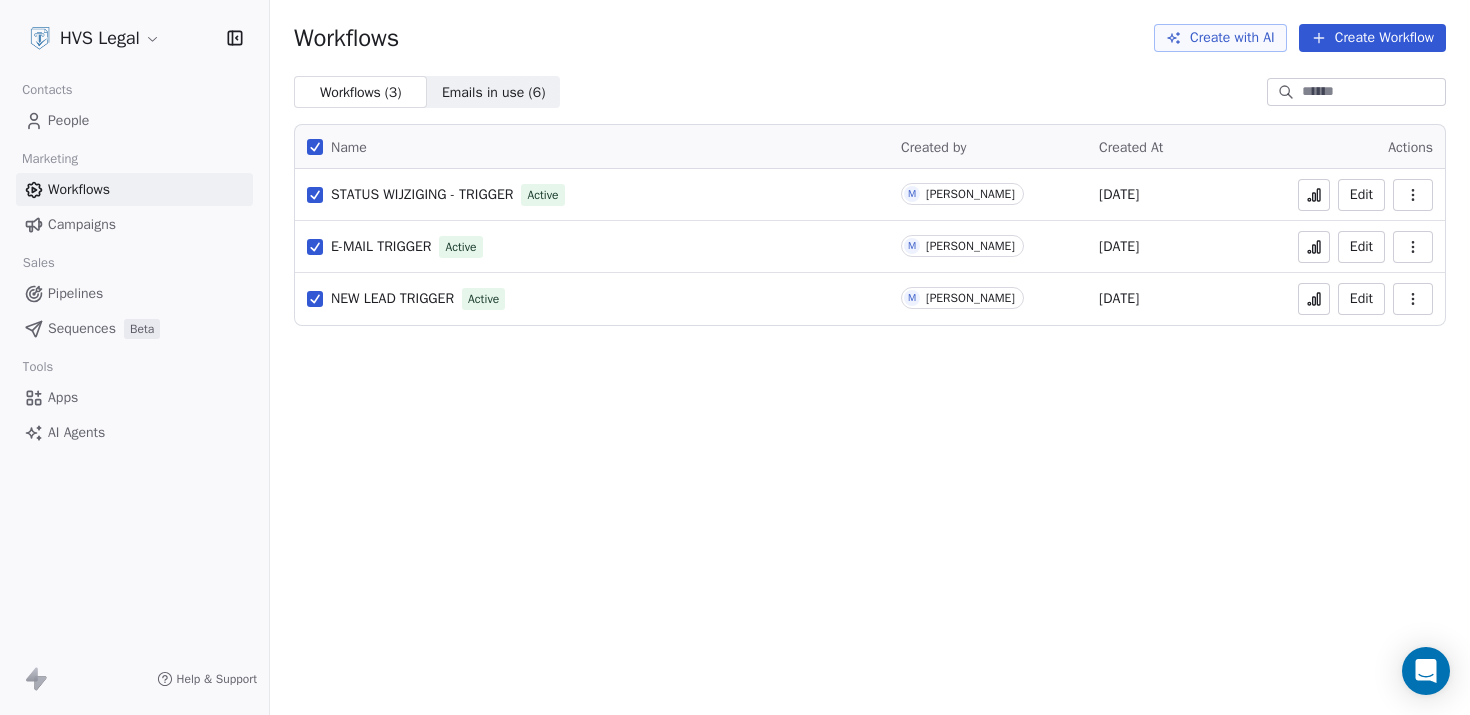 click on "Actions" at bounding box center [1410, 147] 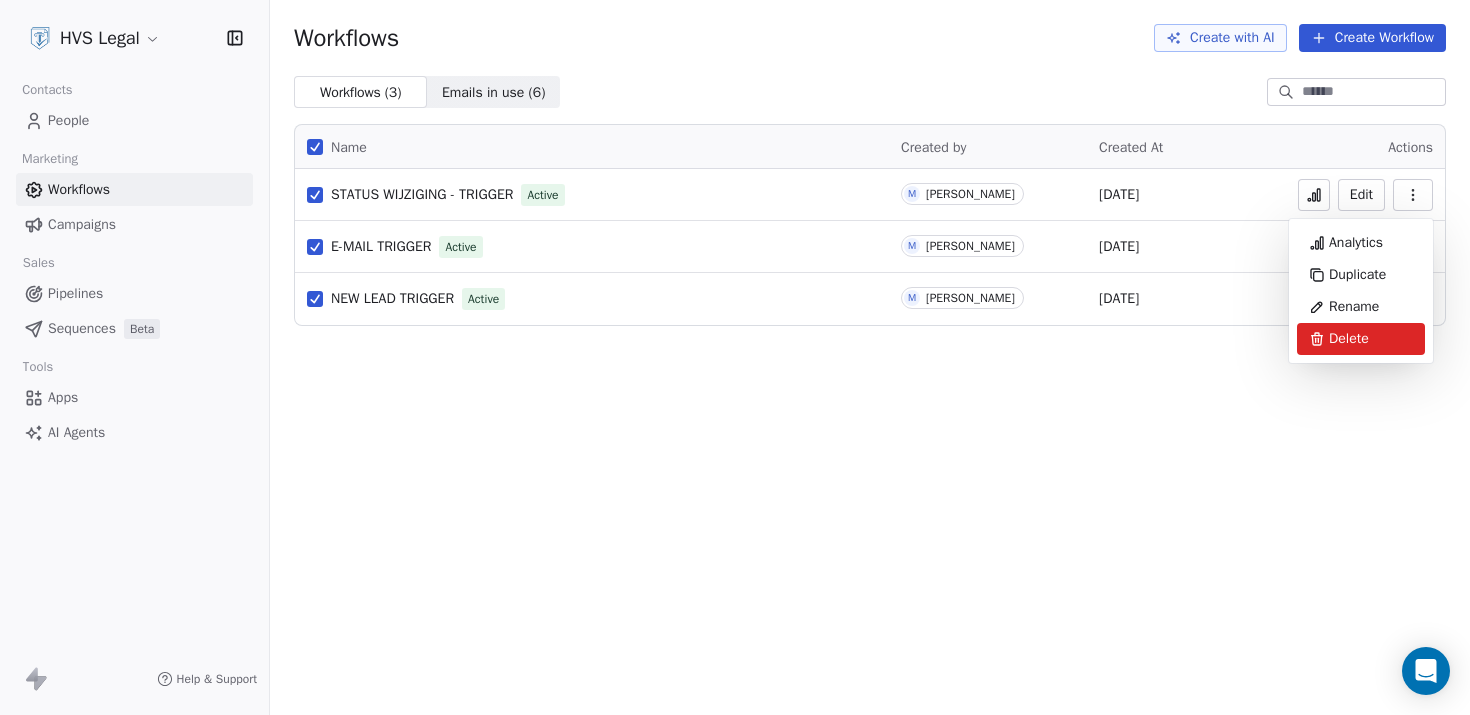 click on "Delete" at bounding box center (1349, 339) 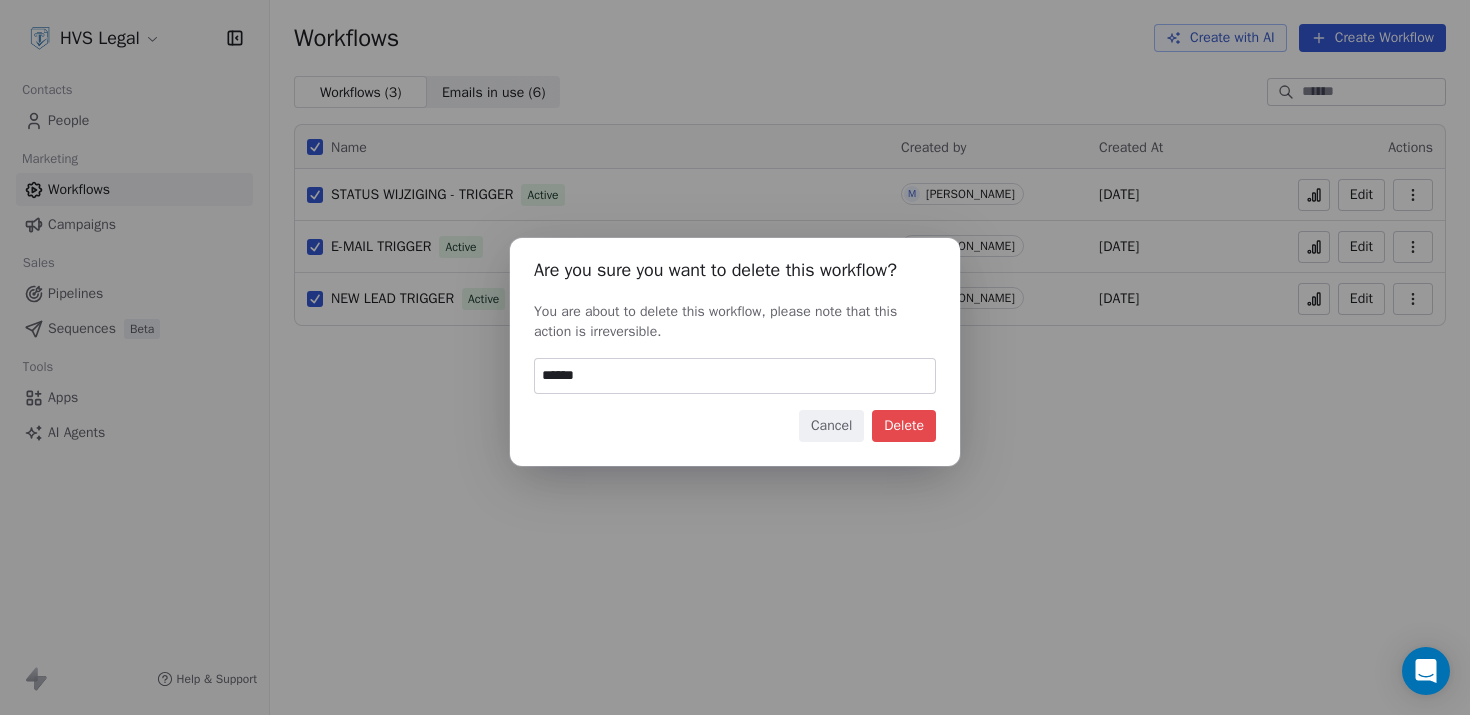 type on "******" 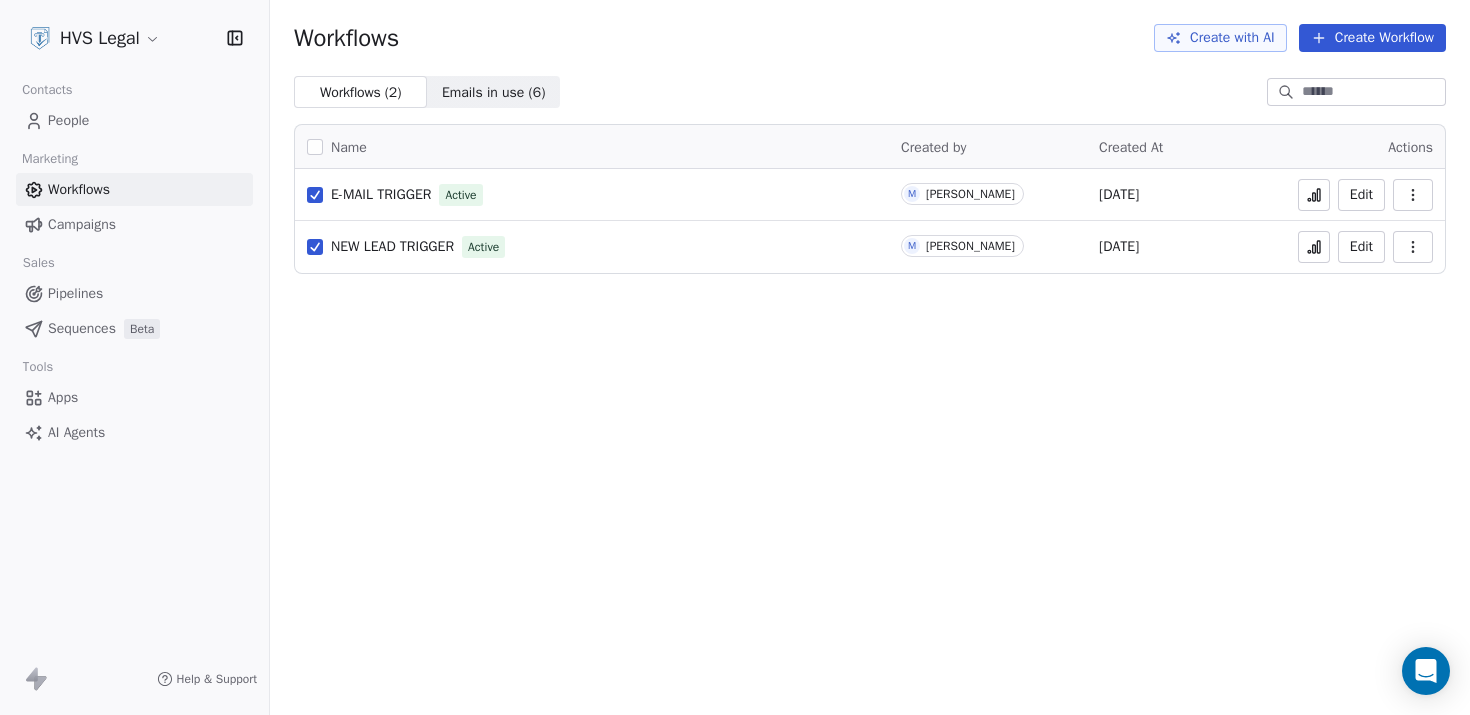 click on "Edit" at bounding box center [1365, 195] 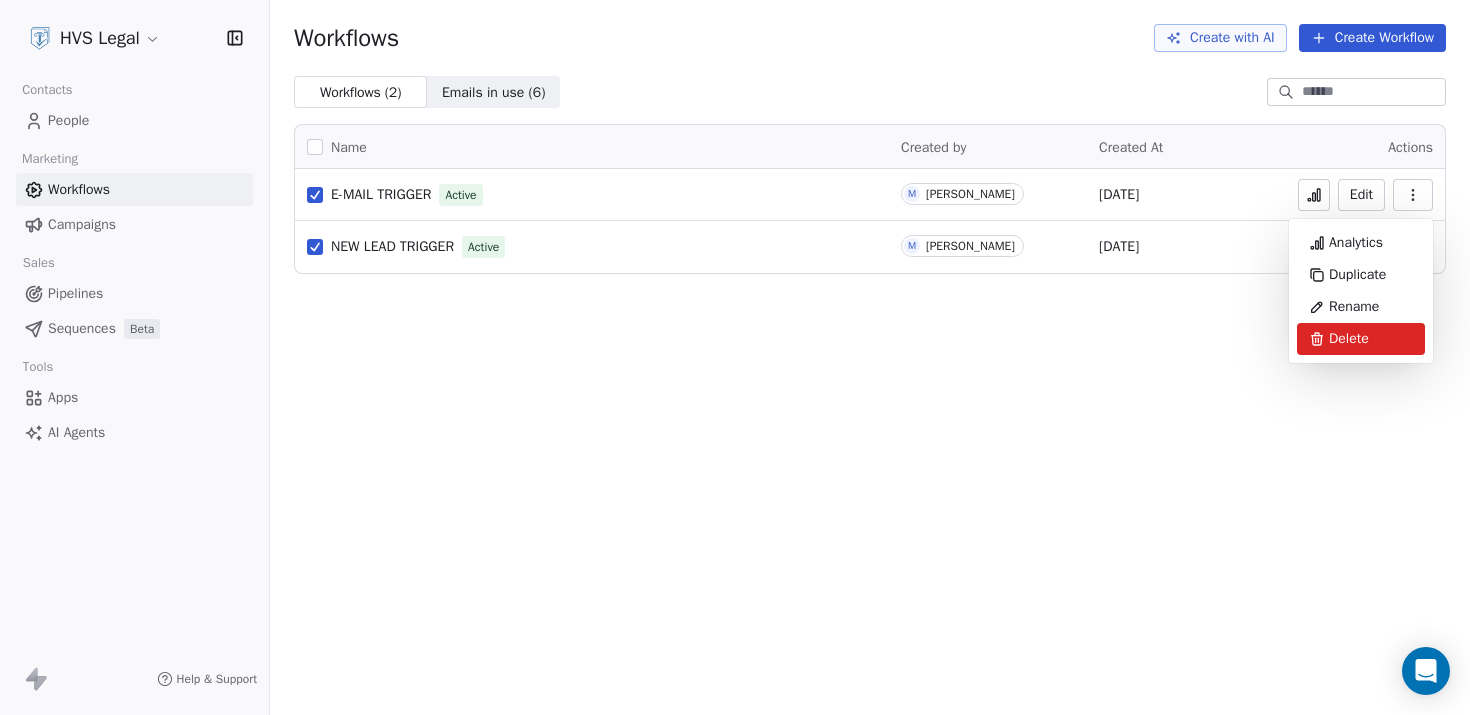 click on "Delete" at bounding box center [1349, 339] 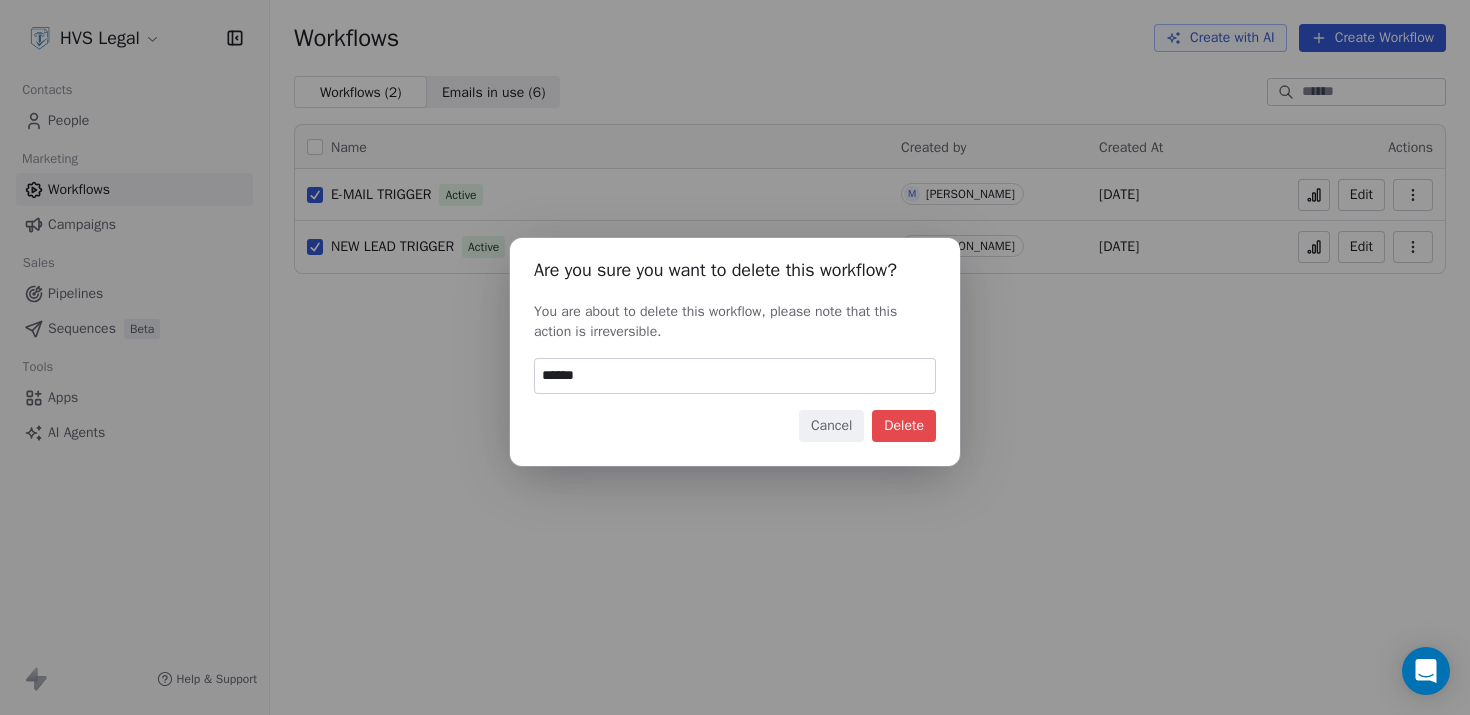 type on "******" 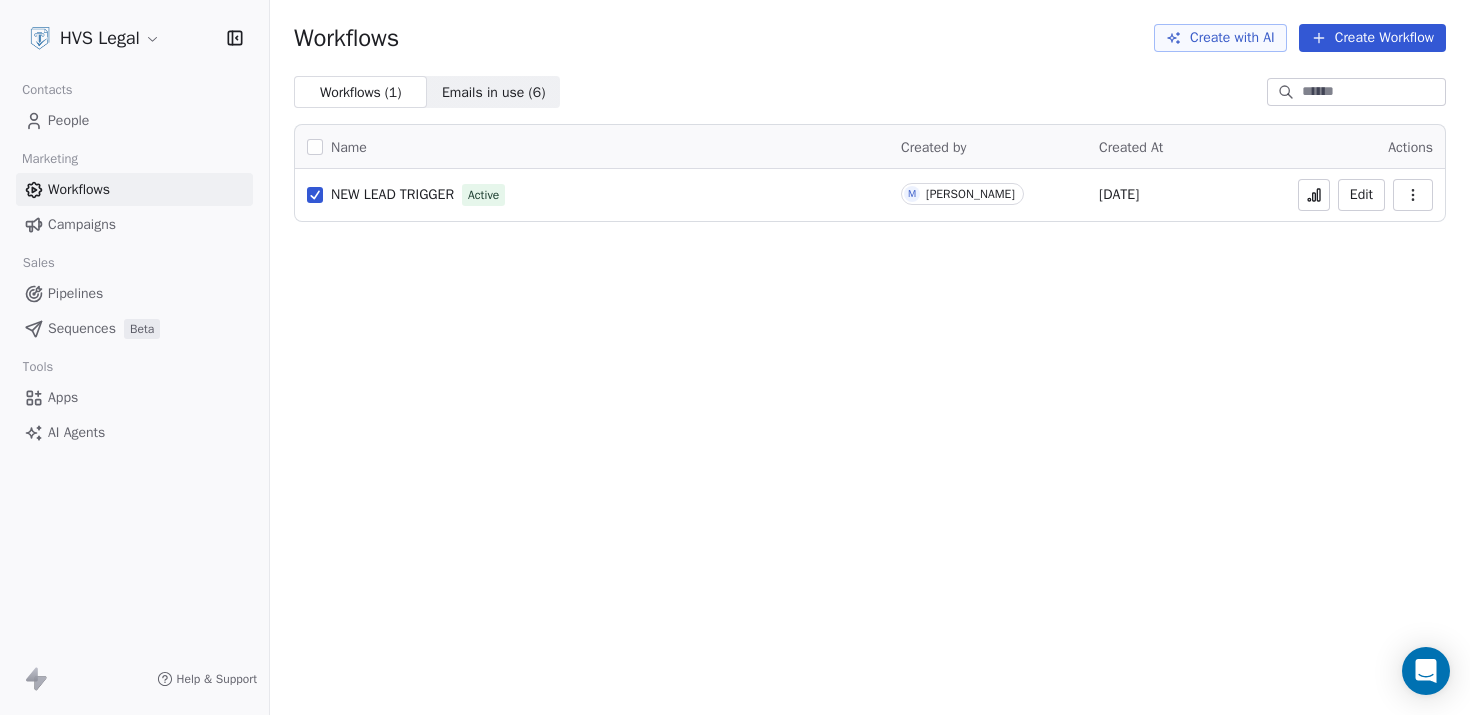click at bounding box center [1413, 195] 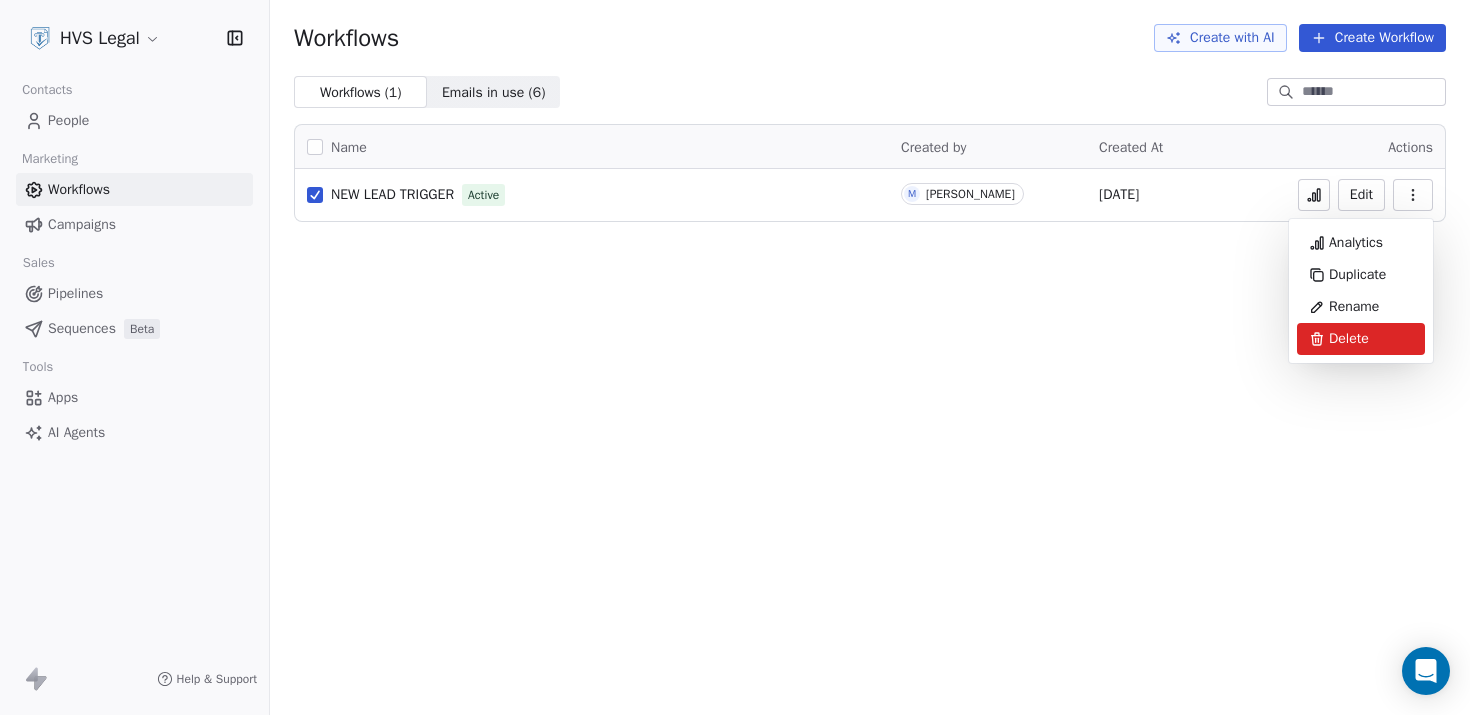 click on "Delete" at bounding box center (1349, 339) 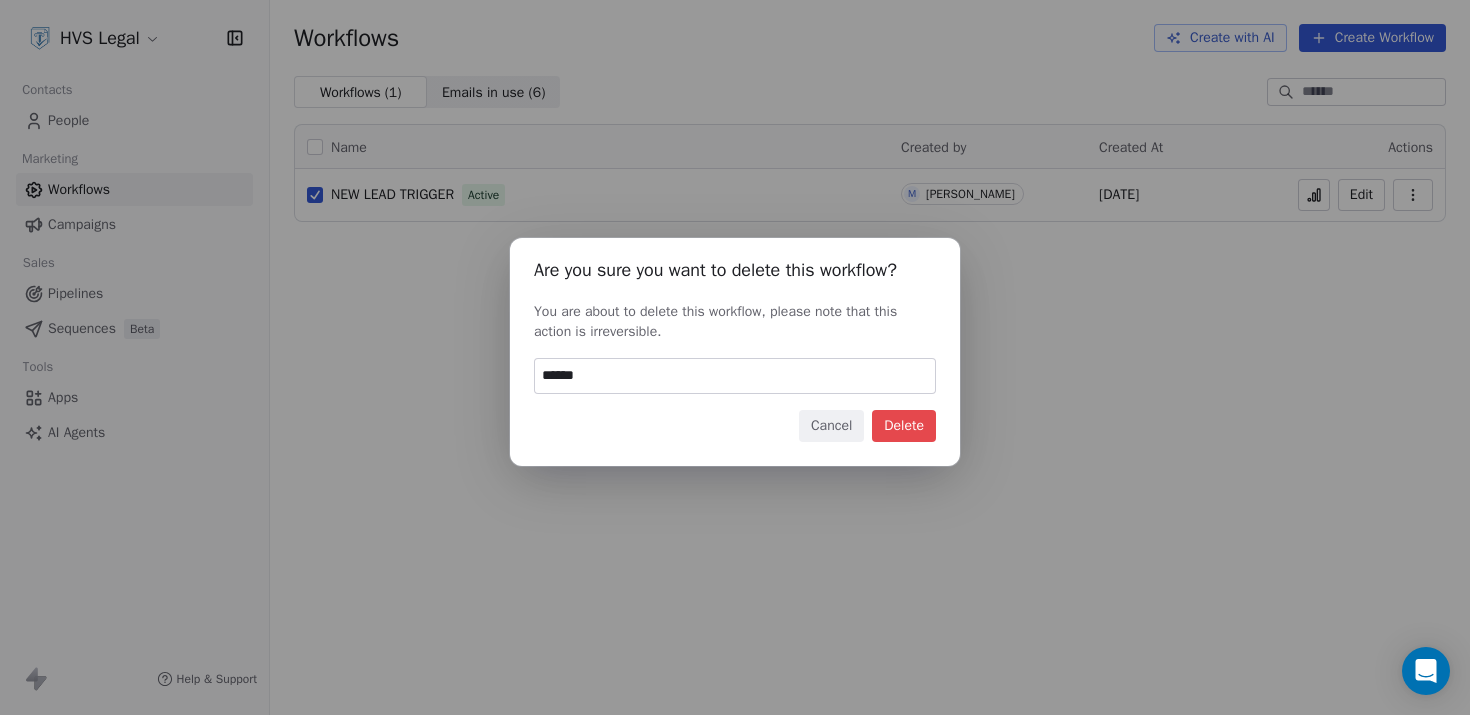 type on "******" 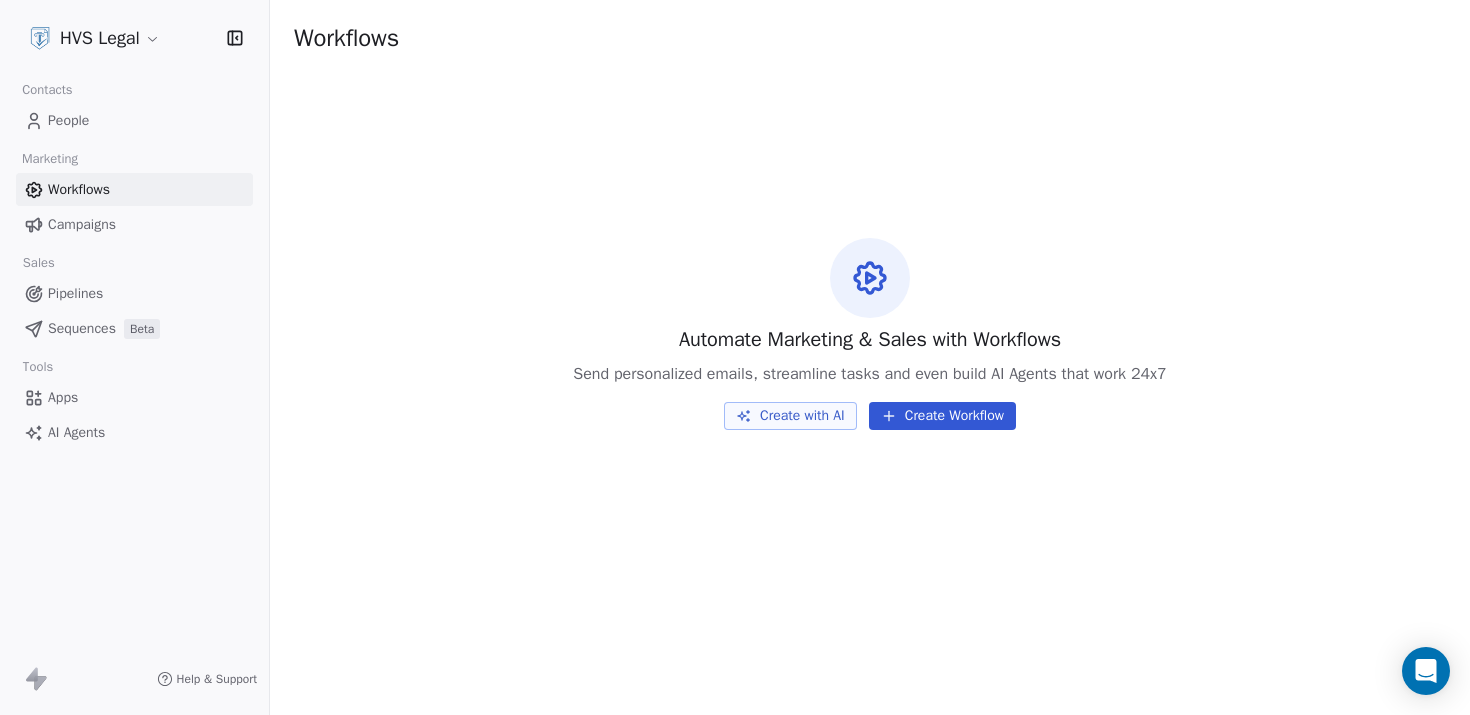 click on "Campaigns" at bounding box center [134, 224] 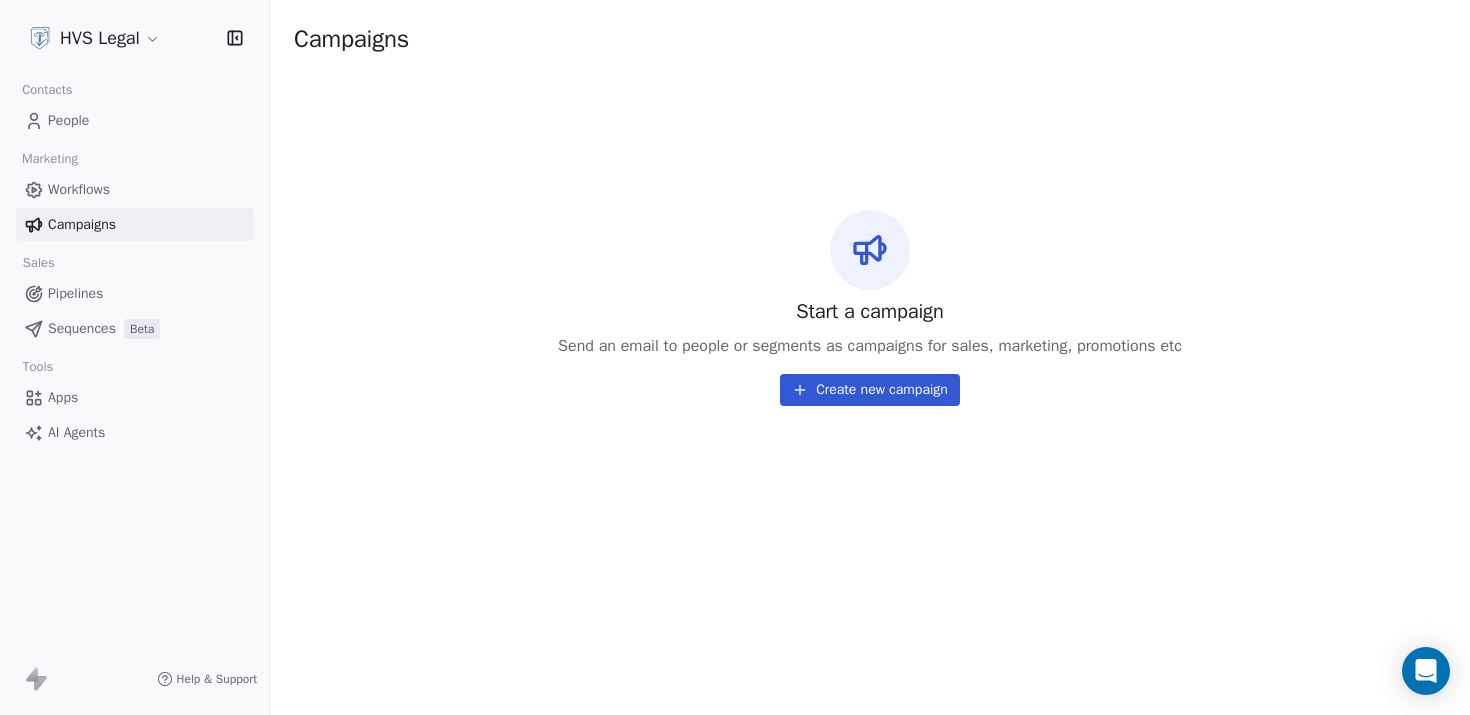 click on "Pipelines" at bounding box center (134, 293) 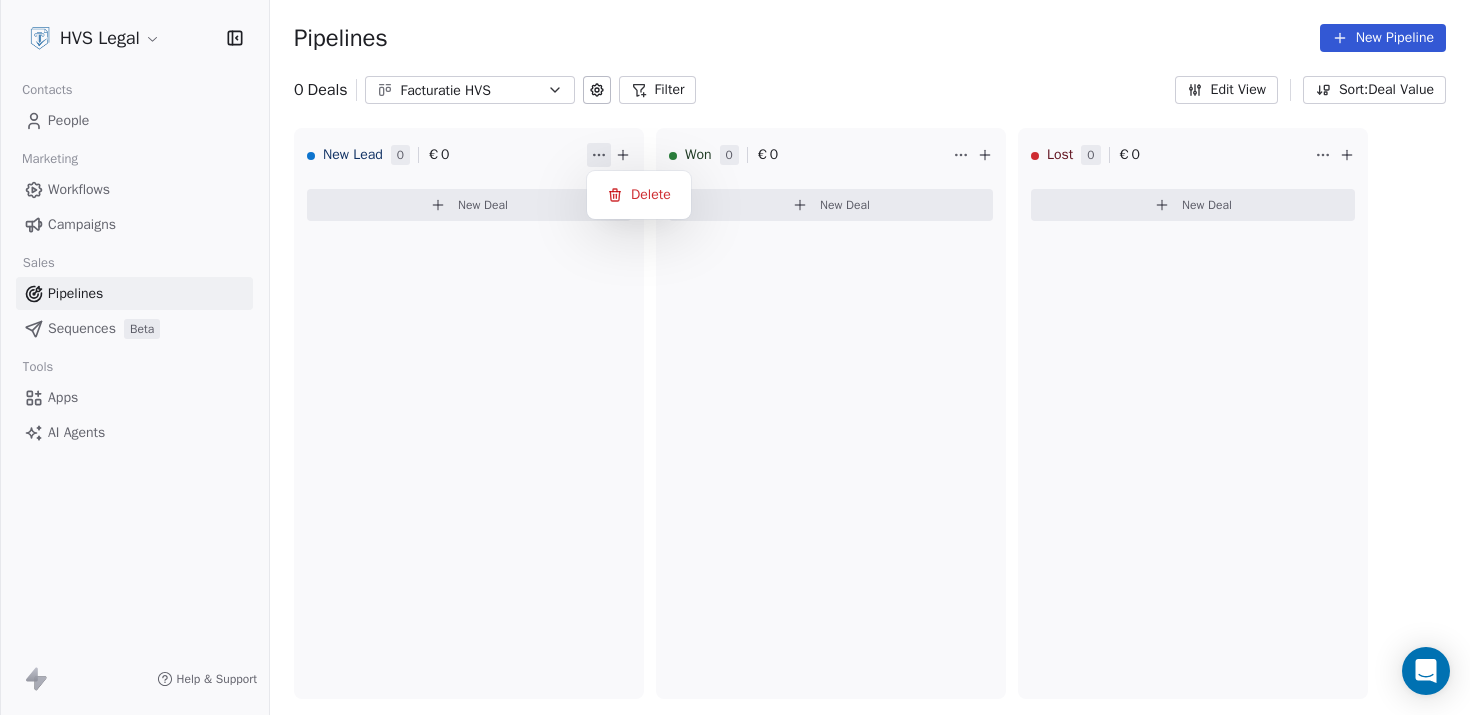click on "HVS Legal Contacts People Marketing Workflows Campaigns Sales Pipelines Sequences Beta Tools Apps AI Agents Help & Support Pipelines  New Pipeline 0 Deals Facturatie HVS Filter  Edit View Sort:  Deal Value New Lead 0 € 0 New Deal Won 0 € 0 New Deal Lost 0 € 0 New Deal
To pick up a draggable item, press the space bar.
While dragging, use the arrow keys to move the item.
Press space again to drop the item in its new position, or press escape to cancel.
Delete" at bounding box center [735, 357] 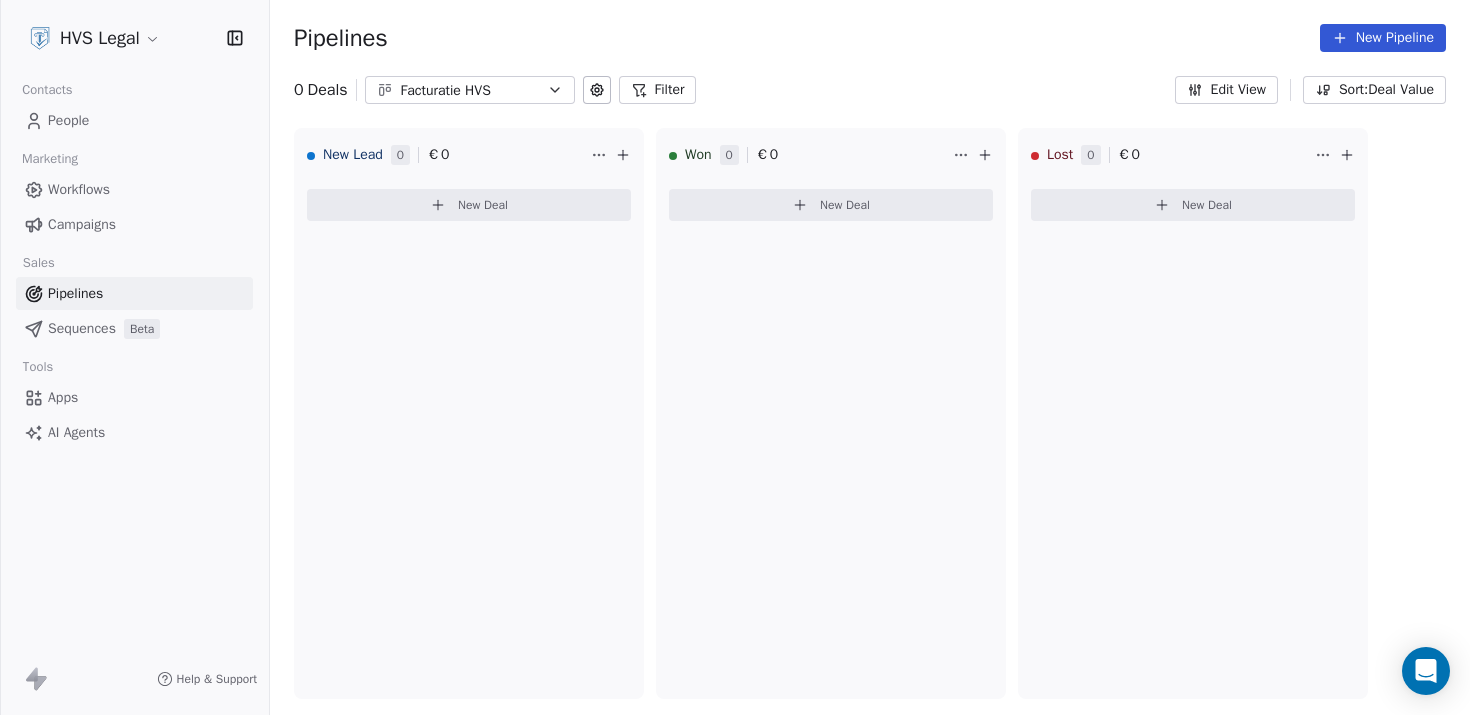 click on "New Pipeline" at bounding box center [1383, 38] 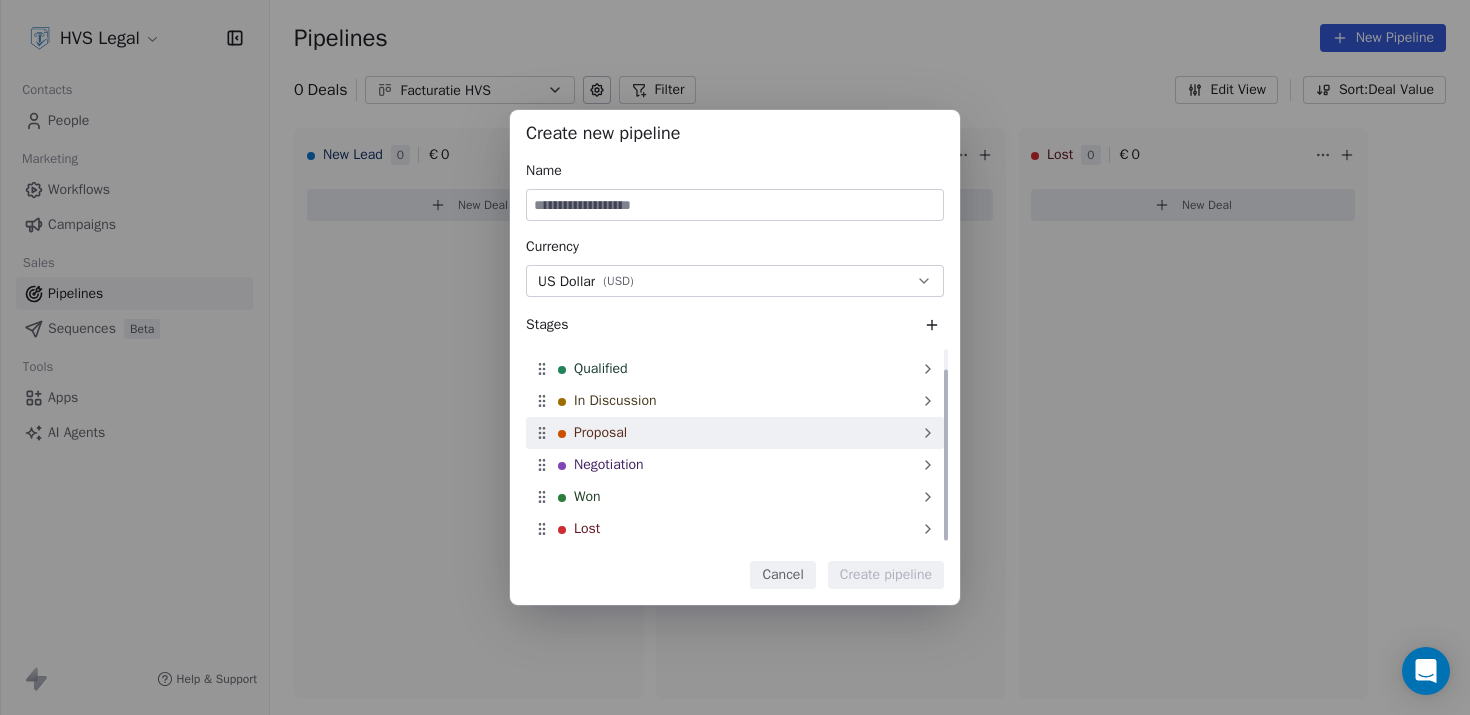 scroll, scrollTop: 0, scrollLeft: 0, axis: both 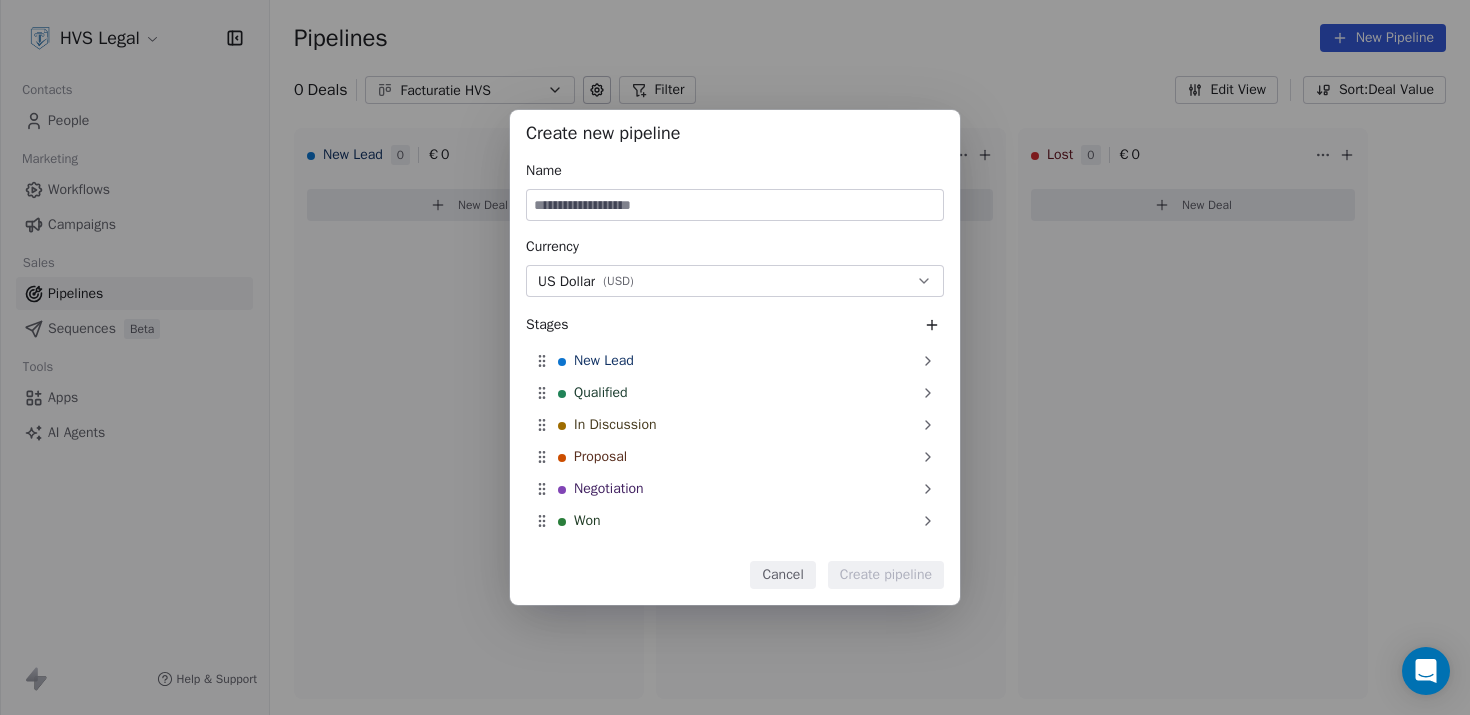 click on "Cancel" at bounding box center (782, 575) 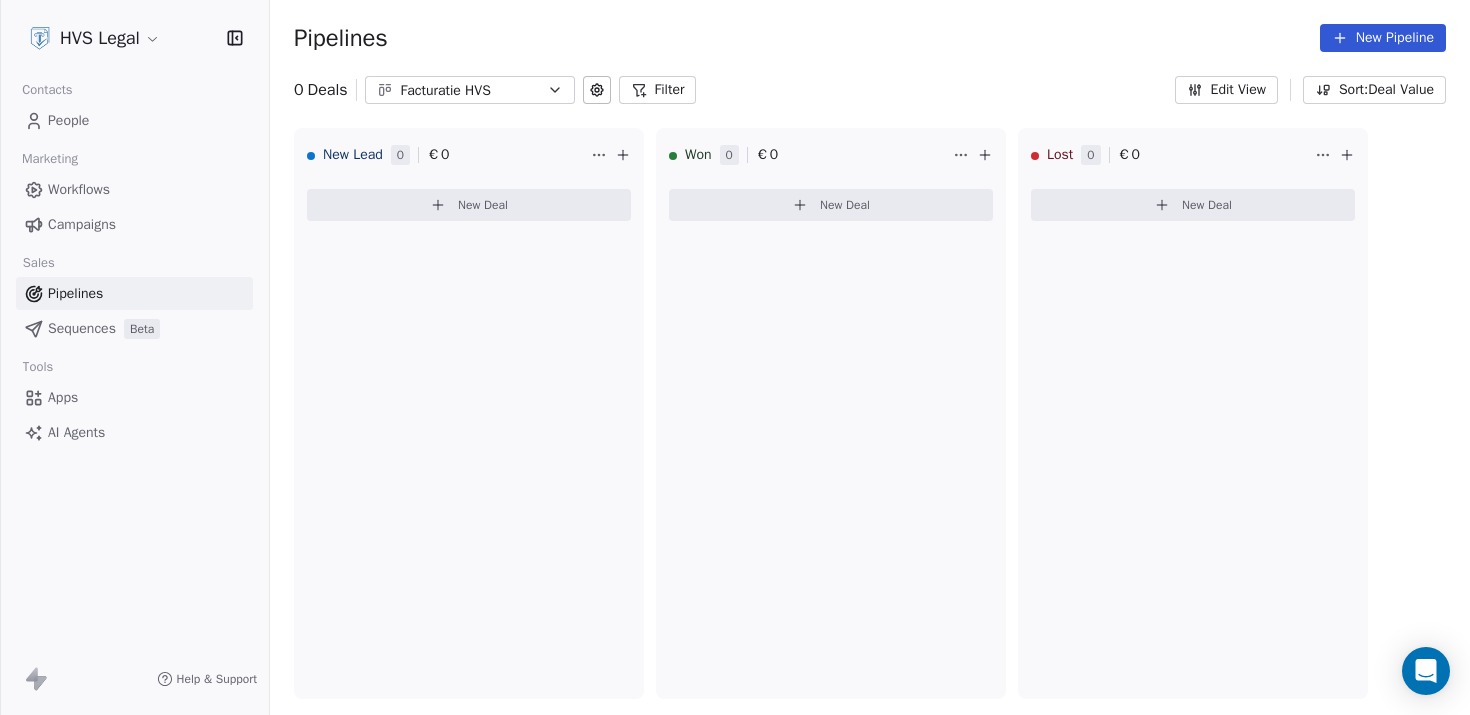 click on "Beta" at bounding box center (142, 329) 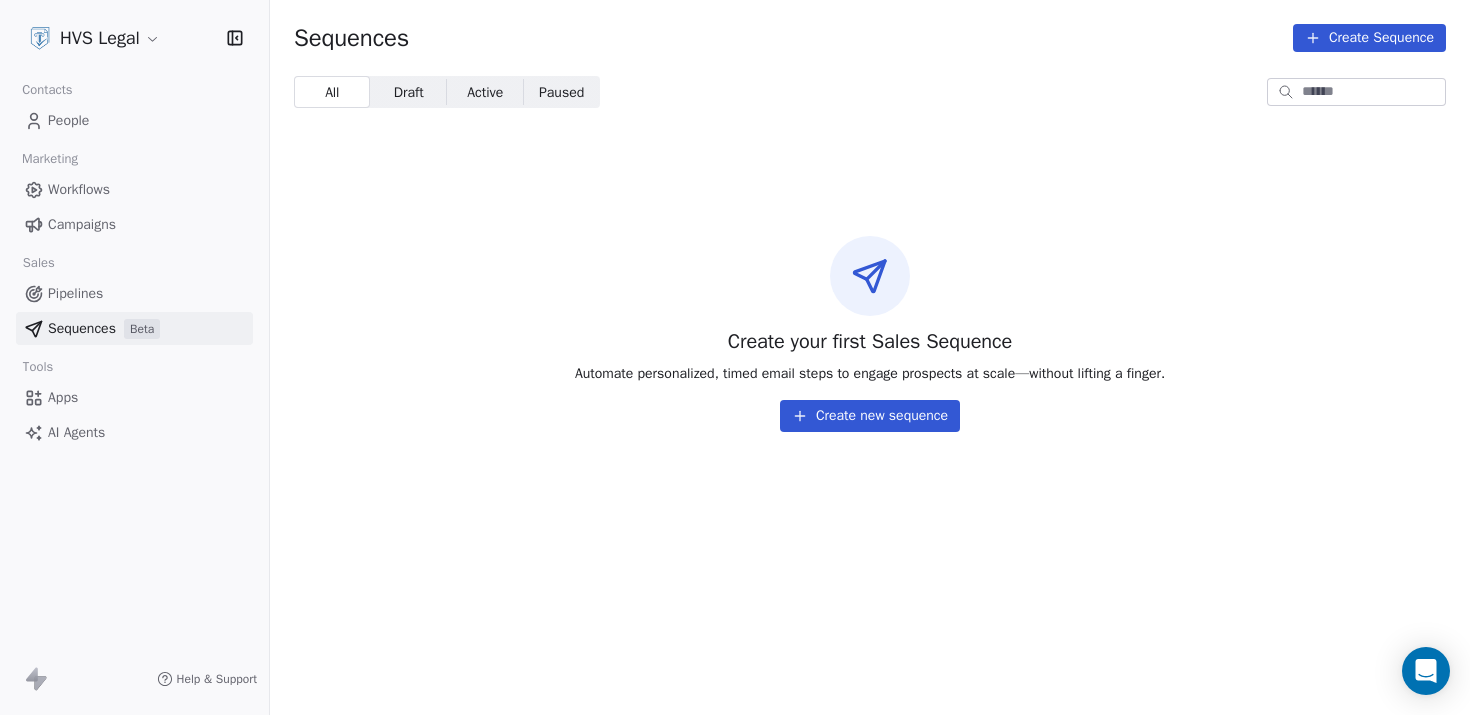 click on "Apps" at bounding box center [134, 397] 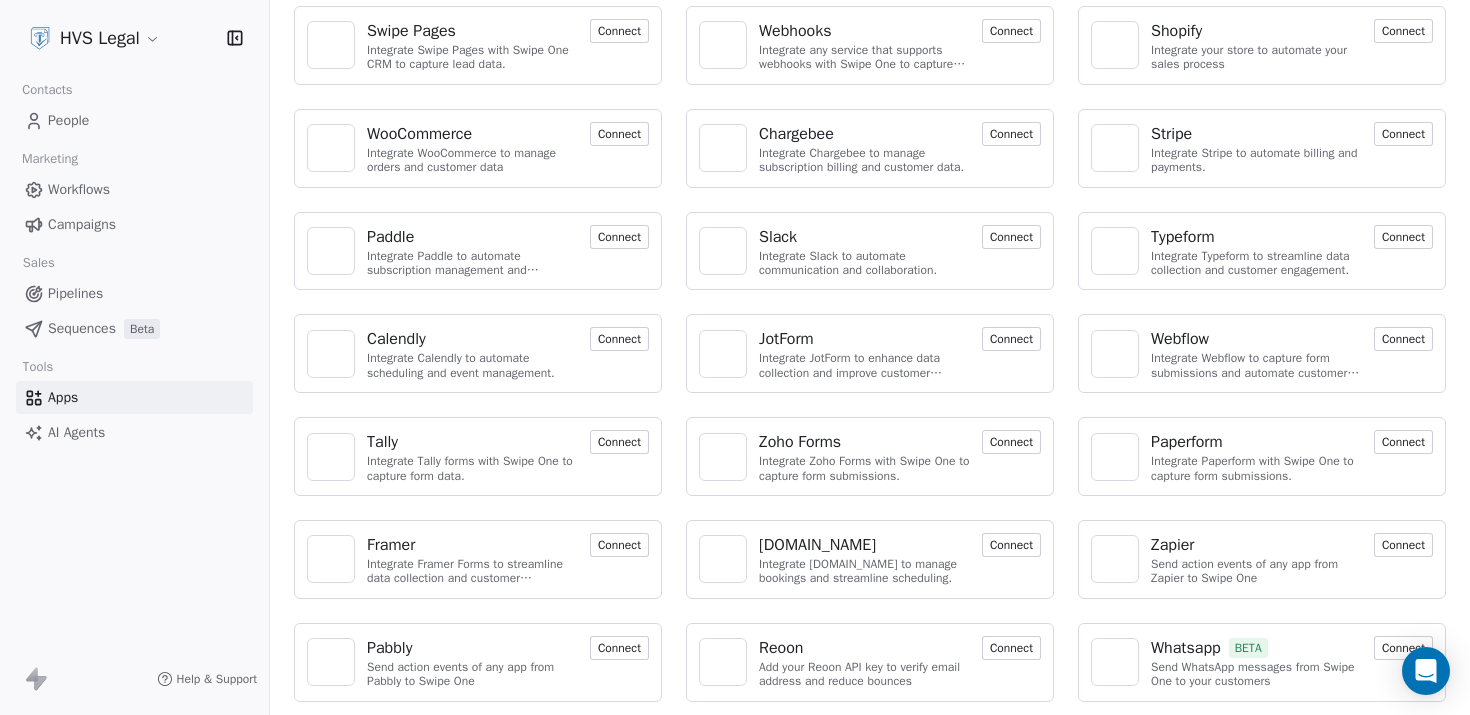 scroll, scrollTop: 120, scrollLeft: 0, axis: vertical 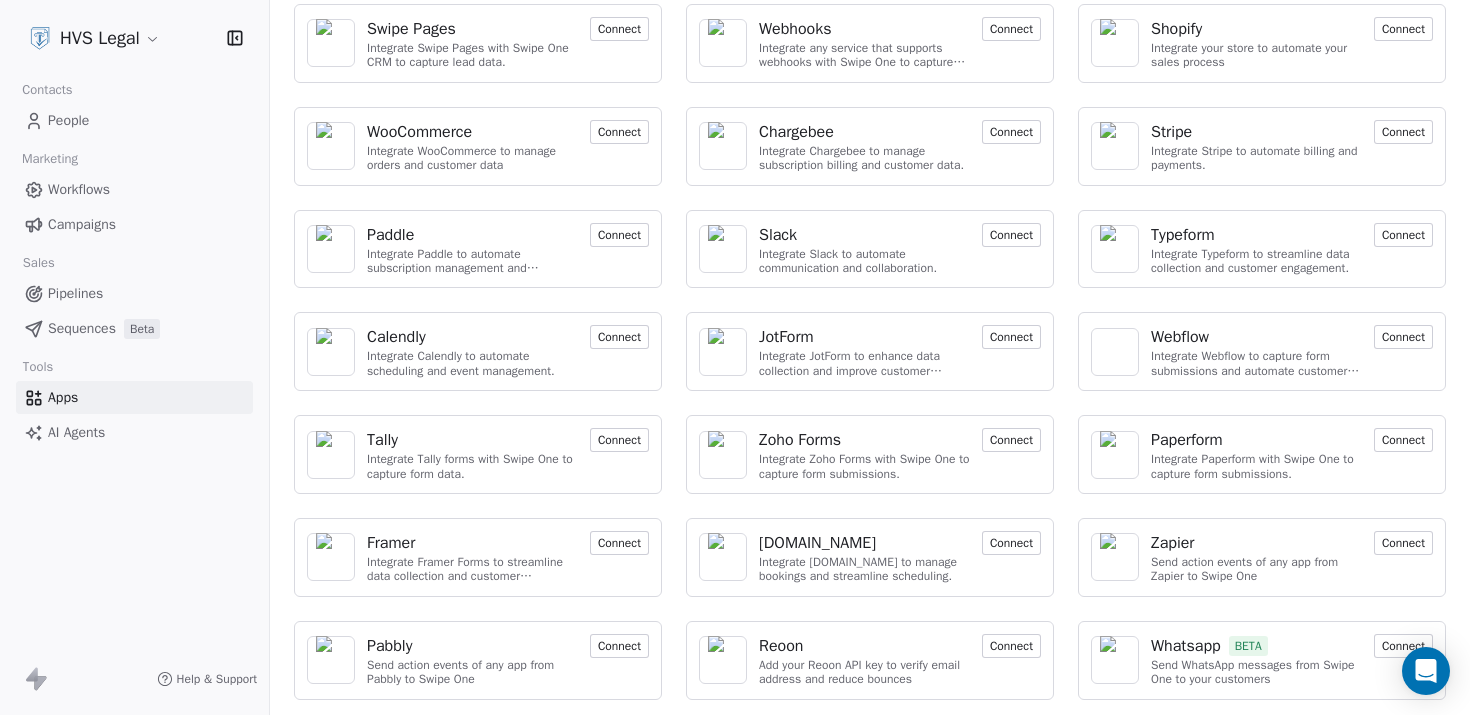 click on "Connect" at bounding box center [619, 646] 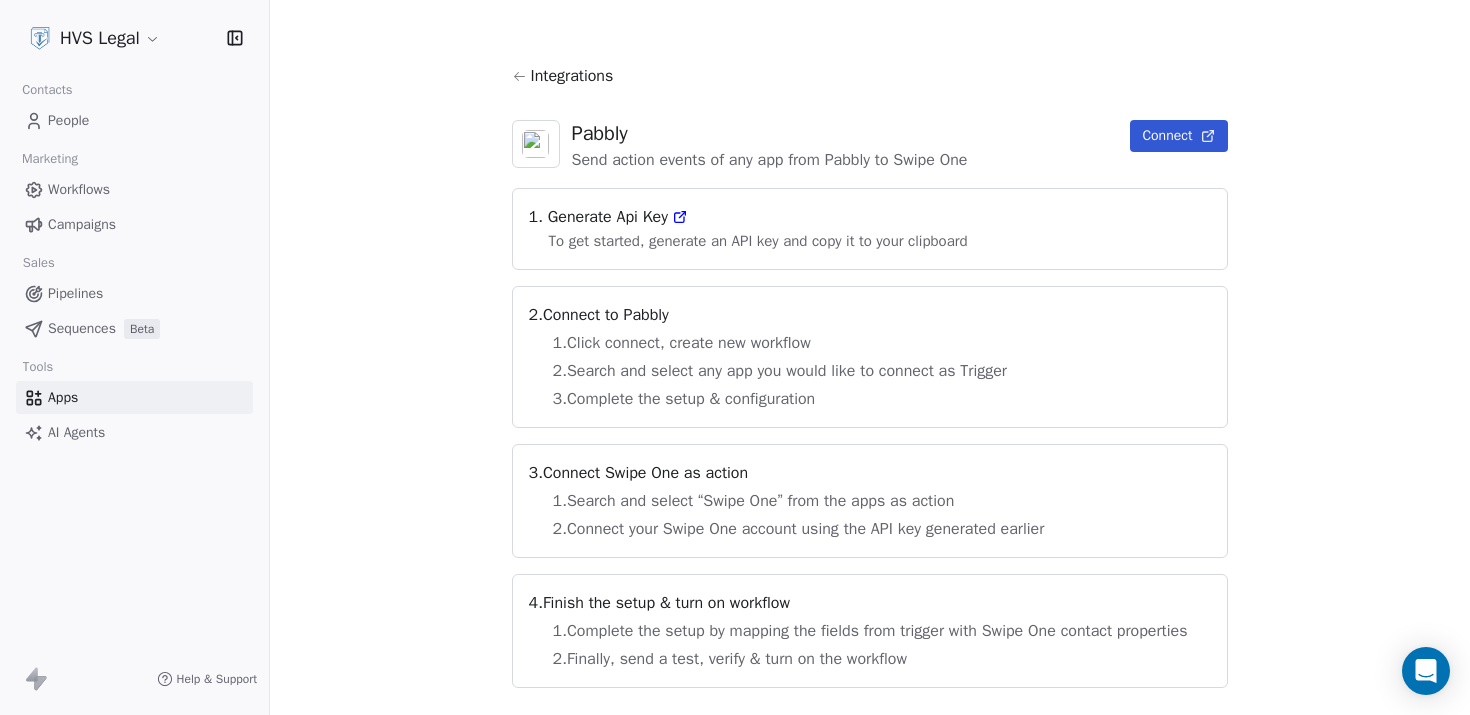 click on "Connect" at bounding box center [1179, 136] 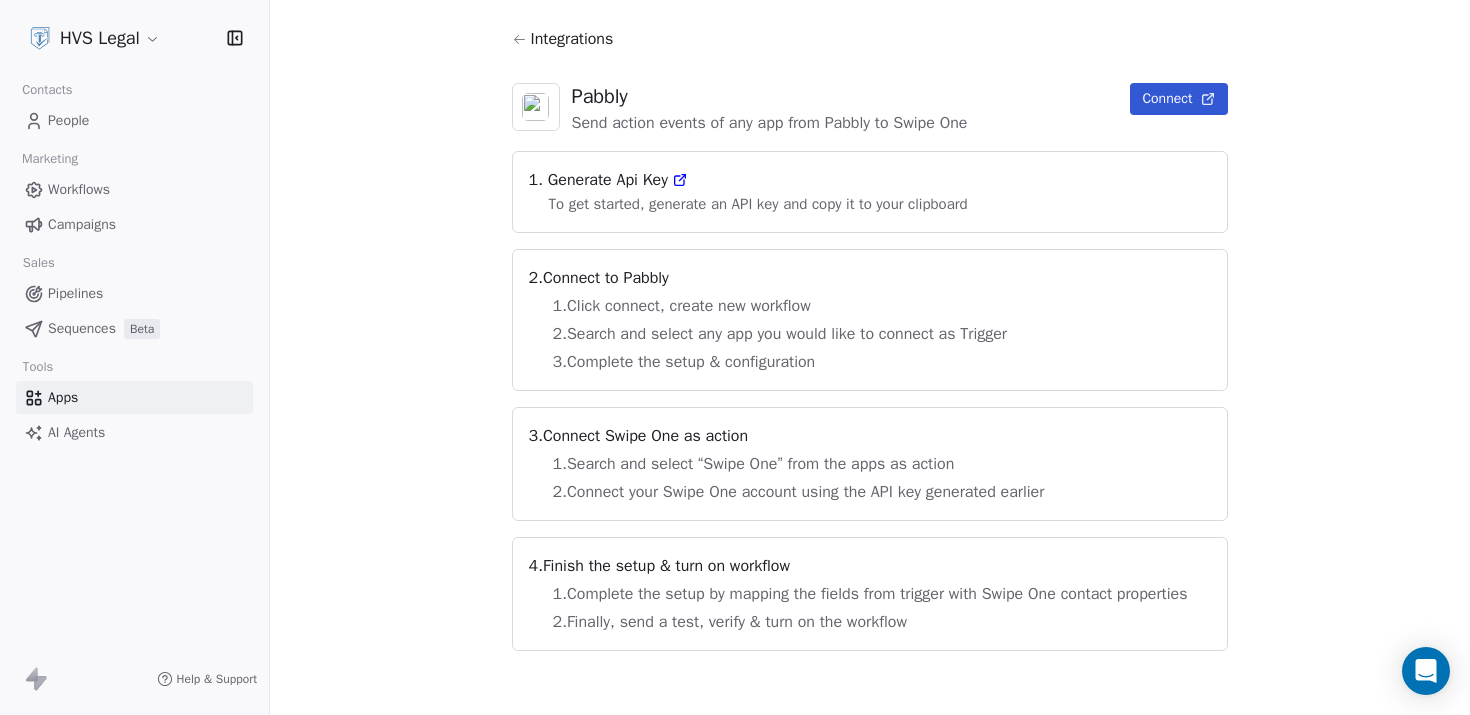 scroll, scrollTop: 0, scrollLeft: 0, axis: both 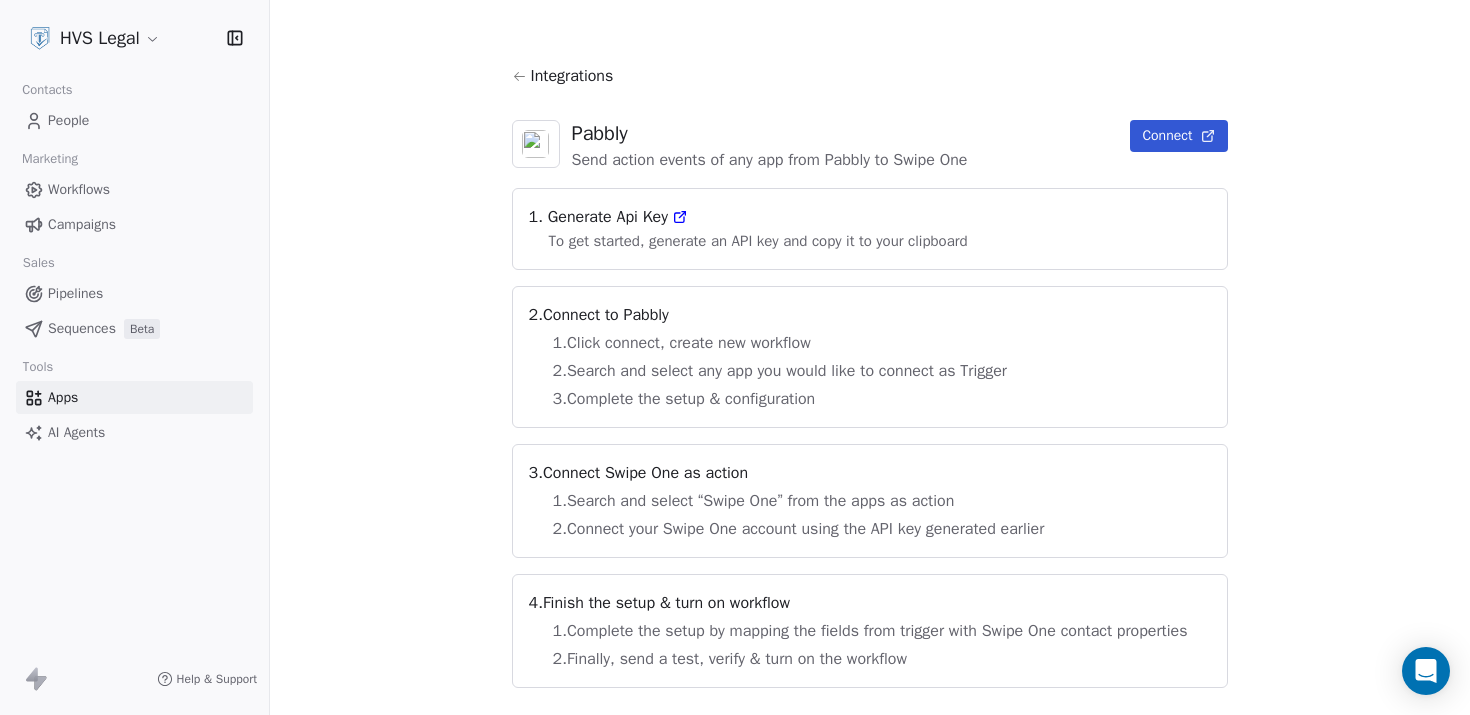click 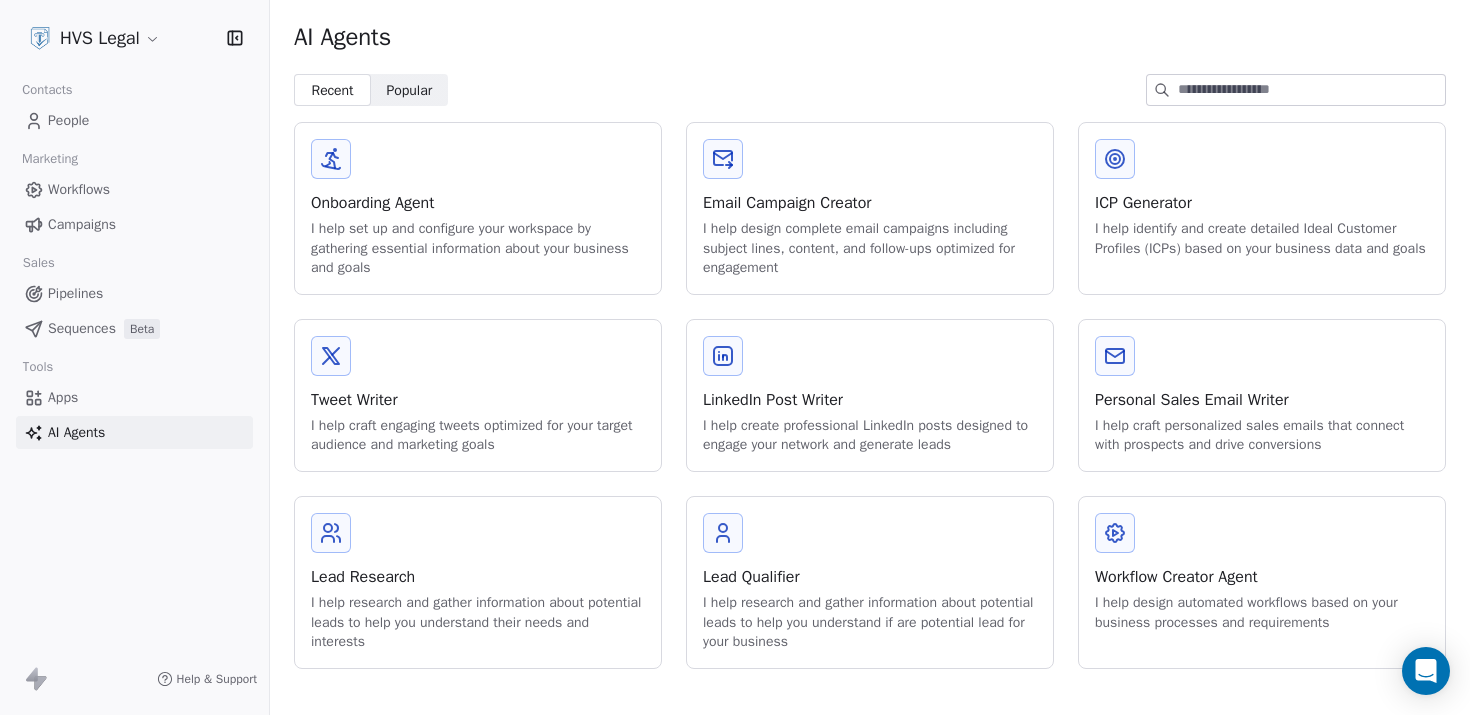 click on "Popular" at bounding box center (409, 90) 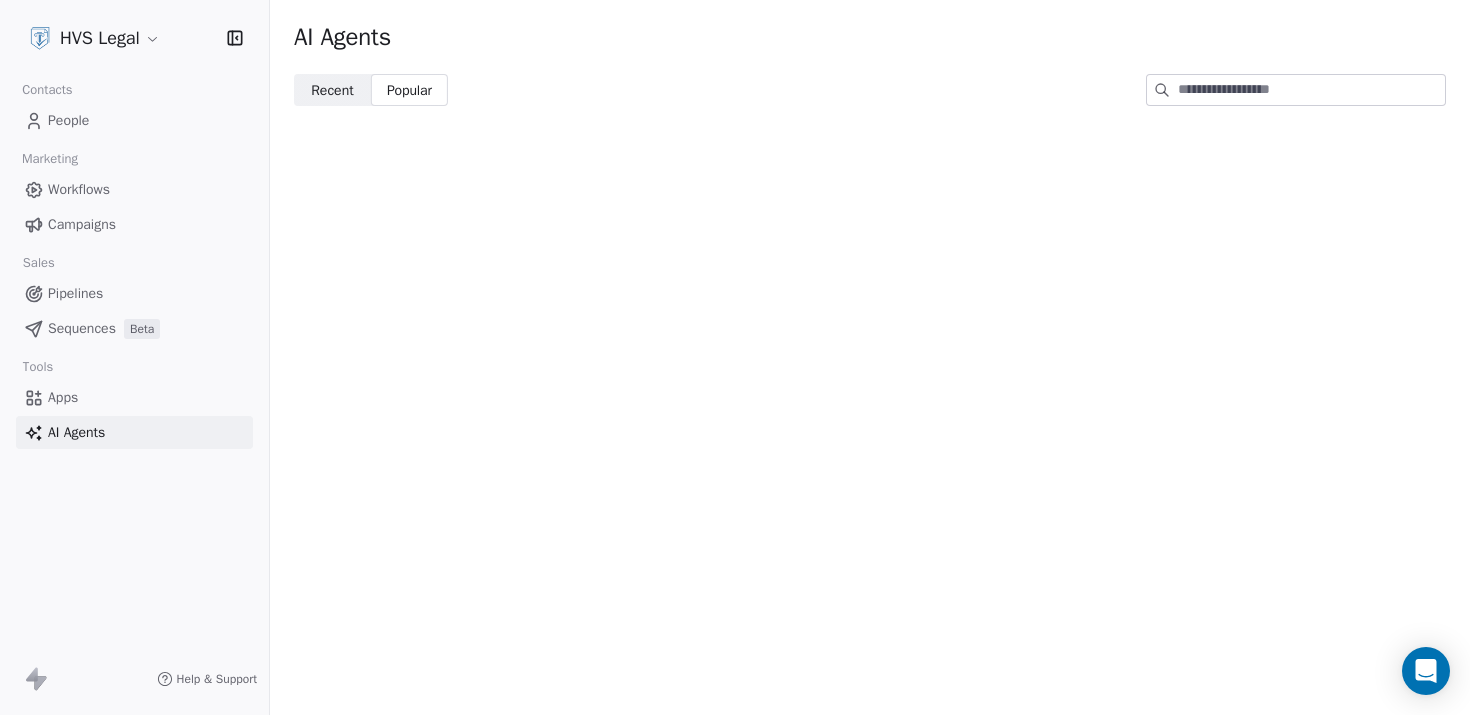 click on "Recent" at bounding box center [332, 90] 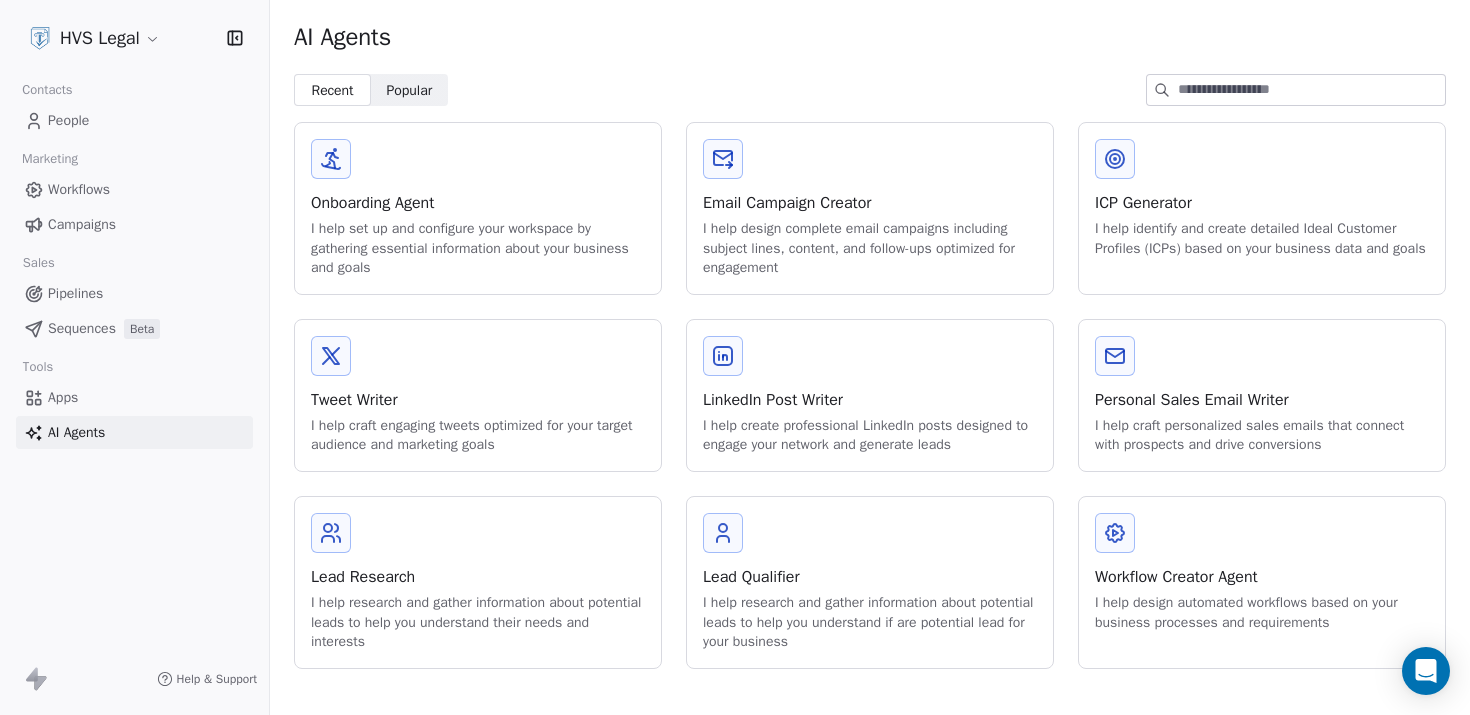 click on "Pipelines" at bounding box center (134, 293) 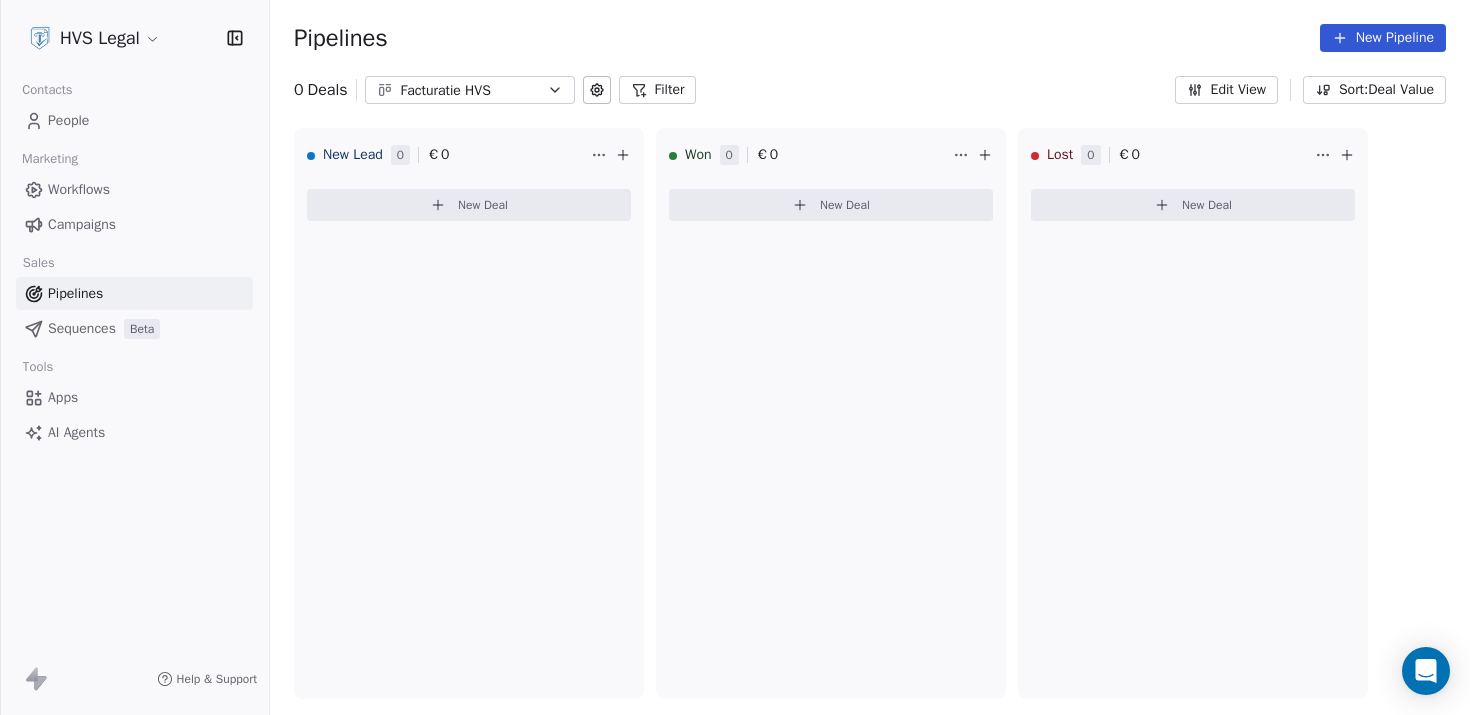 click on "Campaigns" at bounding box center [134, 224] 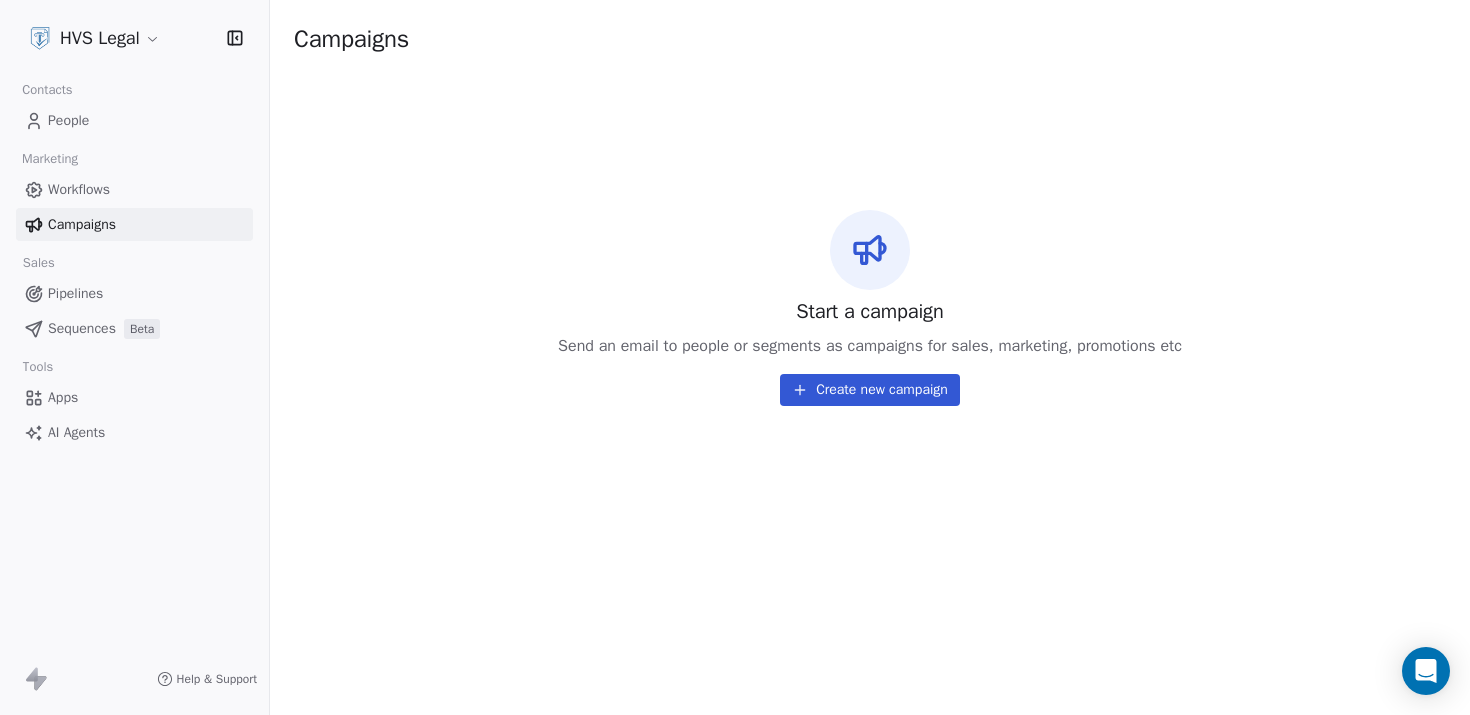 click on "Workflows" at bounding box center [134, 189] 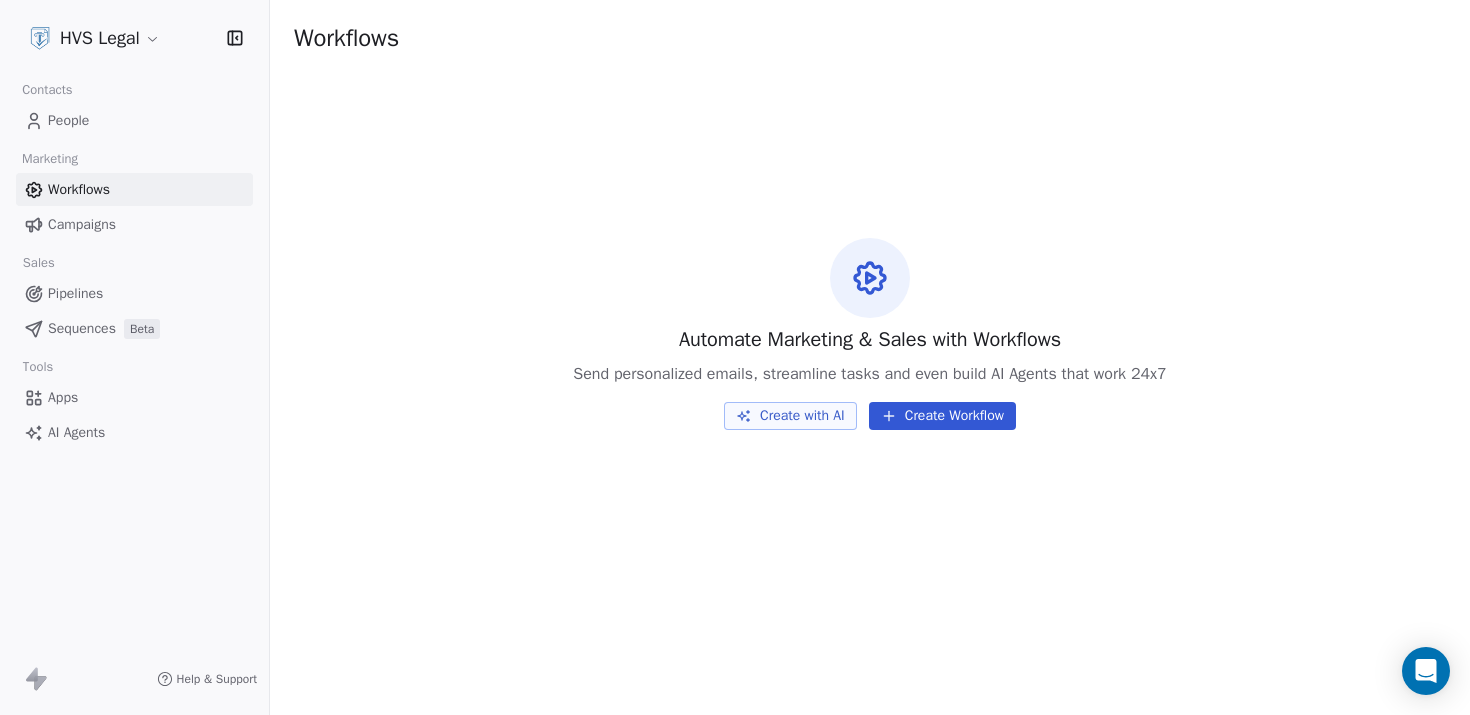 click on "People" at bounding box center [134, 120] 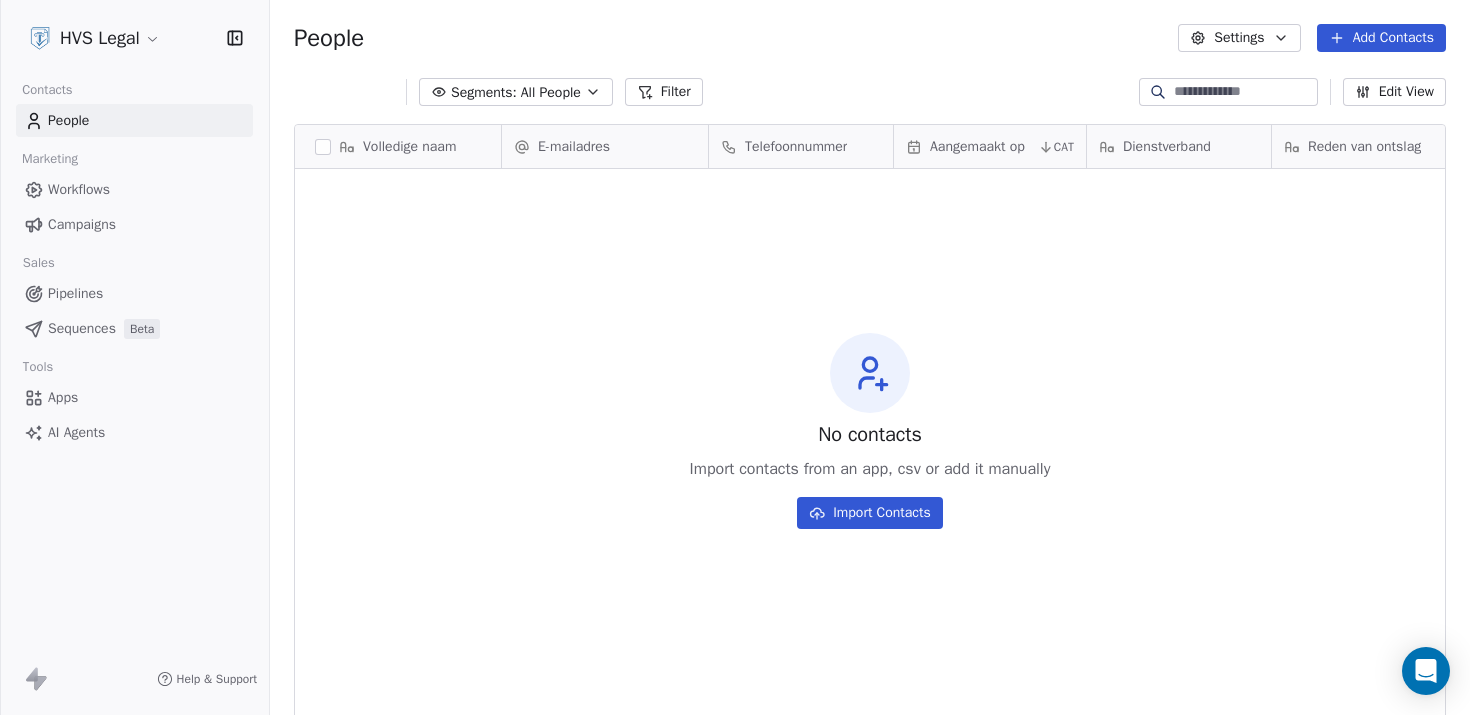 scroll, scrollTop: 16, scrollLeft: 16, axis: both 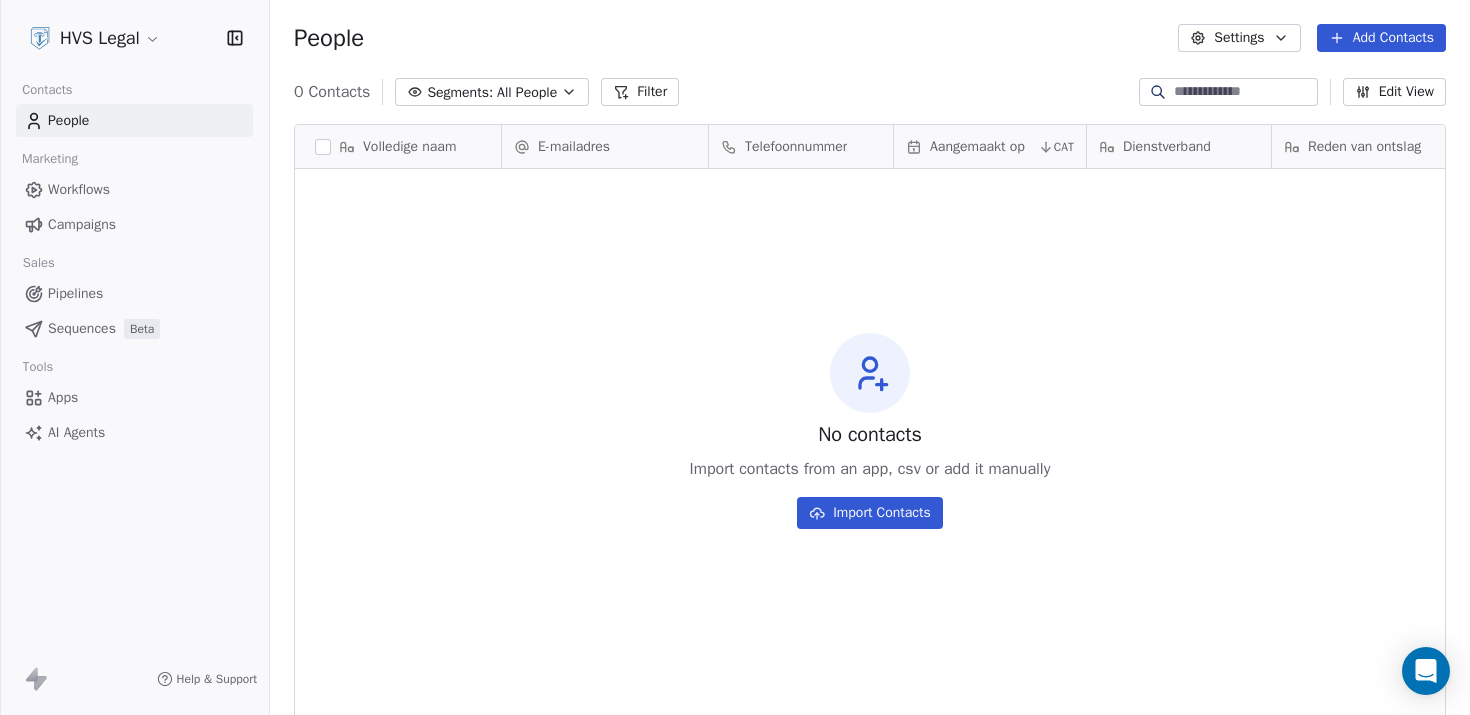 click on "People Settings  Add Contacts" at bounding box center (870, 38) 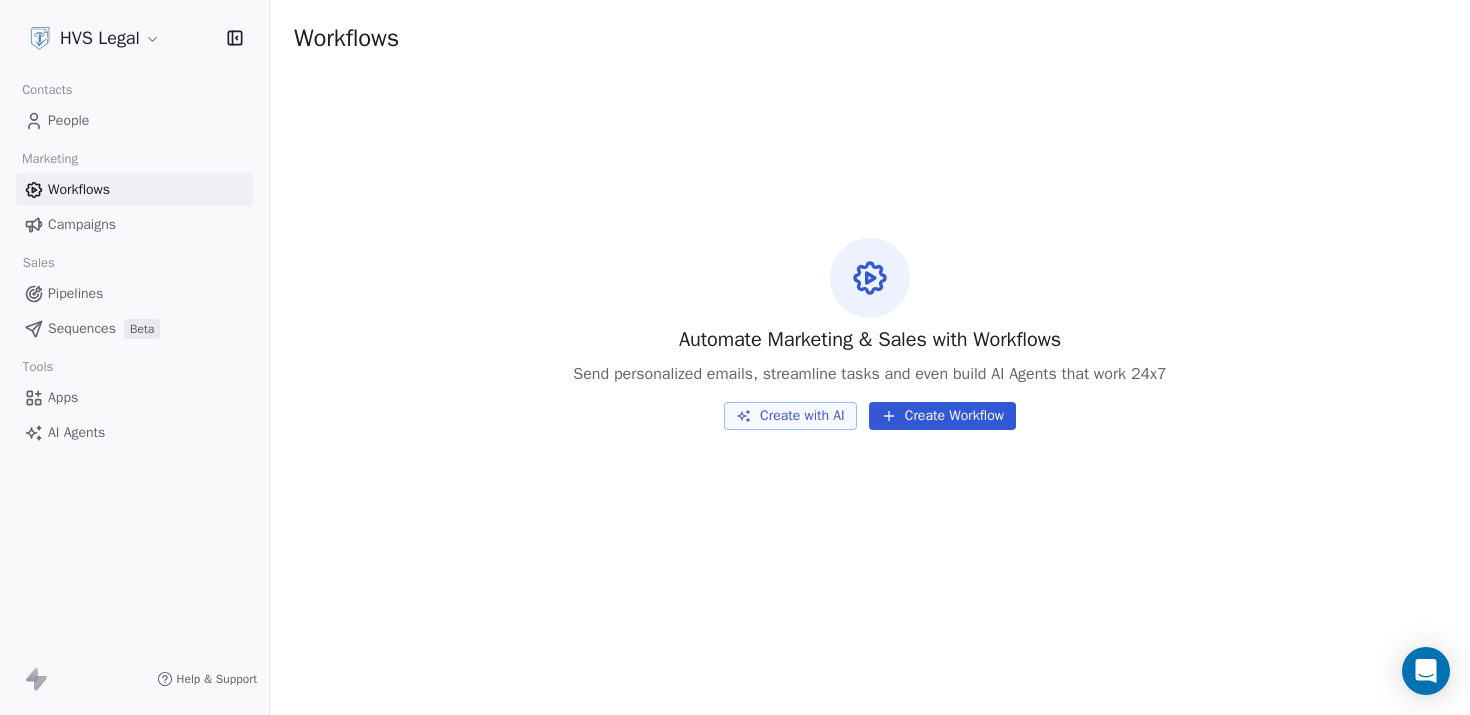 click on "Campaigns" at bounding box center [82, 224] 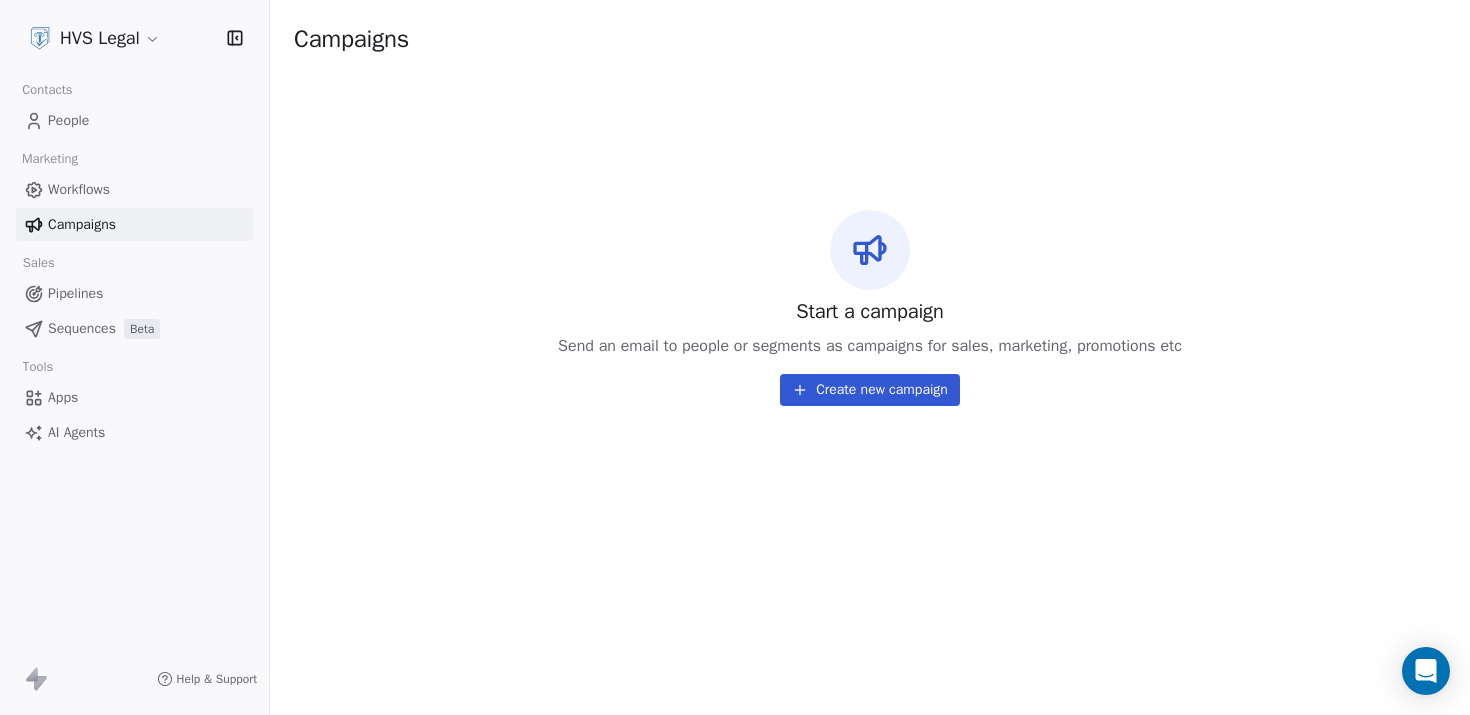 click on "People" at bounding box center [134, 120] 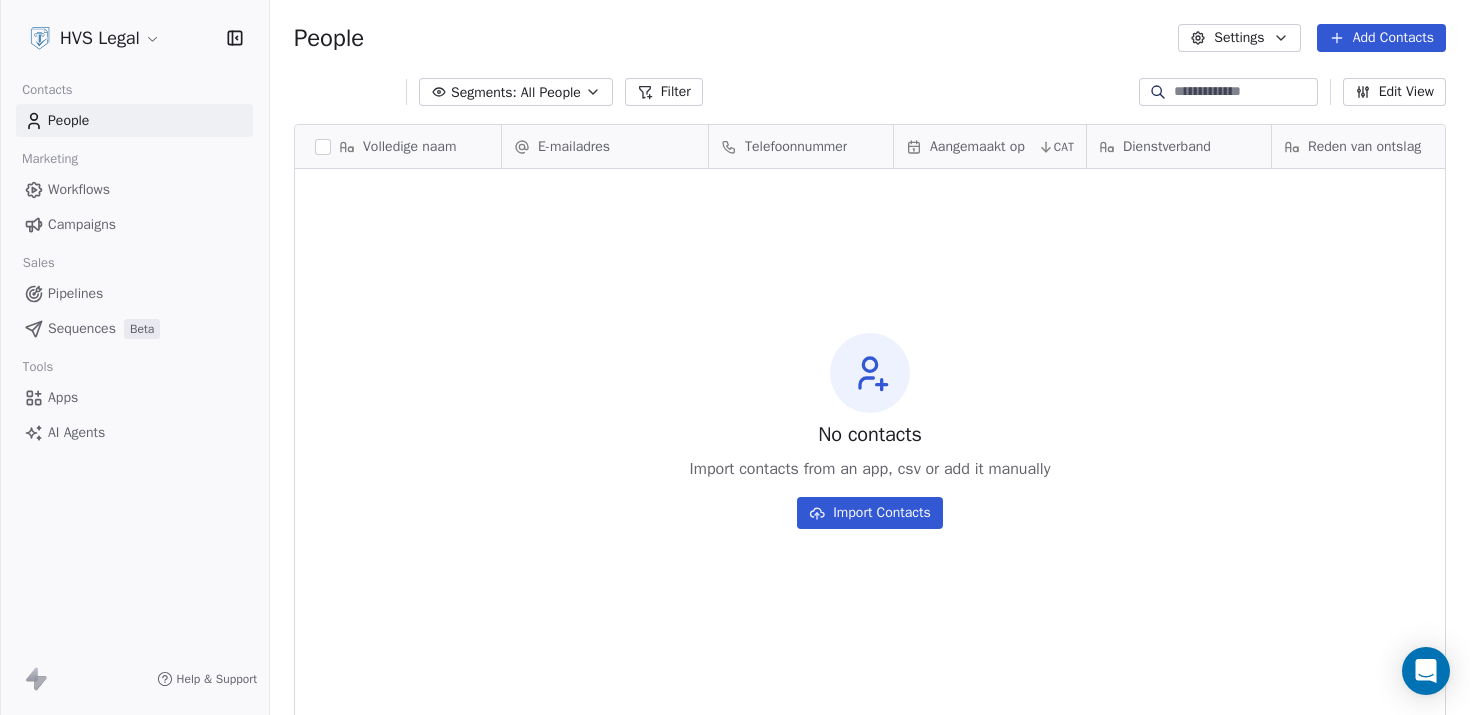 scroll, scrollTop: 16, scrollLeft: 16, axis: both 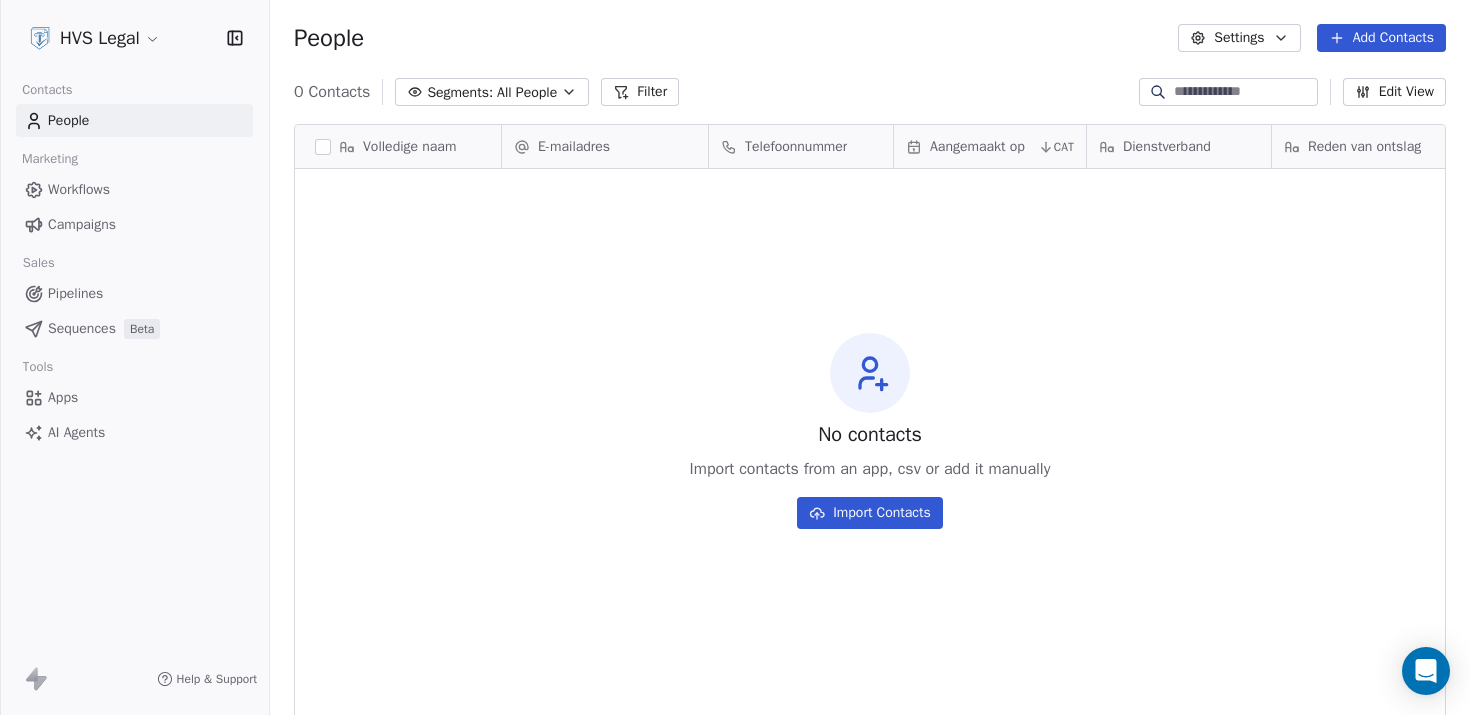 click on "HVS Legal Contacts People Marketing Workflows Campaigns Sales Pipelines Sequences Beta Tools Apps AI Agents Help & Support People Settings  Add Contacts 0 Contacts Segments: All People Filter  Edit View Tag Add to Sequence Export Volledige naam E-mailadres Telefoonnummer Aangemaakt op CAT Dienstverband Reden van ontslag Maandsalaris Extra voorwaarden Wettelijke transitievergoeding
To pick up a draggable item, press the space bar.
While dragging, use the arrow keys to move the item.
Press space again to drop the item in its new position, or press escape to cancel.
No contacts Import contacts from an app, csv or add it manually   Import Contacts" at bounding box center (735, 357) 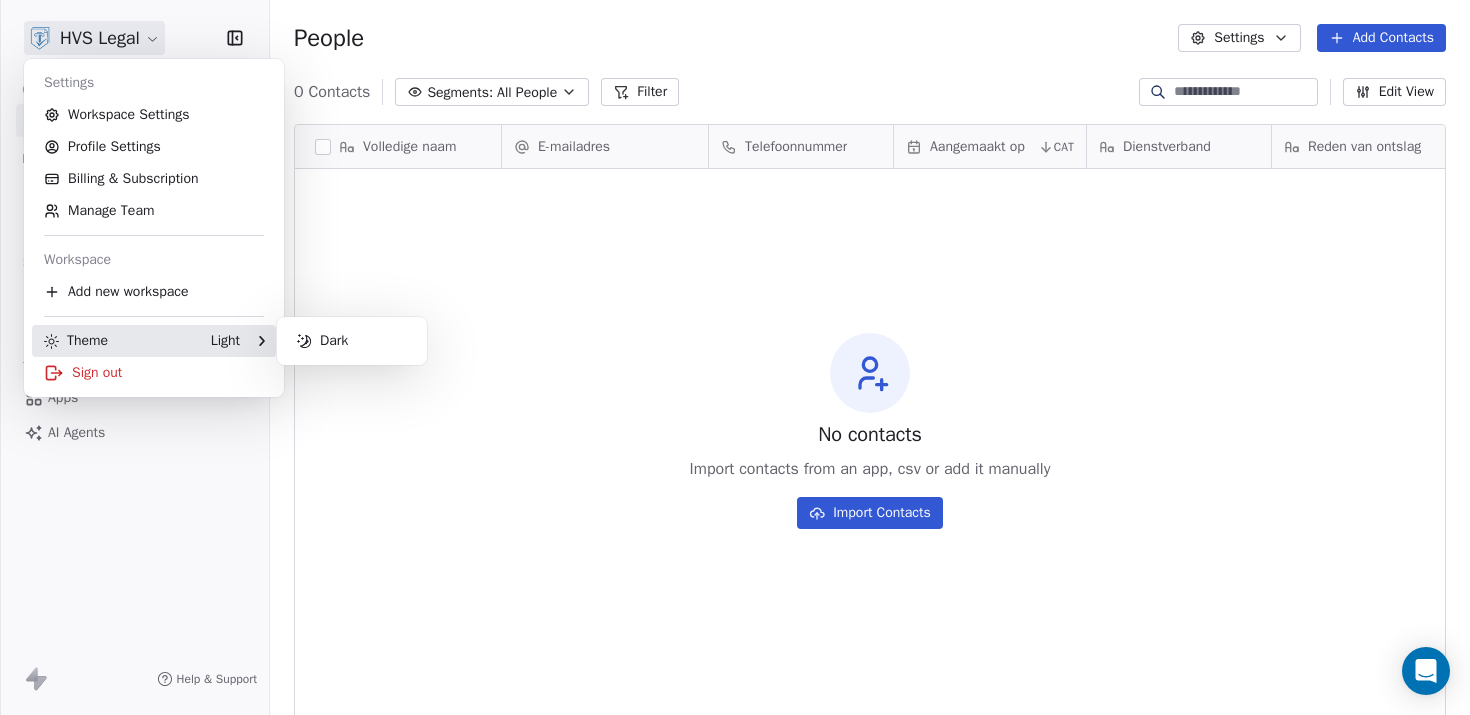click on "Light" at bounding box center (225, 341) 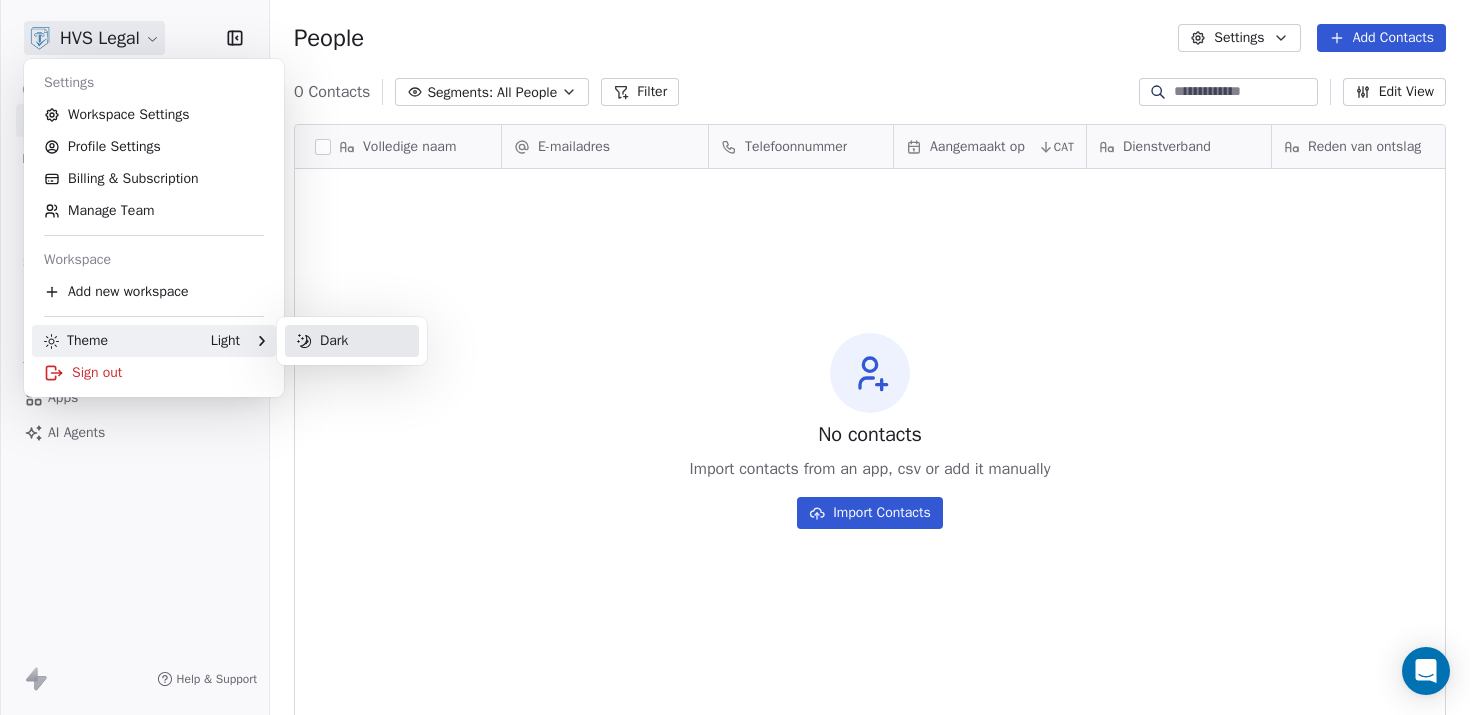 click on "Dark" at bounding box center (352, 341) 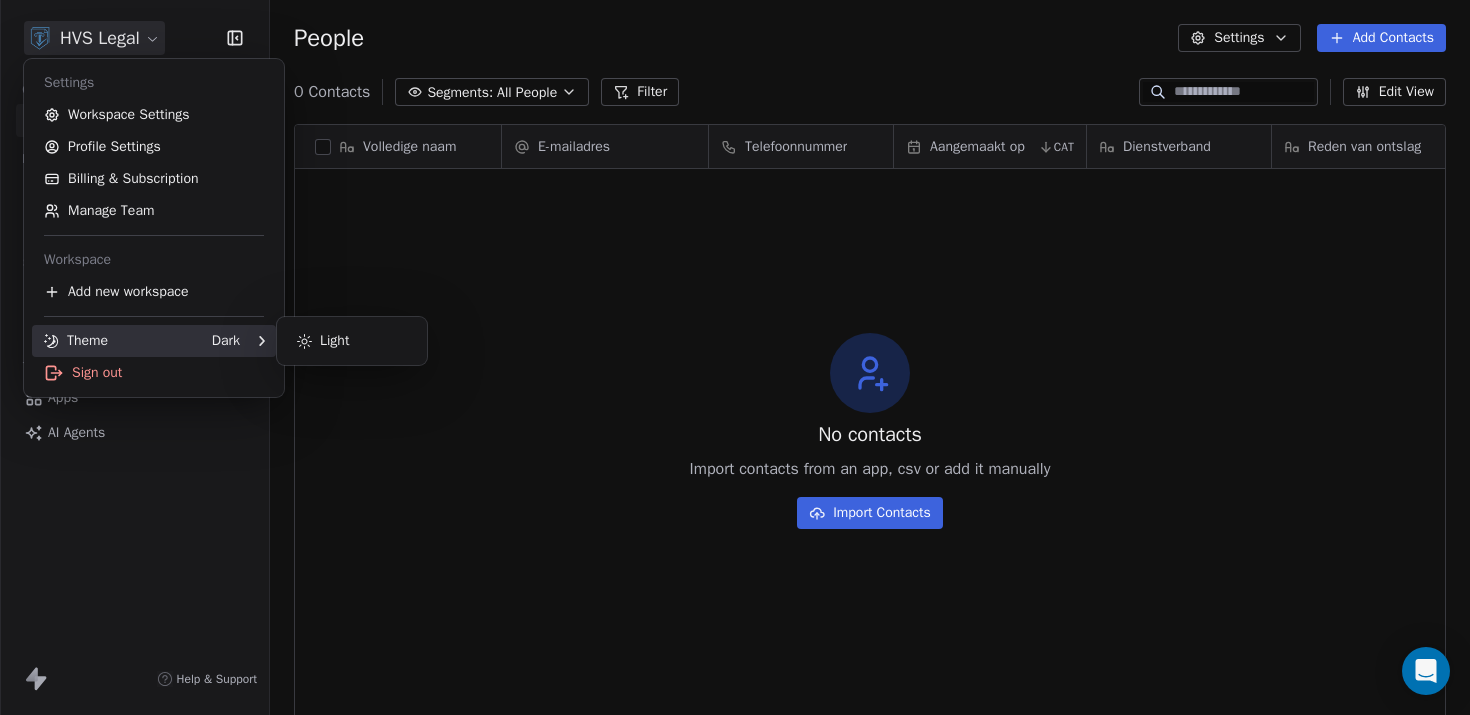 click on "Dark" at bounding box center [226, 341] 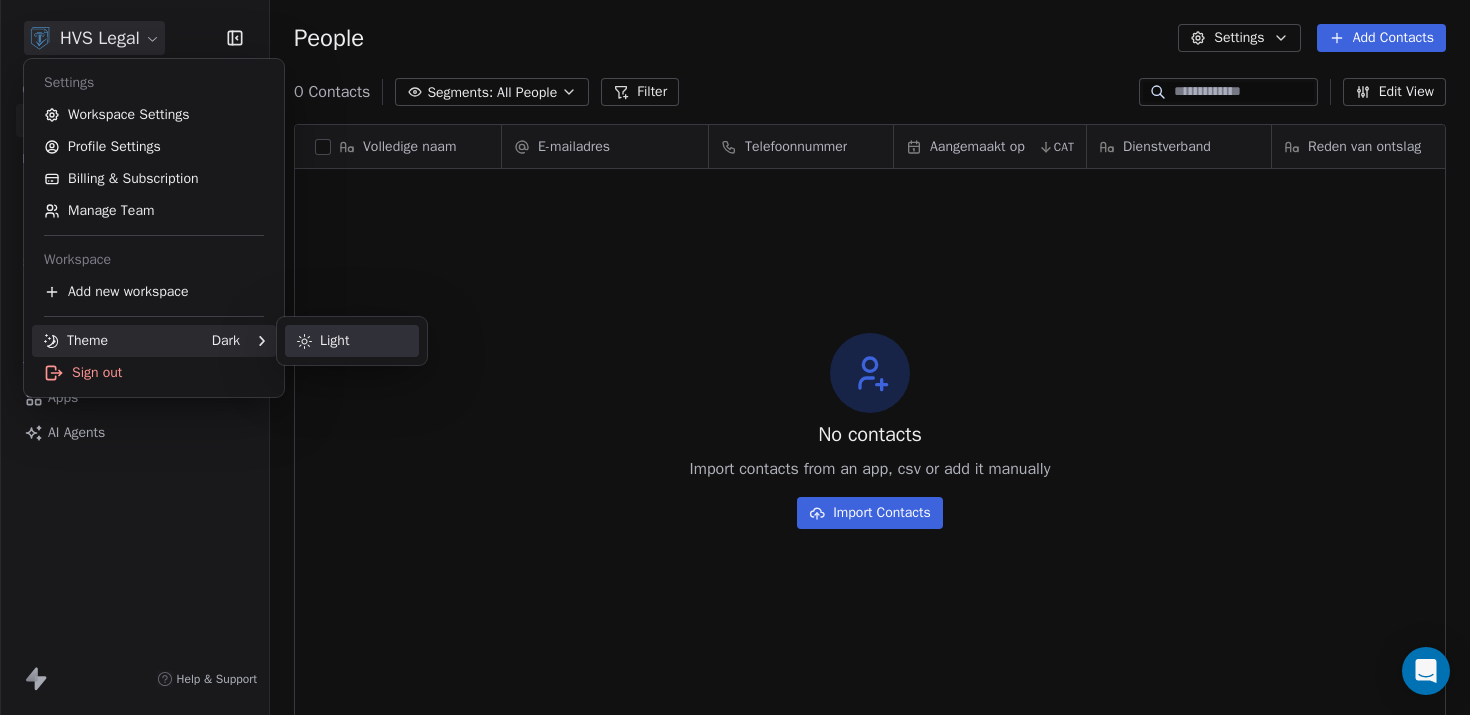 click on "Light" at bounding box center [352, 341] 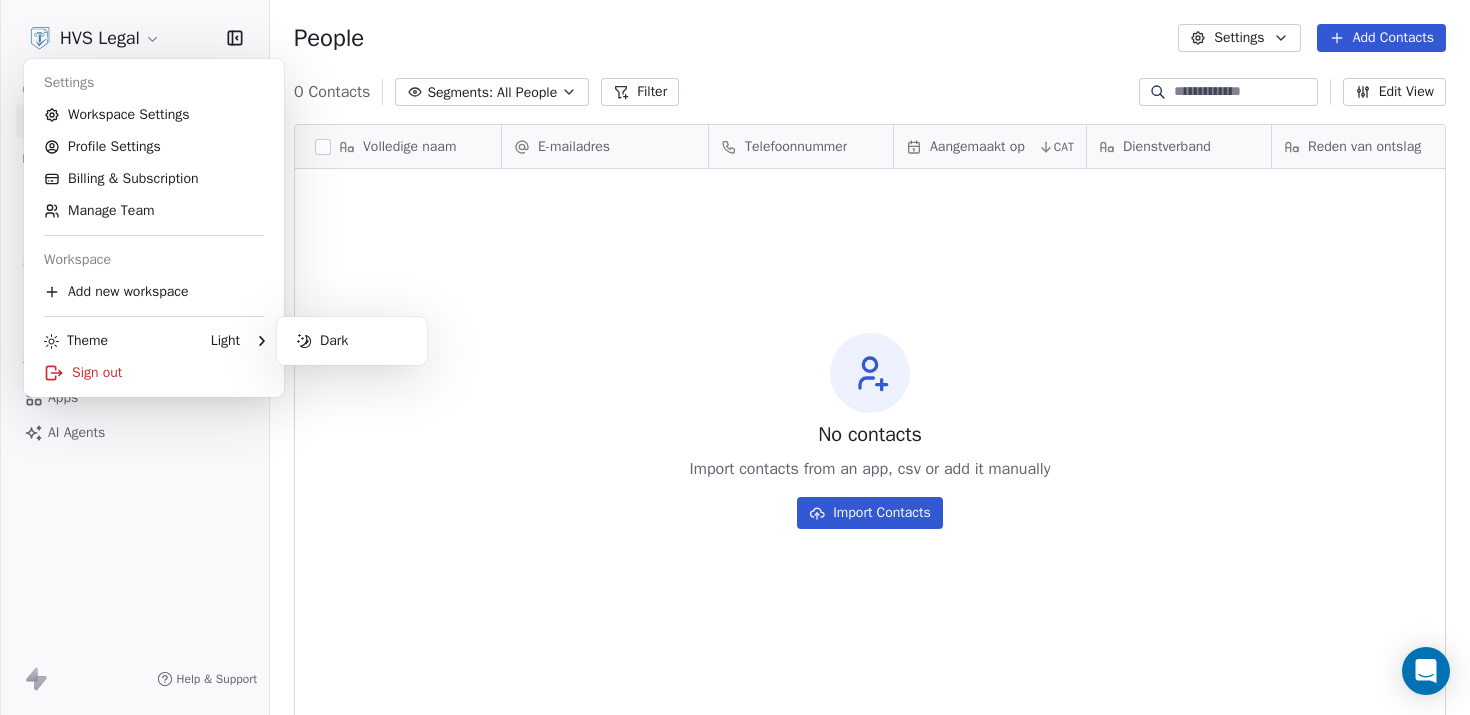 click on "HVS Legal Contacts People Marketing Workflows Campaigns Sales Pipelines Sequences Beta Tools Apps AI Agents Help & Support People Settings  Add Contacts 0 Contacts Segments: All People Filter  Edit View Tag Add to Sequence Export Volledige naam E-mailadres Telefoonnummer Aangemaakt op CAT Dienstverband Reden van ontslag Maandsalaris Extra voorwaarden Wettelijke transitievergoeding
To pick up a draggable item, press the space bar.
While dragging, use the arrow keys to move the item.
Press space again to drop the item in its new position, or press escape to cancel.
No contacts Import contacts from an app, csv or add it manually   Import Contacts
Settings Workspace Settings Profile Settings Billing & Subscription Manage Team   Workspace Add new workspace Theme Light Sign out Dark" at bounding box center (735, 357) 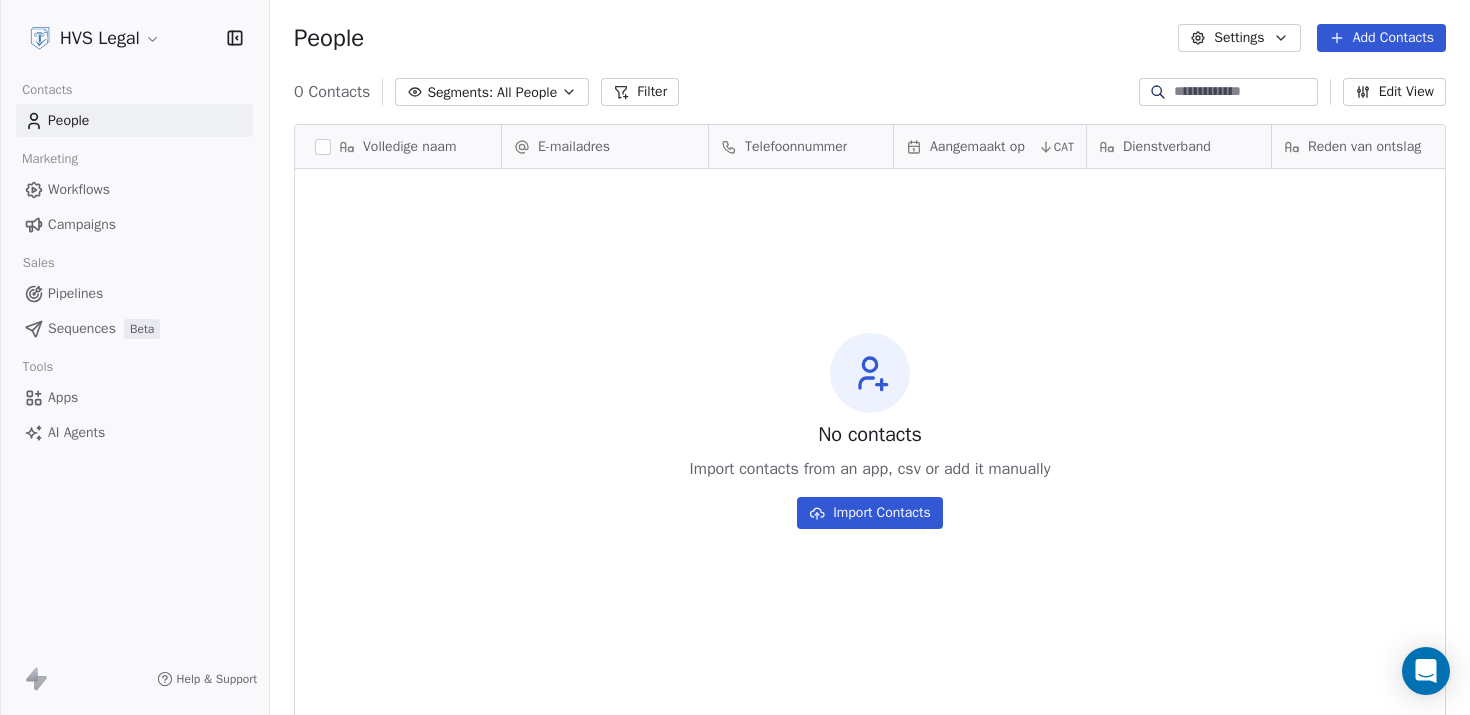 click on "People Settings  Add Contacts" at bounding box center (870, 38) 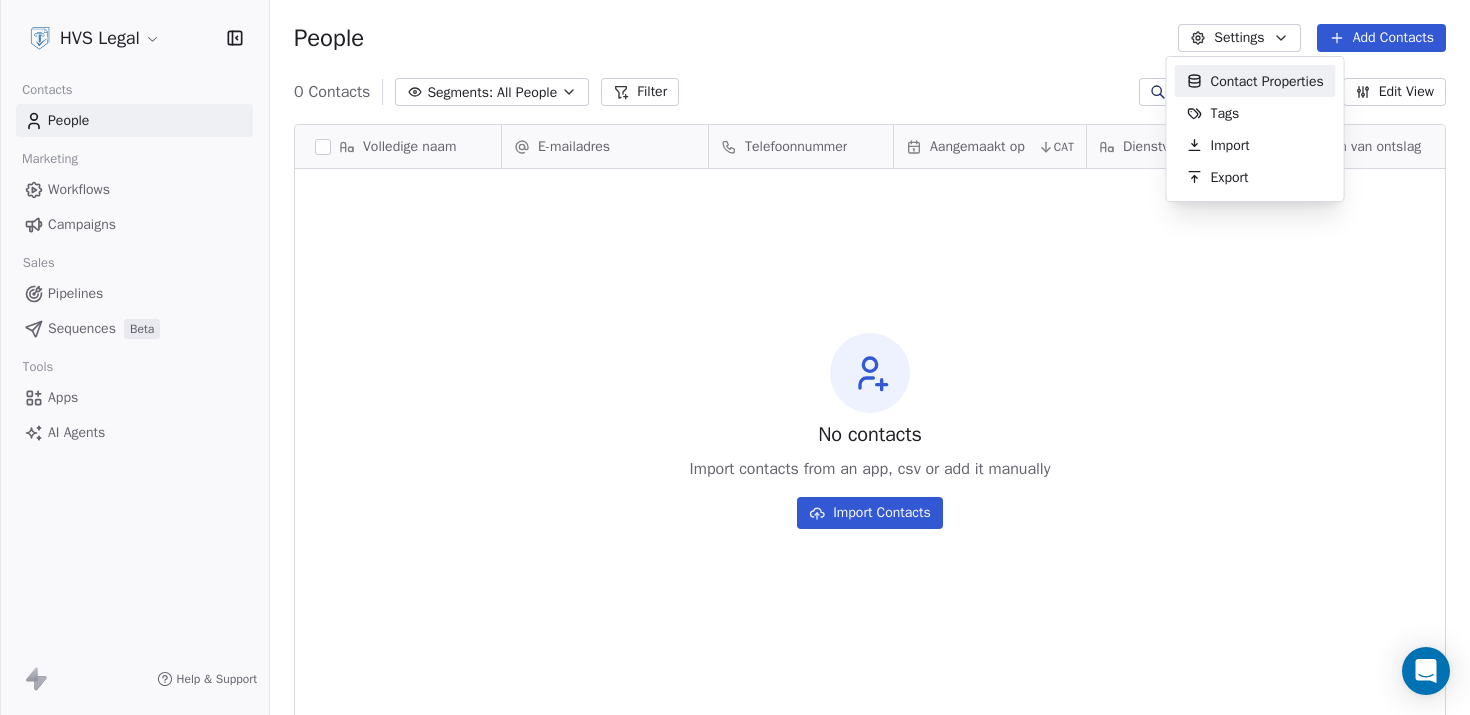 click on "HVS Legal Contacts People Marketing Workflows Campaigns Sales Pipelines Sequences Beta Tools Apps AI Agents Help & Support People Settings  Add Contacts 0 Contacts Segments: All People Filter  Edit View Tag Add to Sequence Export Volledige naam E-mailadres Telefoonnummer Aangemaakt op CAT Dienstverband Reden van ontslag Maandsalaris Extra voorwaarden Wettelijke transitievergoeding
To pick up a draggable item, press the space bar.
While dragging, use the arrow keys to move the item.
Press space again to drop the item in its new position, or press escape to cancel.
No contacts Import contacts from an app, csv or add it manually   Import Contacts
Contact Properties Tags Import Export" at bounding box center [735, 357] 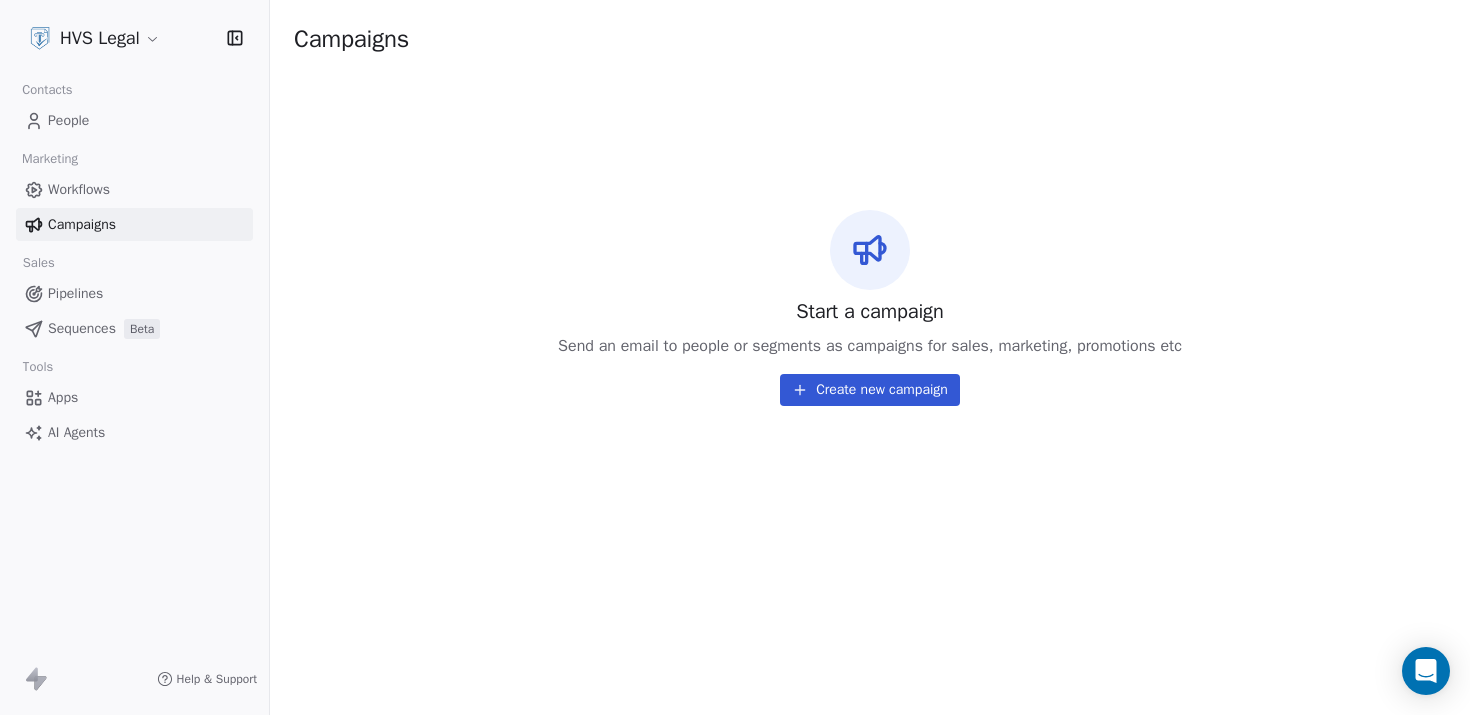 click on "People" at bounding box center (134, 120) 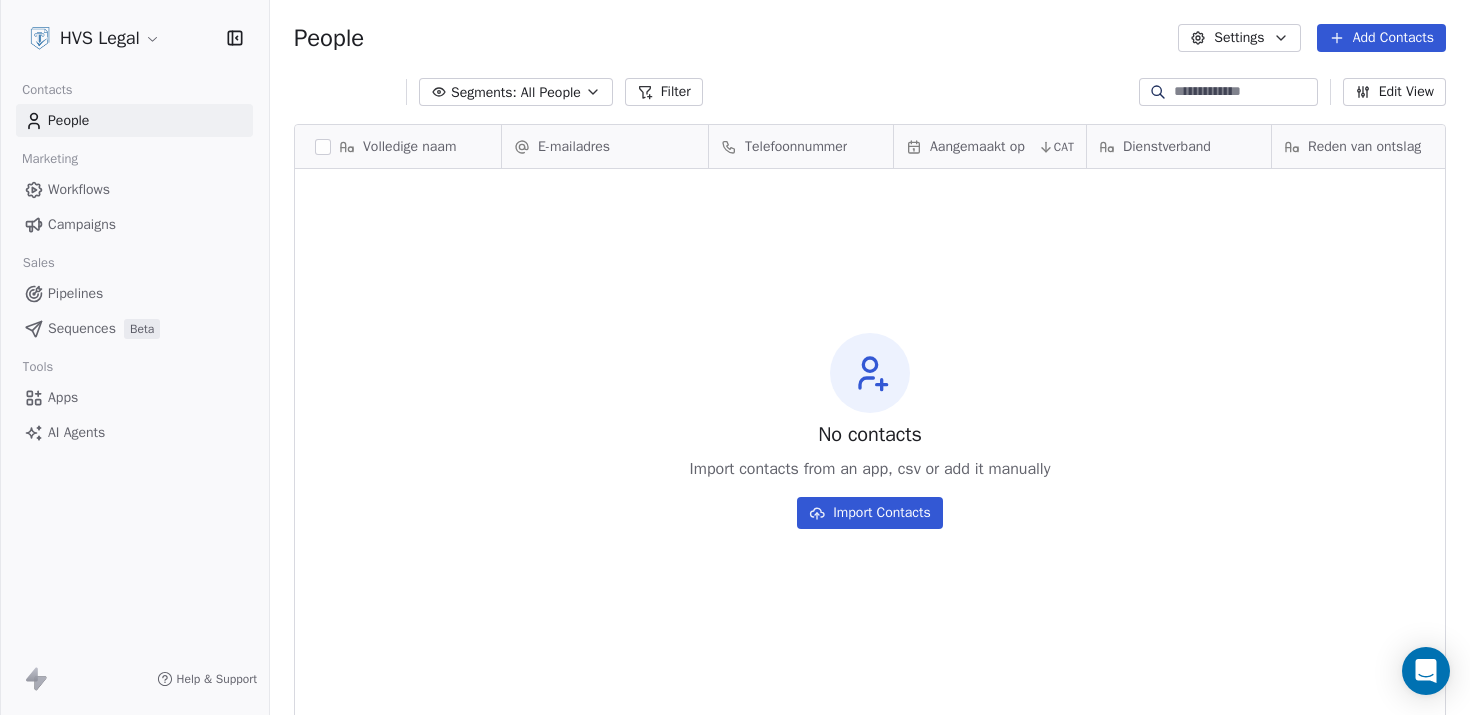 scroll, scrollTop: 16, scrollLeft: 16, axis: both 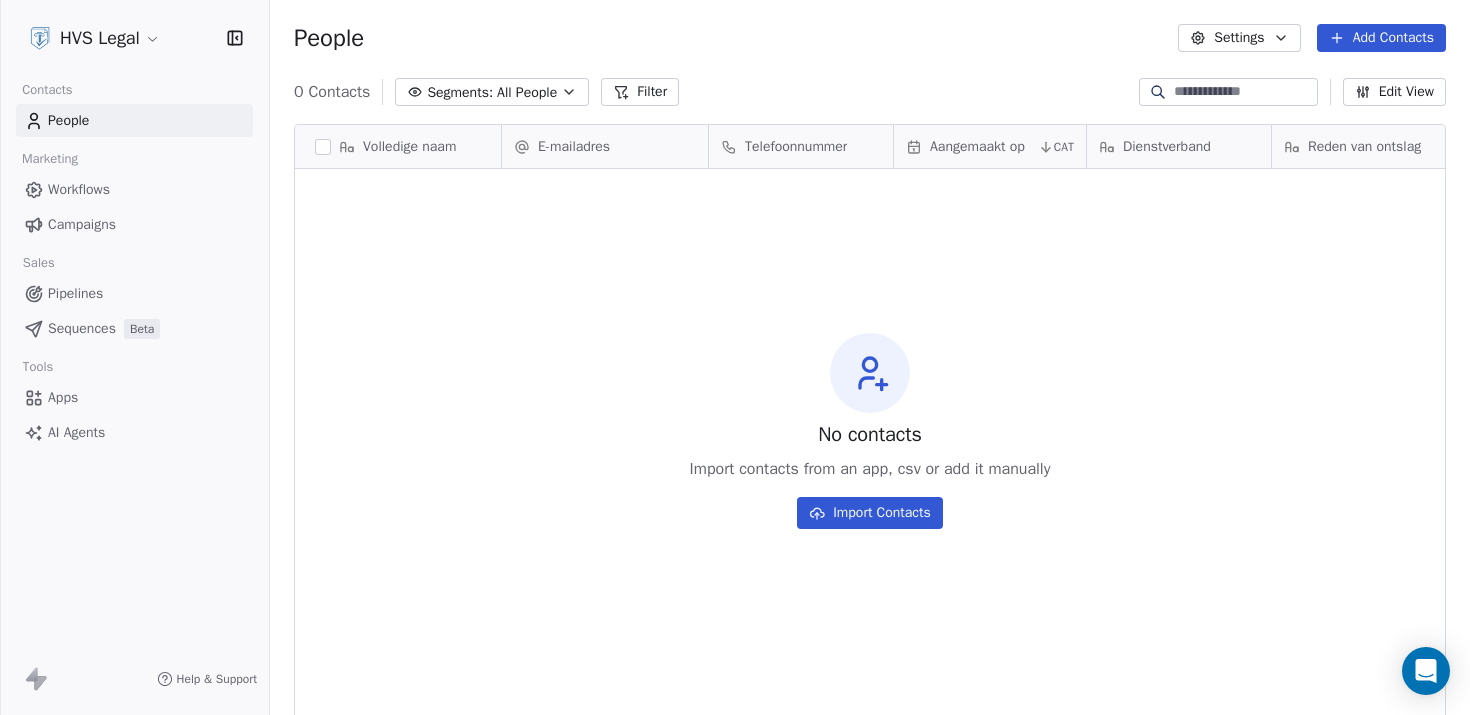 click on "People" at bounding box center (134, 120) 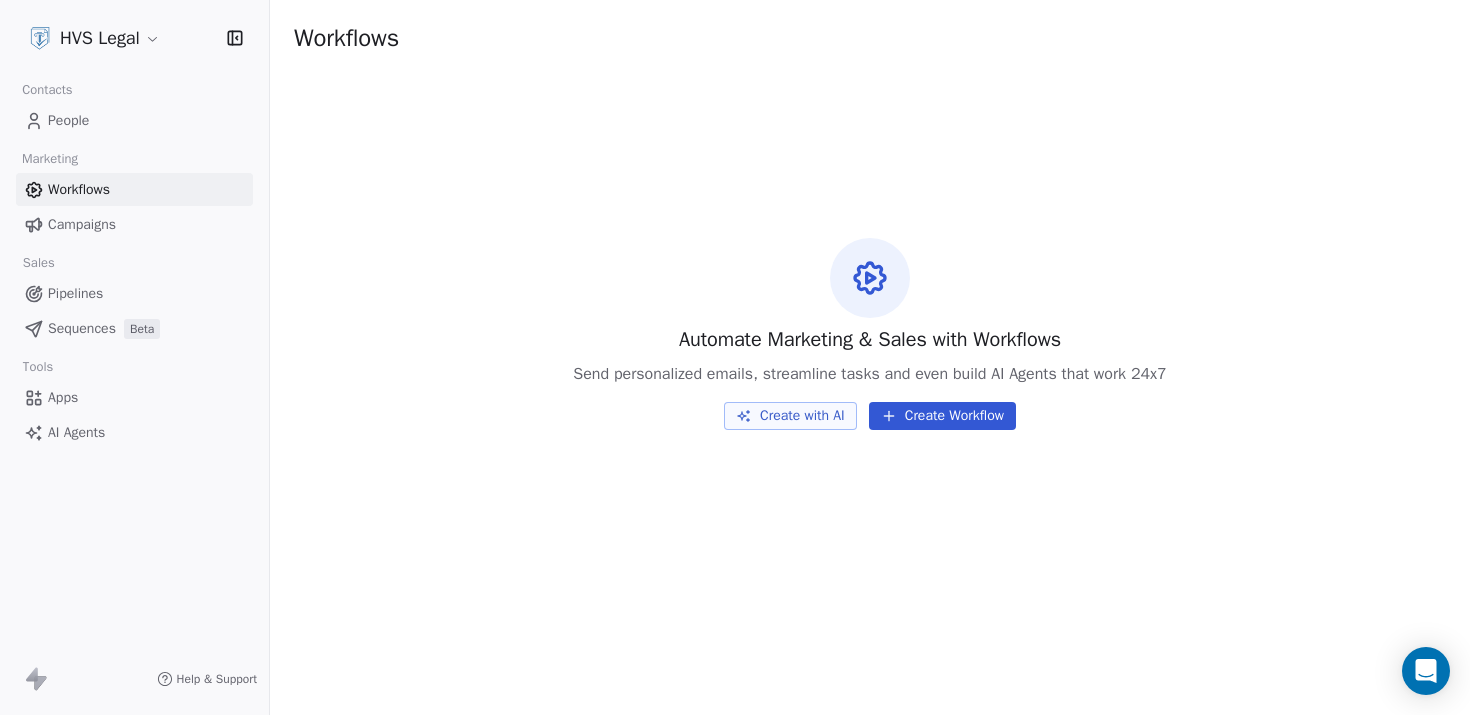 click on "People" at bounding box center (134, 120) 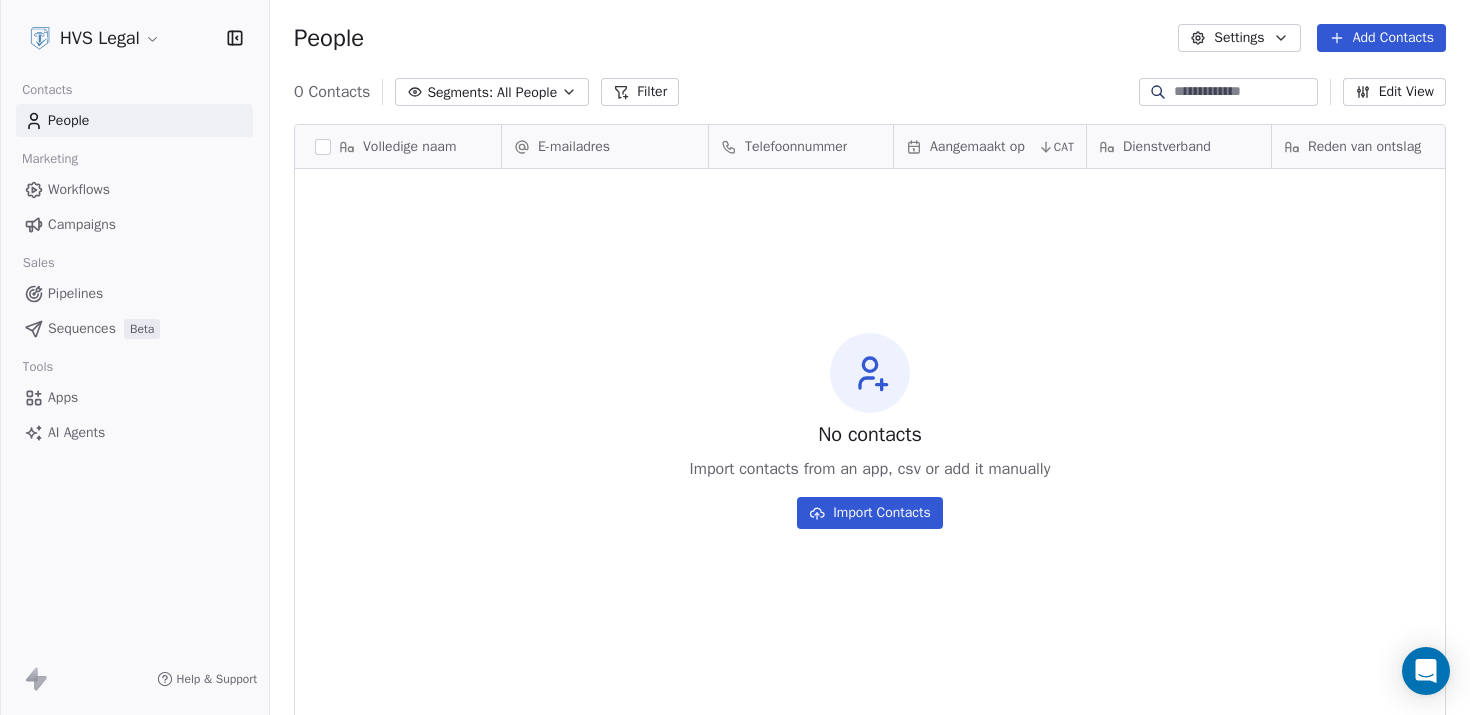 scroll, scrollTop: 16, scrollLeft: 16, axis: both 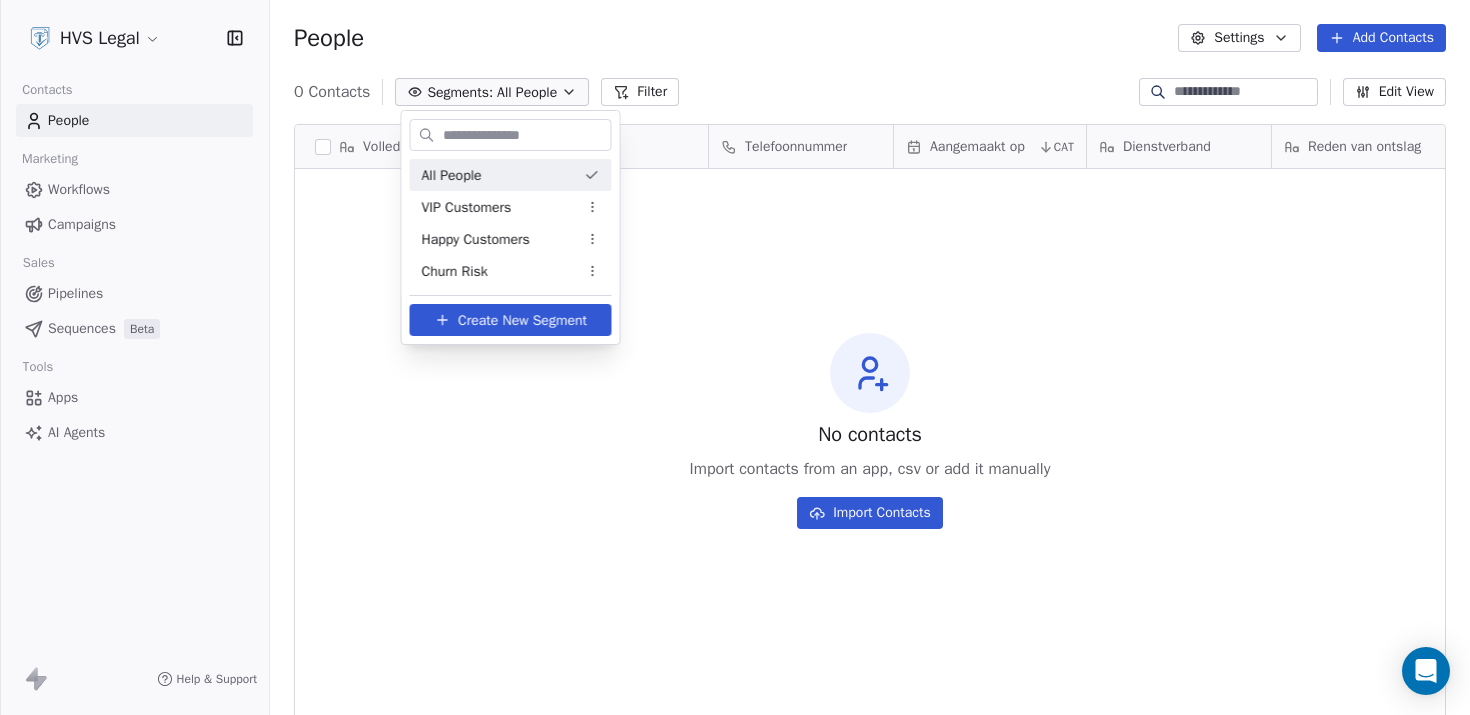 click on "All People" at bounding box center (511, 175) 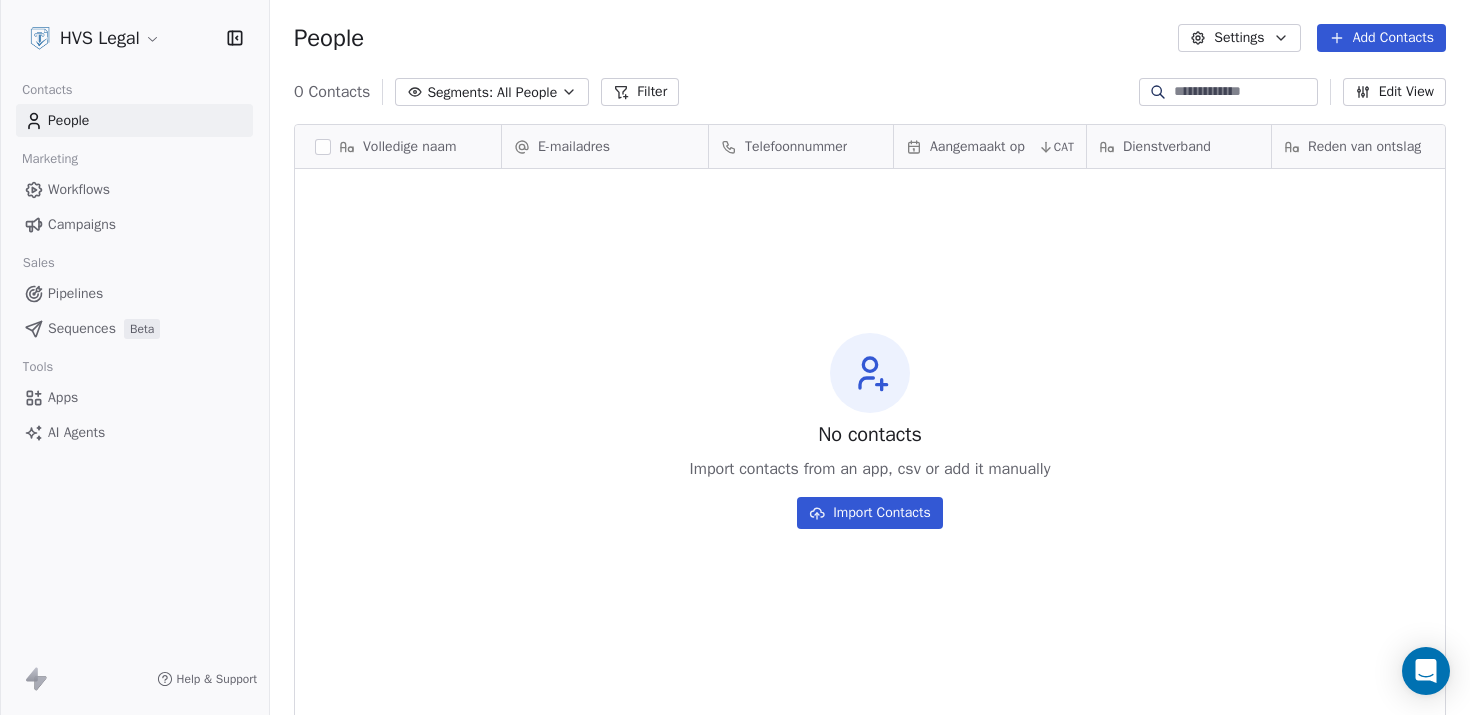 click on "0 Contacts Segments: All People Filter  Edit View" at bounding box center (870, 92) 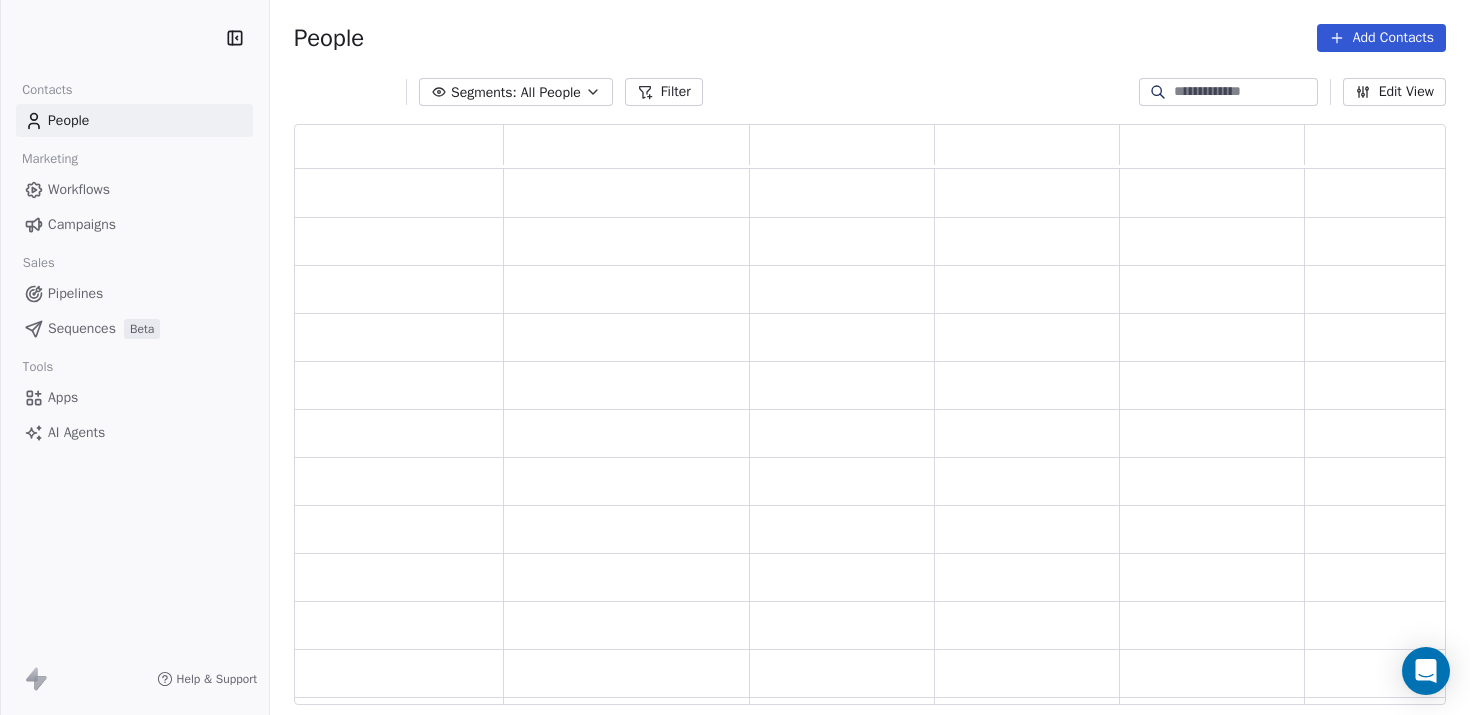 scroll, scrollTop: 0, scrollLeft: 0, axis: both 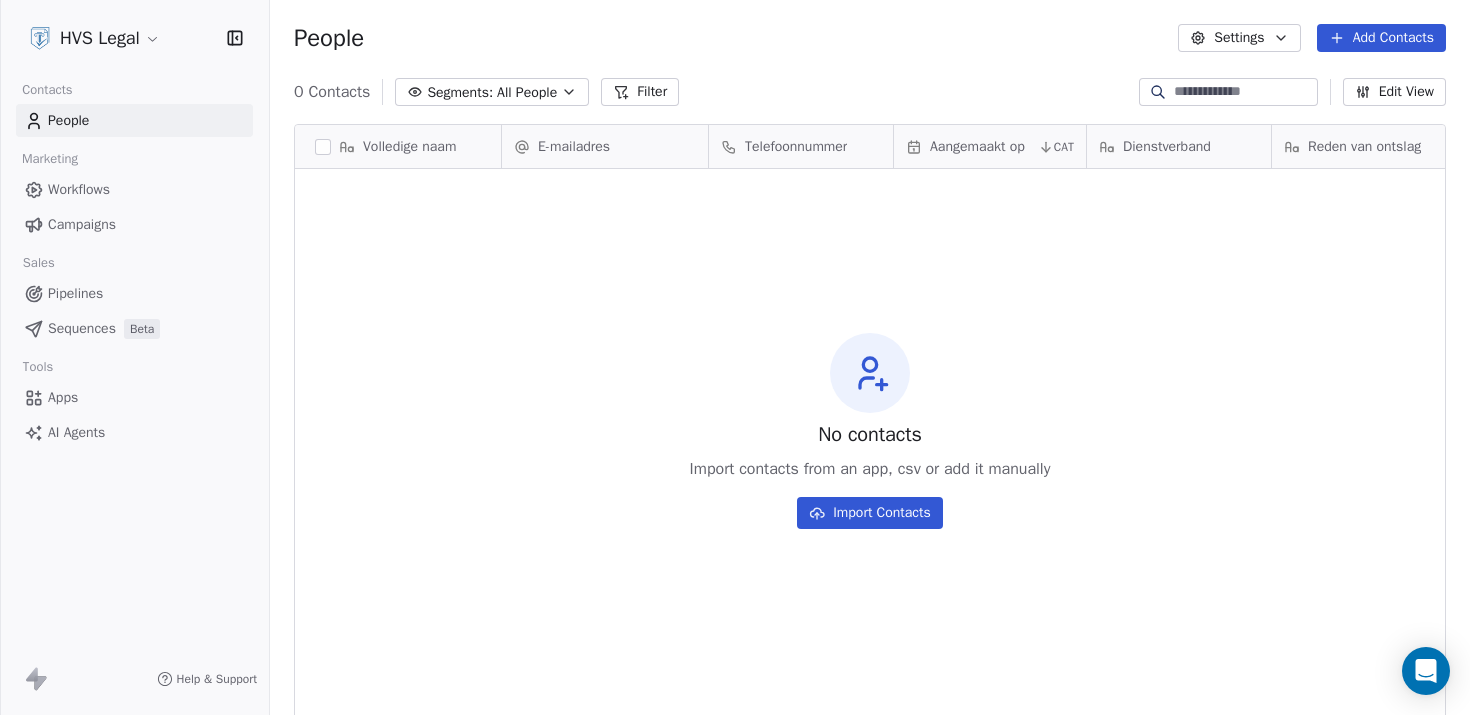 click on "Help & Support" at bounding box center (217, 679) 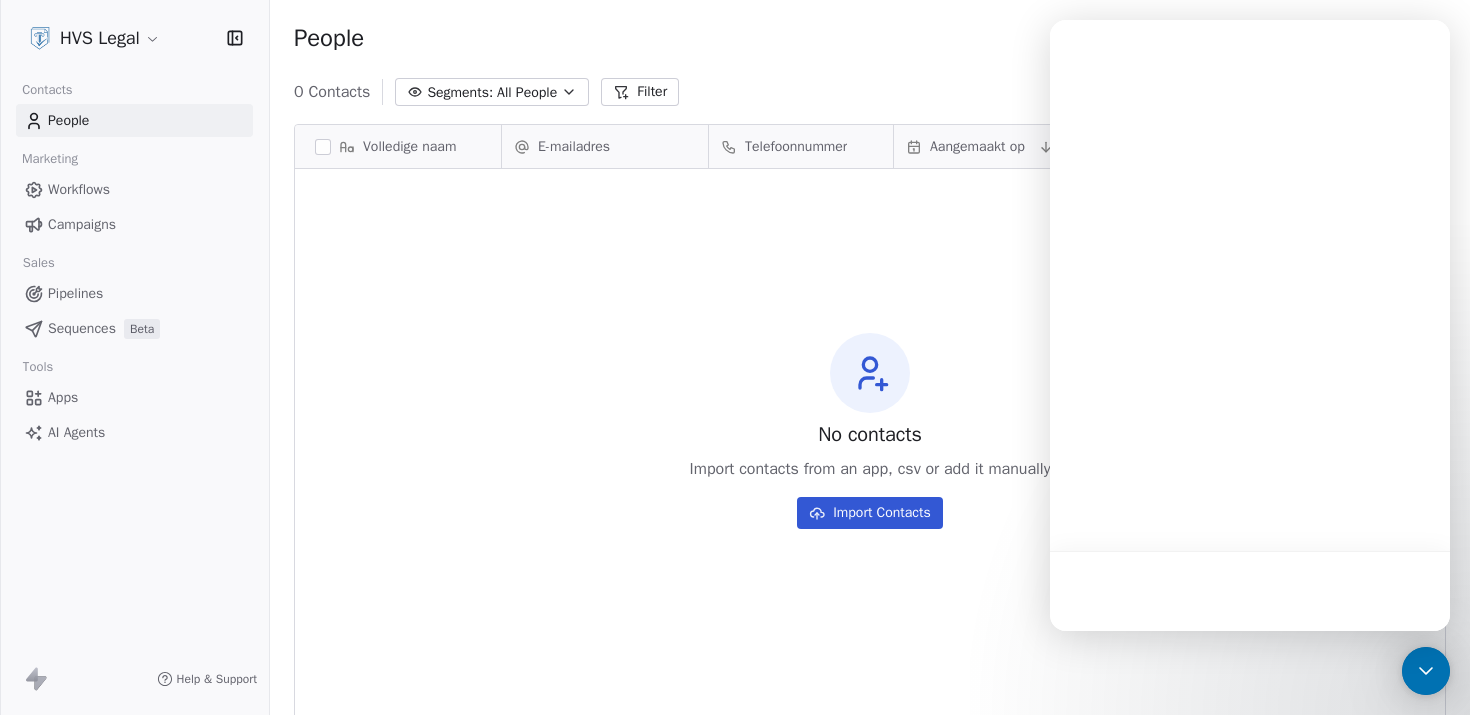 scroll, scrollTop: 0, scrollLeft: 0, axis: both 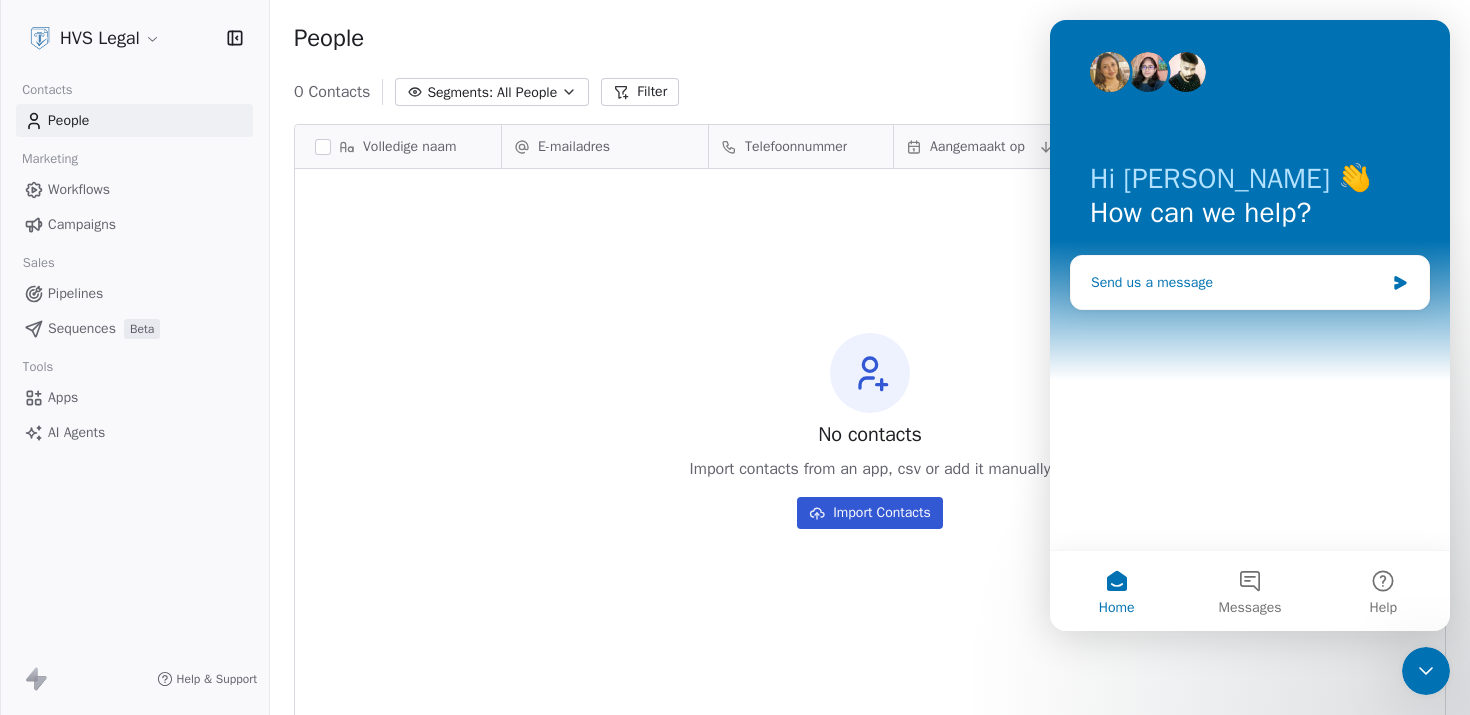 click on "Send us a message" at bounding box center (1237, 282) 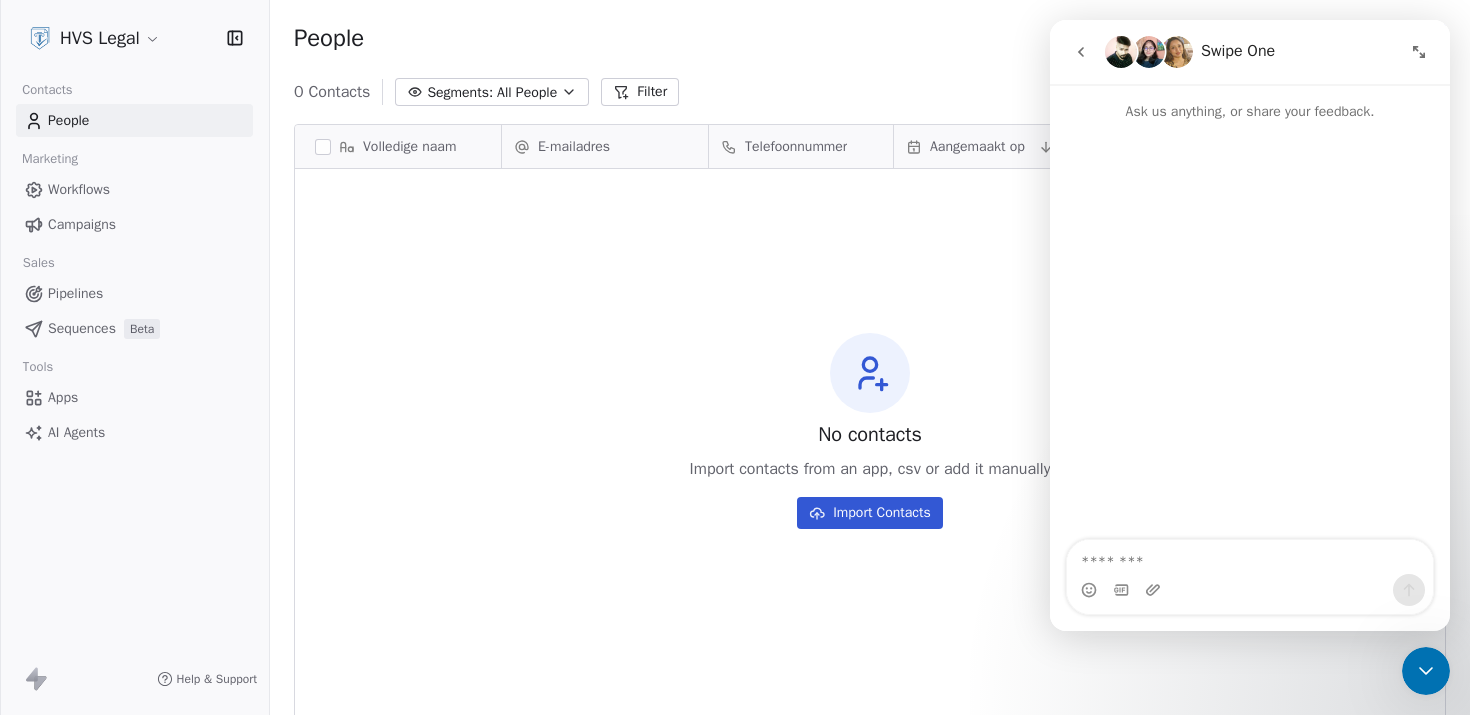 click 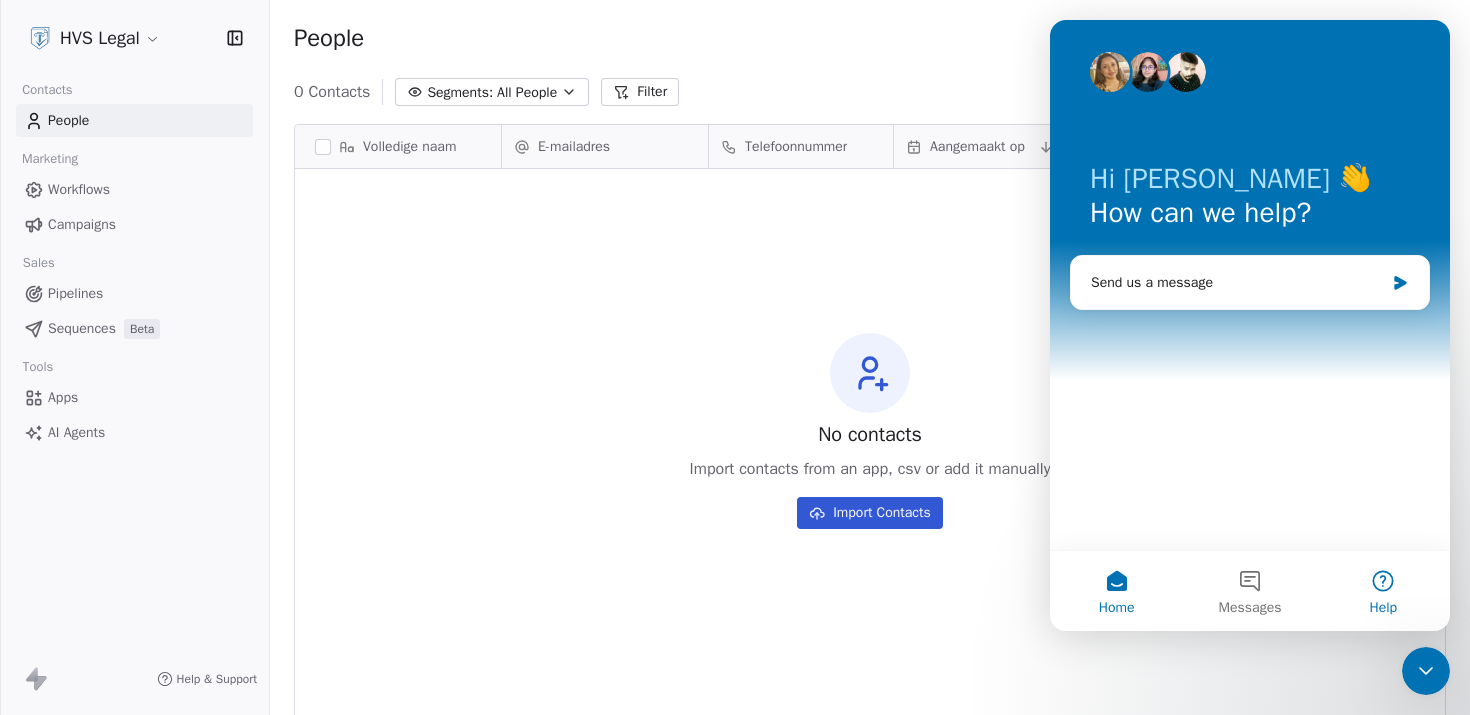 click on "Help" at bounding box center (1383, 591) 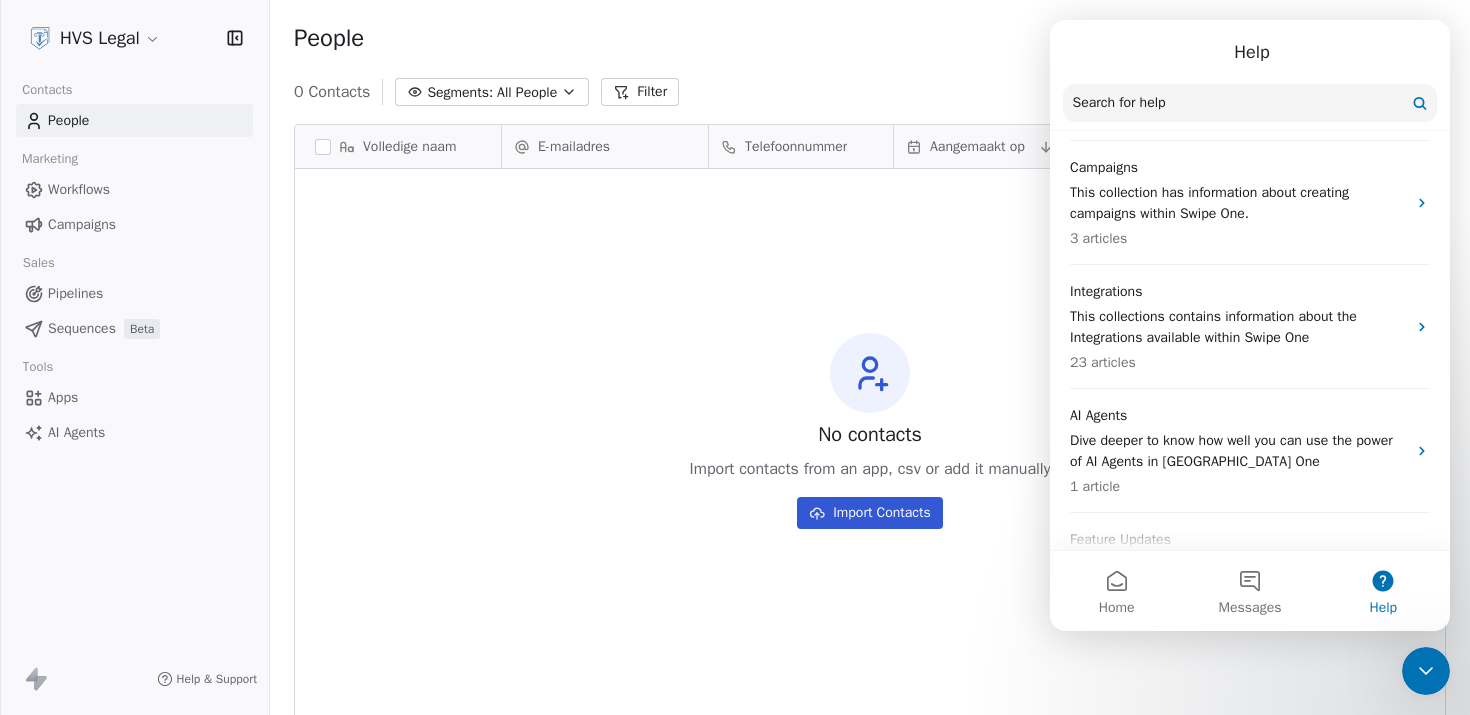 scroll, scrollTop: 567, scrollLeft: 0, axis: vertical 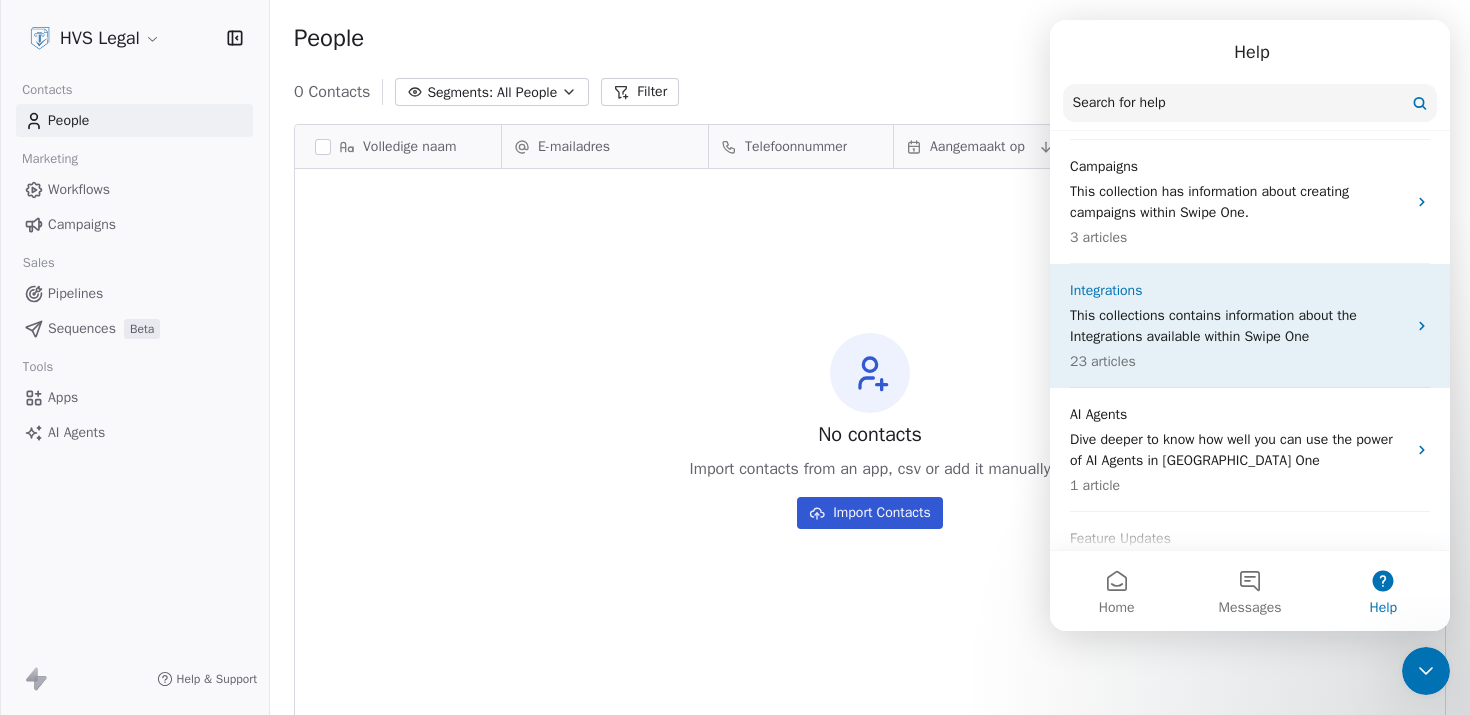 click on "This collections contains information about the Integrations available within Swipe One" at bounding box center (1238, 326) 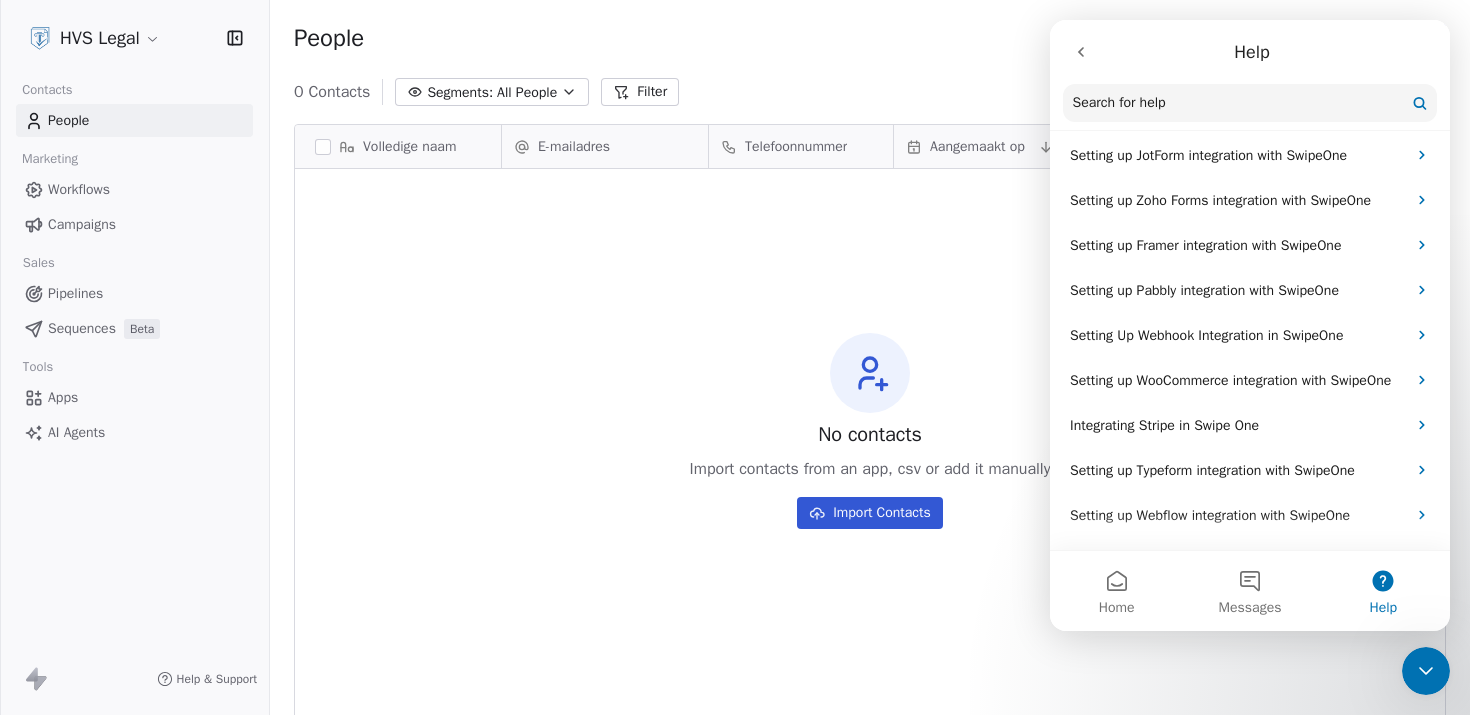 scroll, scrollTop: 384, scrollLeft: 0, axis: vertical 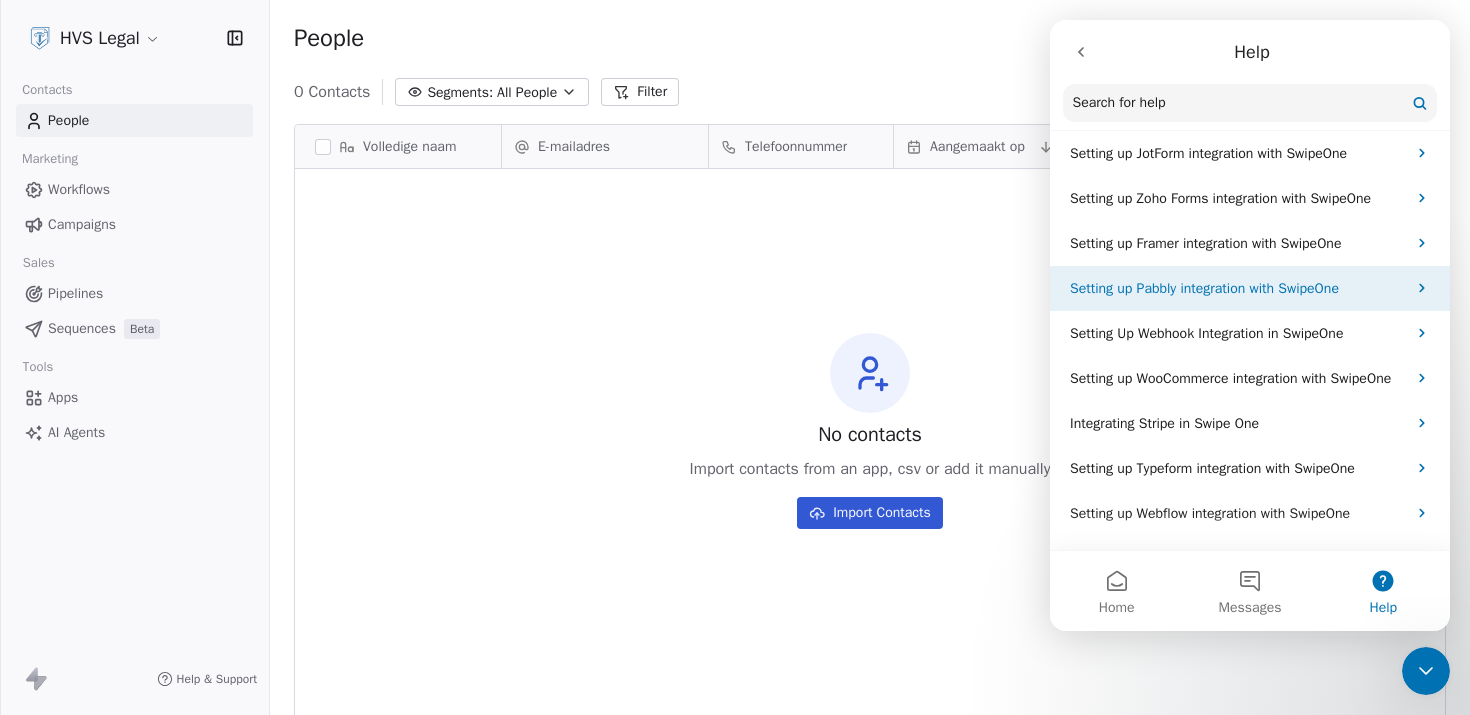 click on "Setting up Pabbly integration with SwipeOne" at bounding box center (1238, 288) 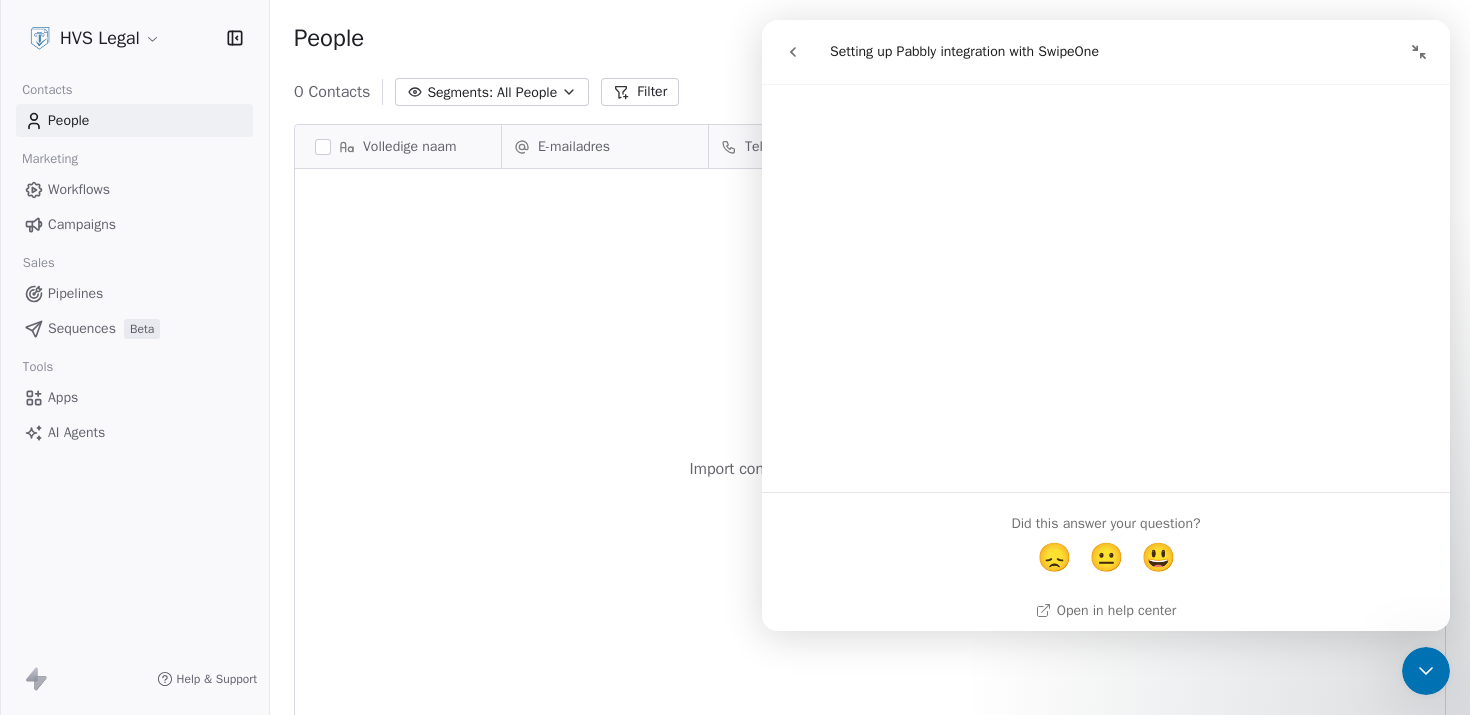 scroll, scrollTop: 3167, scrollLeft: 0, axis: vertical 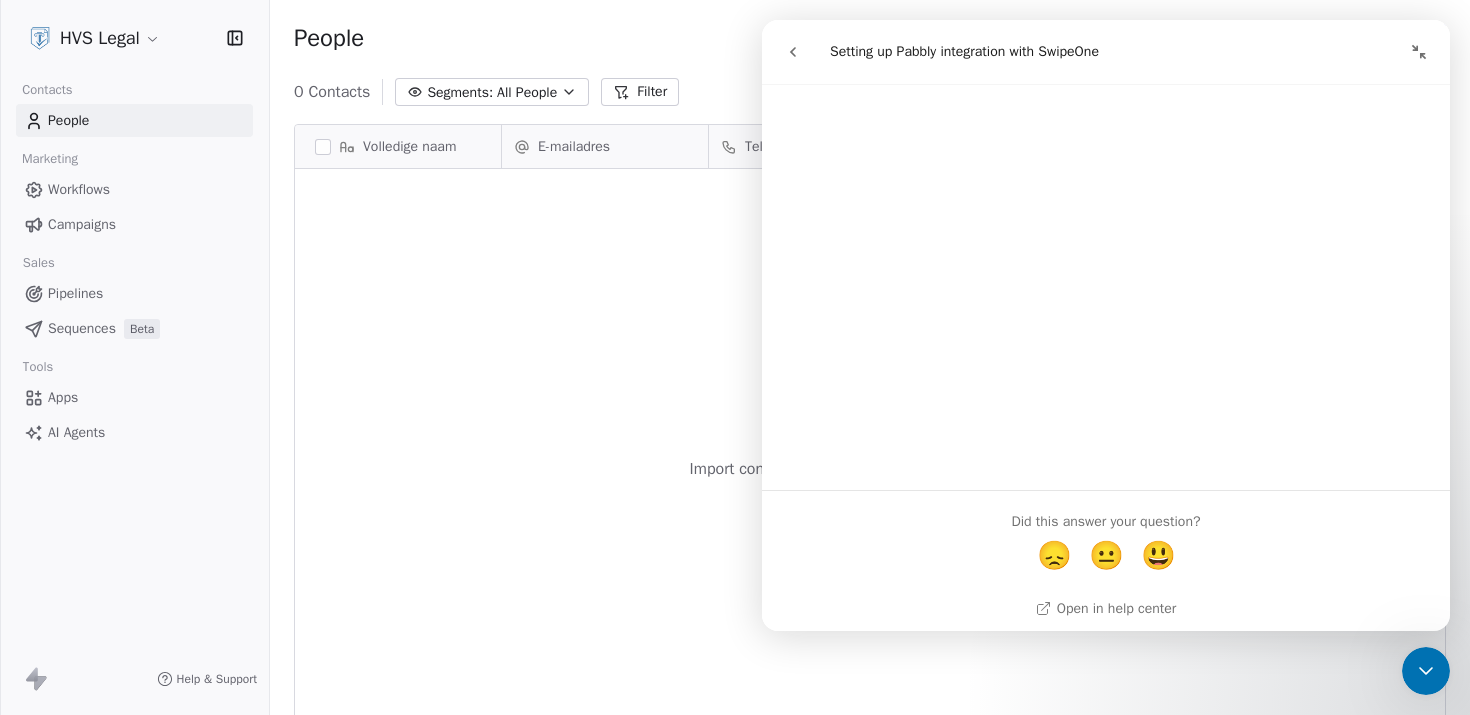 click on "No contacts Import contacts from an app, csv or add it manually   Import Contacts" at bounding box center (870, 430) 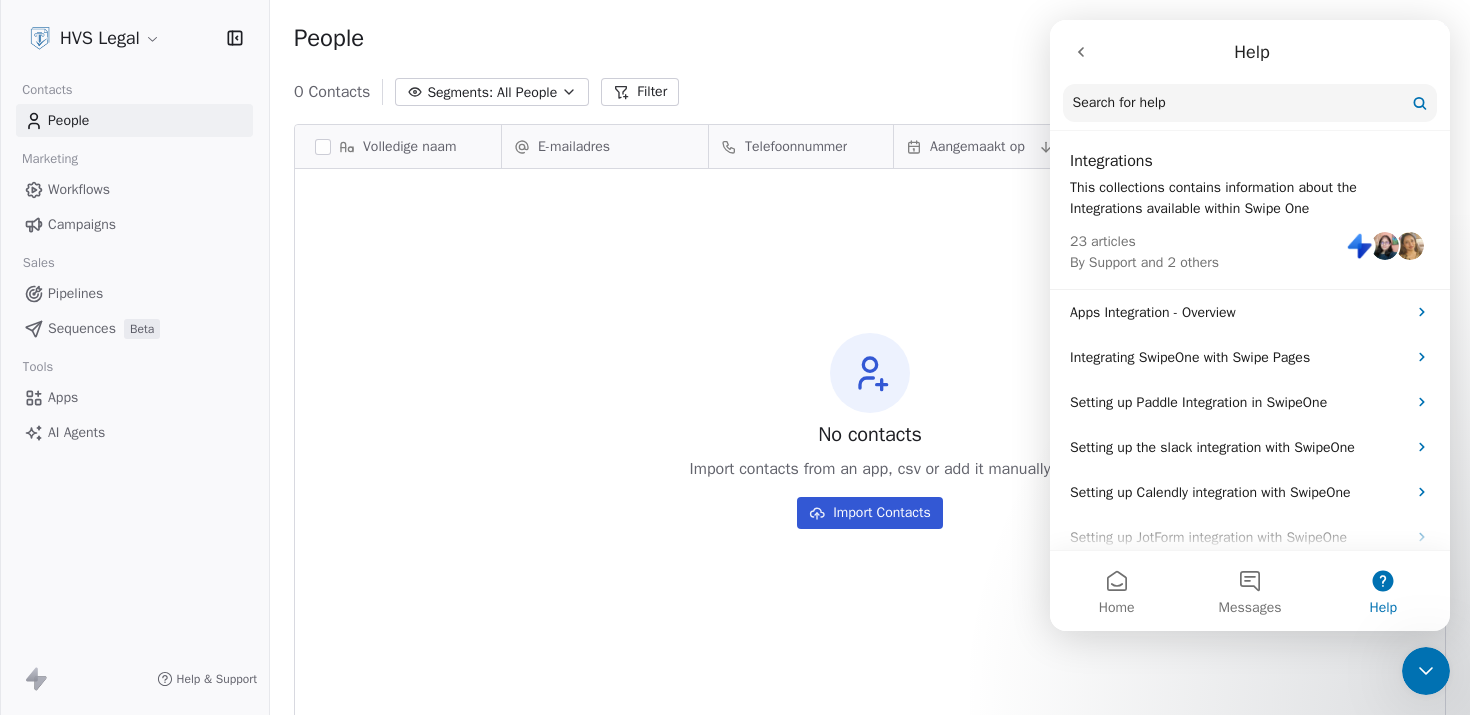 click at bounding box center [1081, 52] 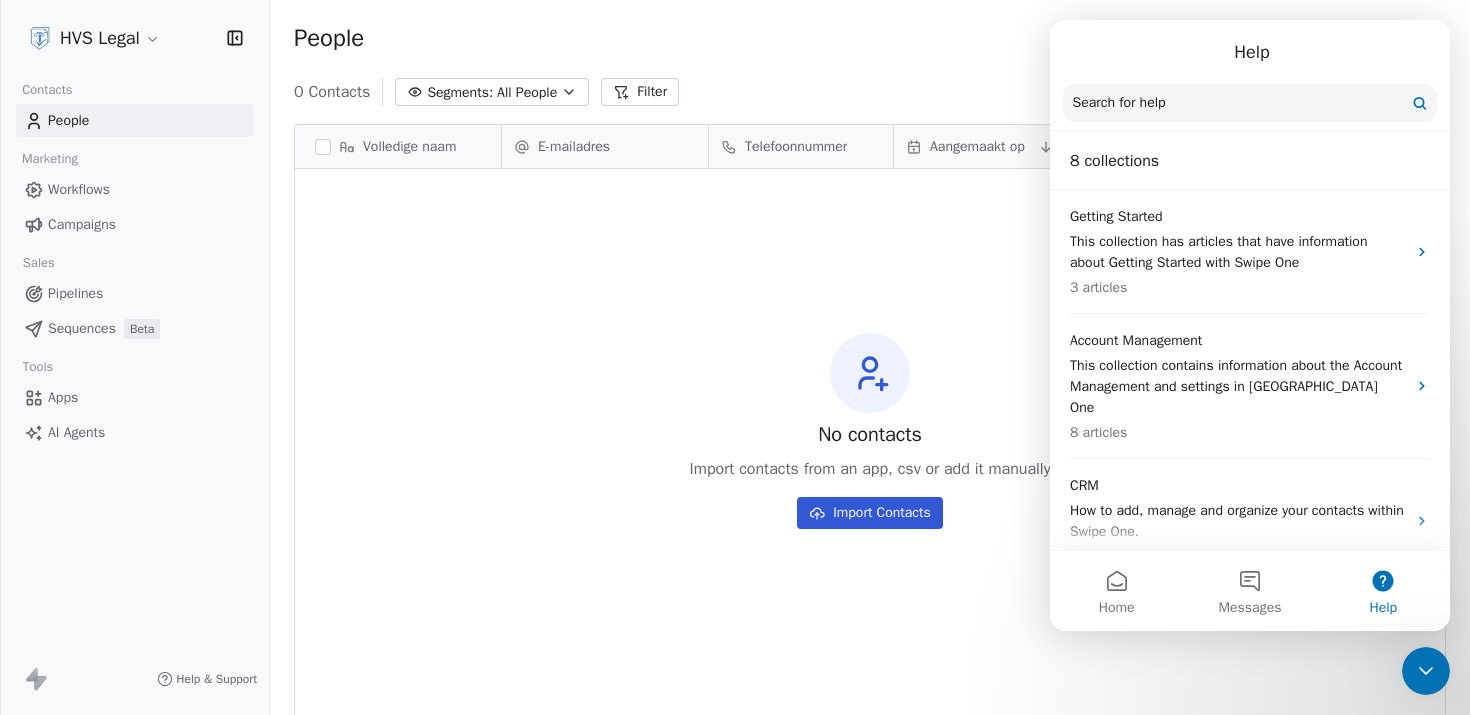 click 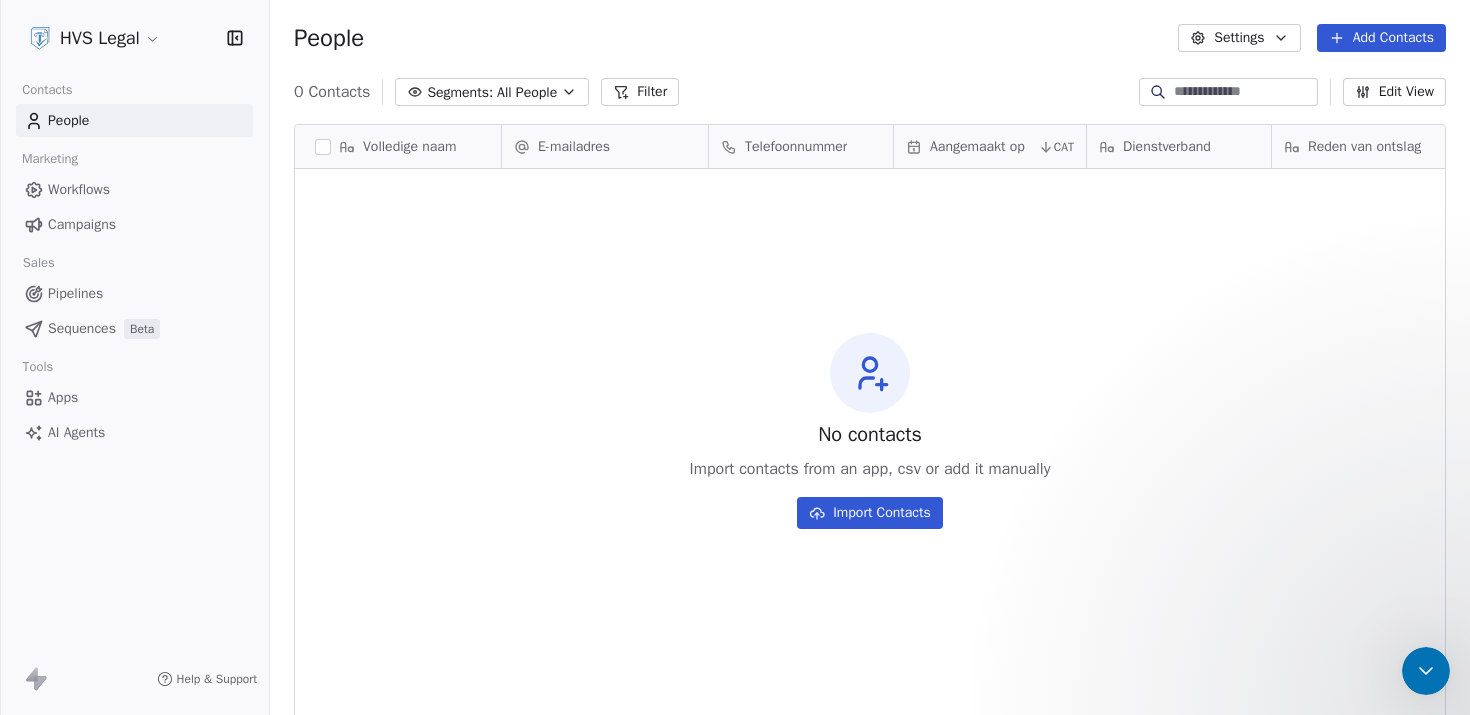 scroll, scrollTop: 0, scrollLeft: 0, axis: both 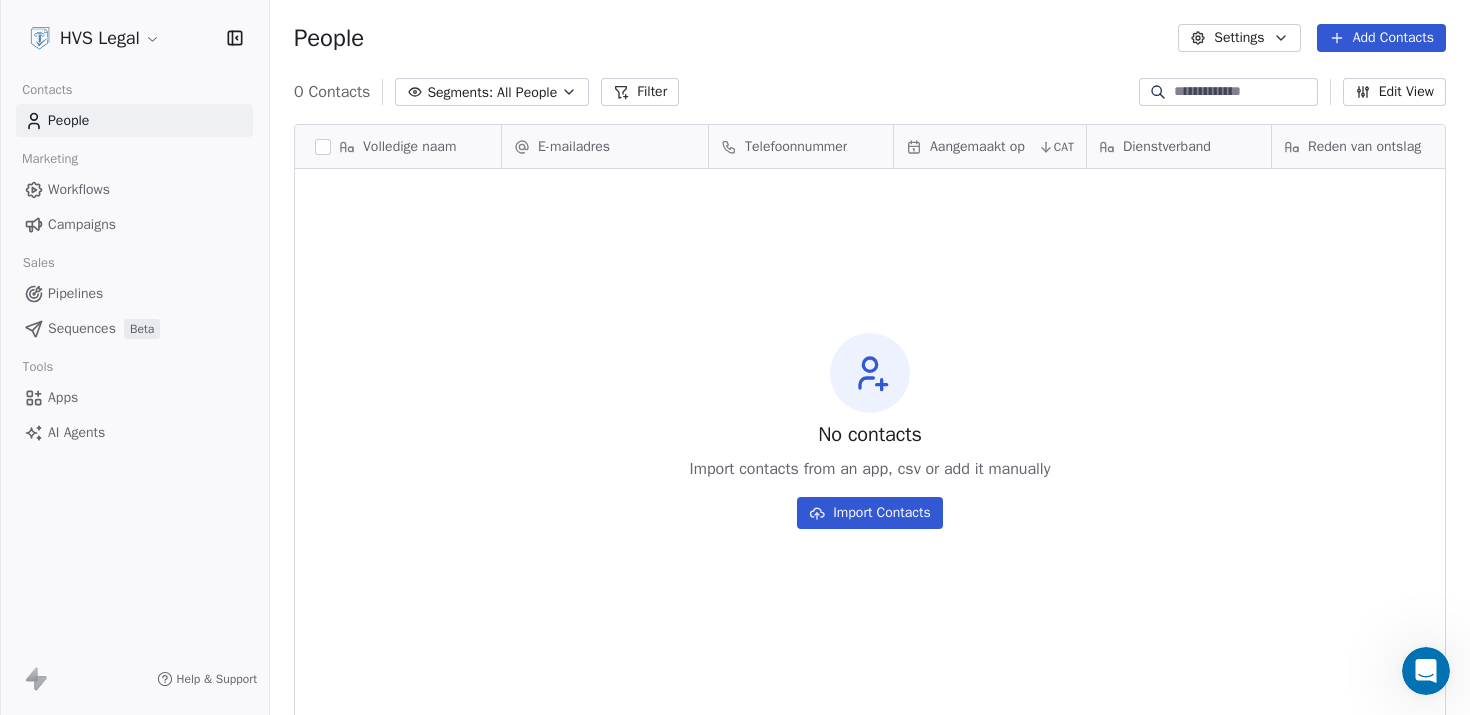 click on "Settings" at bounding box center [1239, 38] 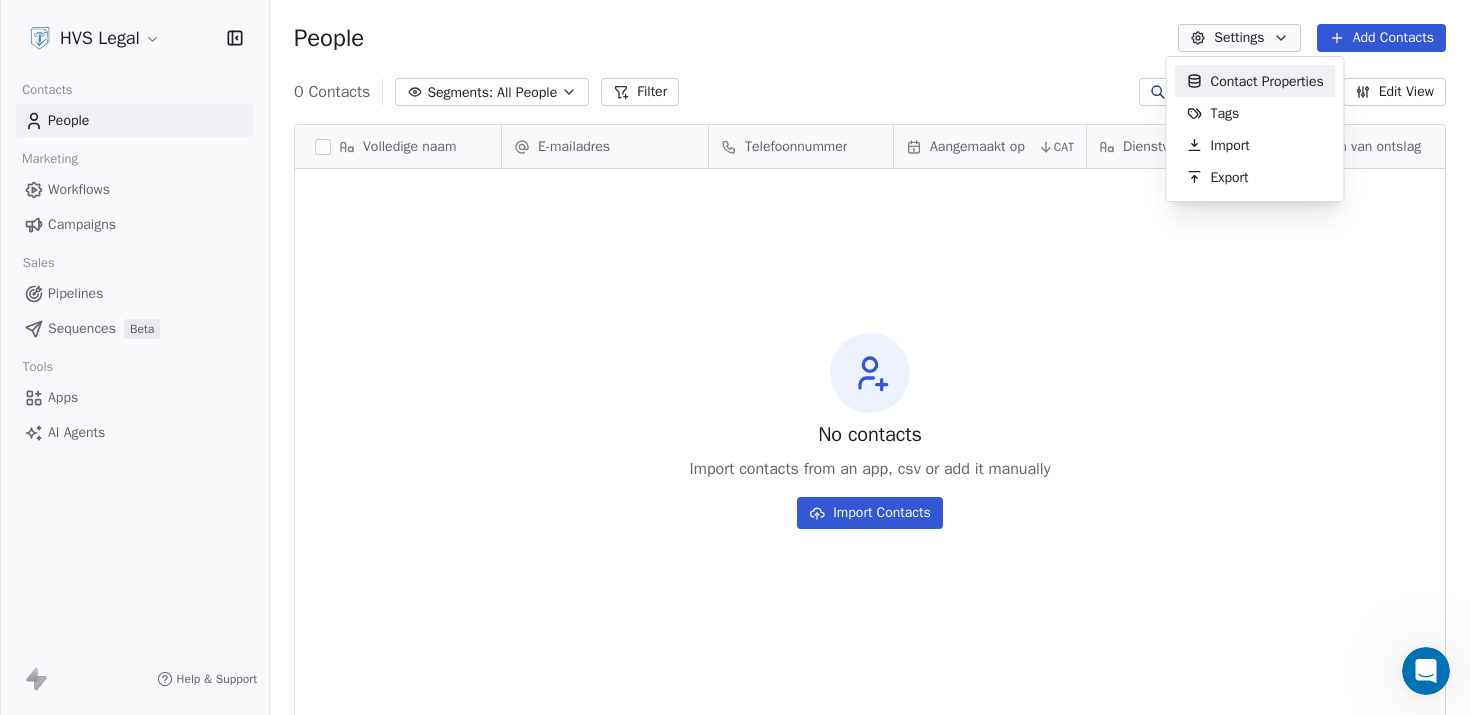 click on "HVS Legal Contacts People Marketing Workflows Campaigns Sales Pipelines Sequences Beta Tools Apps AI Agents Help & Support People Settings  Add Contacts 0 Contacts Segments: All People Filter  Edit View Tag Add to Sequence Export Volledige naam E-mailadres Telefoonnummer Aangemaakt op CAT Dienstverband Reden van ontslag Maandsalaris Extra voorwaarden Wettelijke transitievergoeding
To pick up a draggable item, press the space bar.
While dragging, use the arrow keys to move the item.
Press space again to drop the item in its new position, or press escape to cancel.
No contacts Import contacts from an app, csv or add it manually   Import Contacts   Contact Properties Tags Import Export" at bounding box center (735, 357) 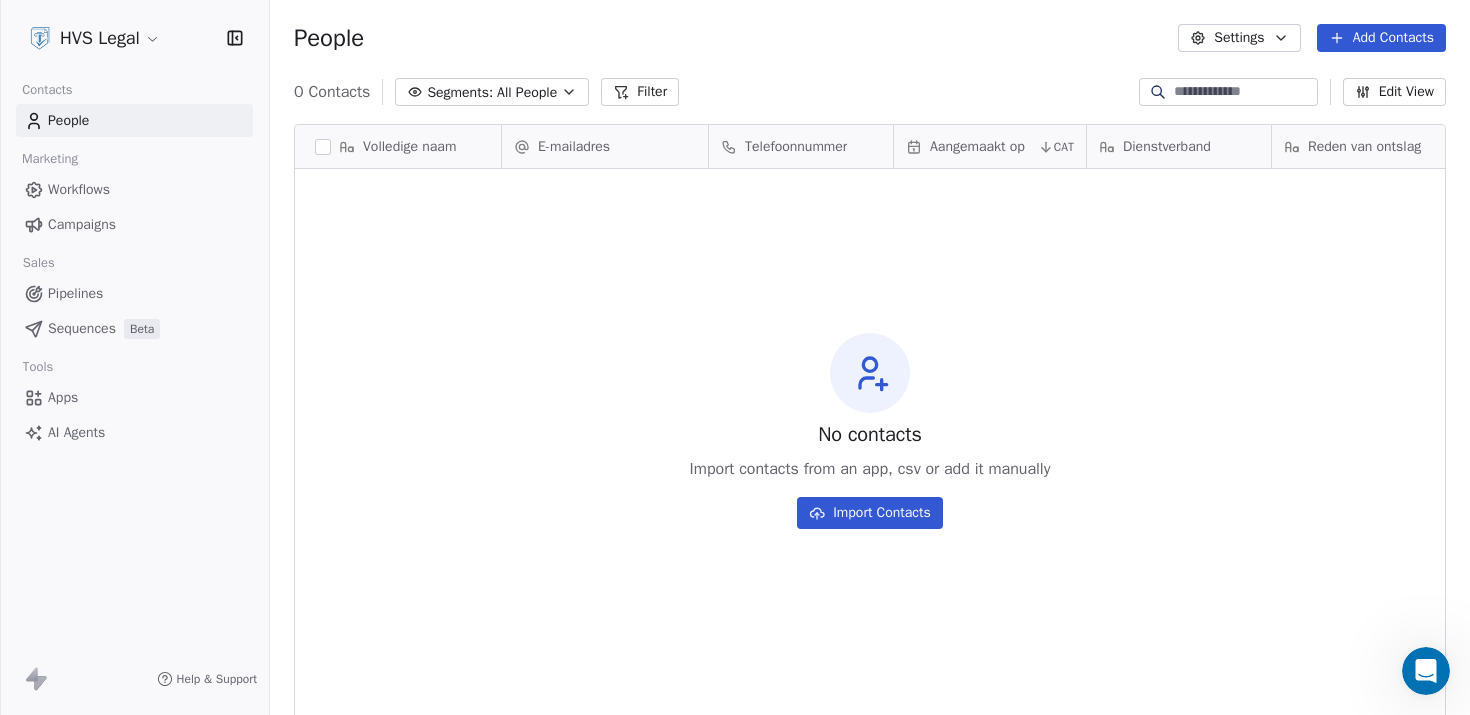 click on "People" at bounding box center [68, 120] 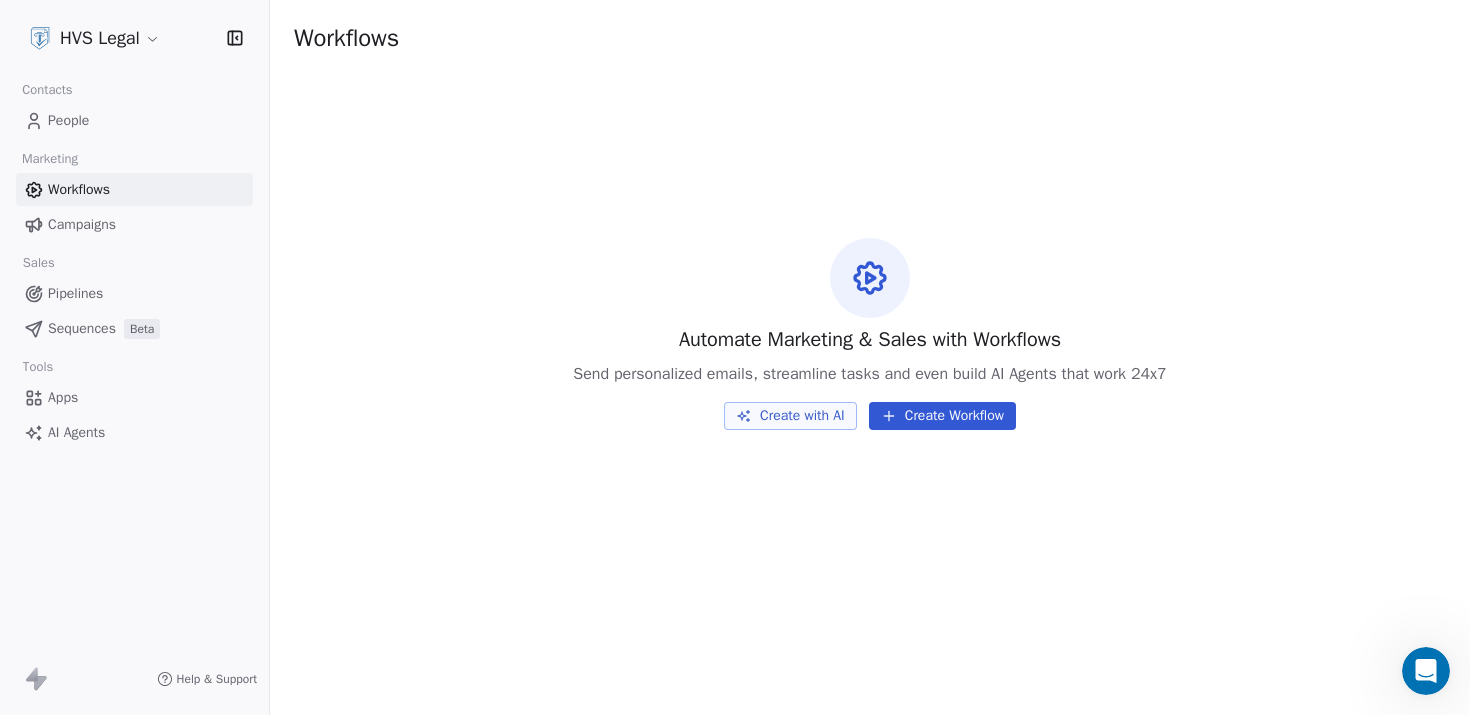 click on "Campaigns" at bounding box center [82, 224] 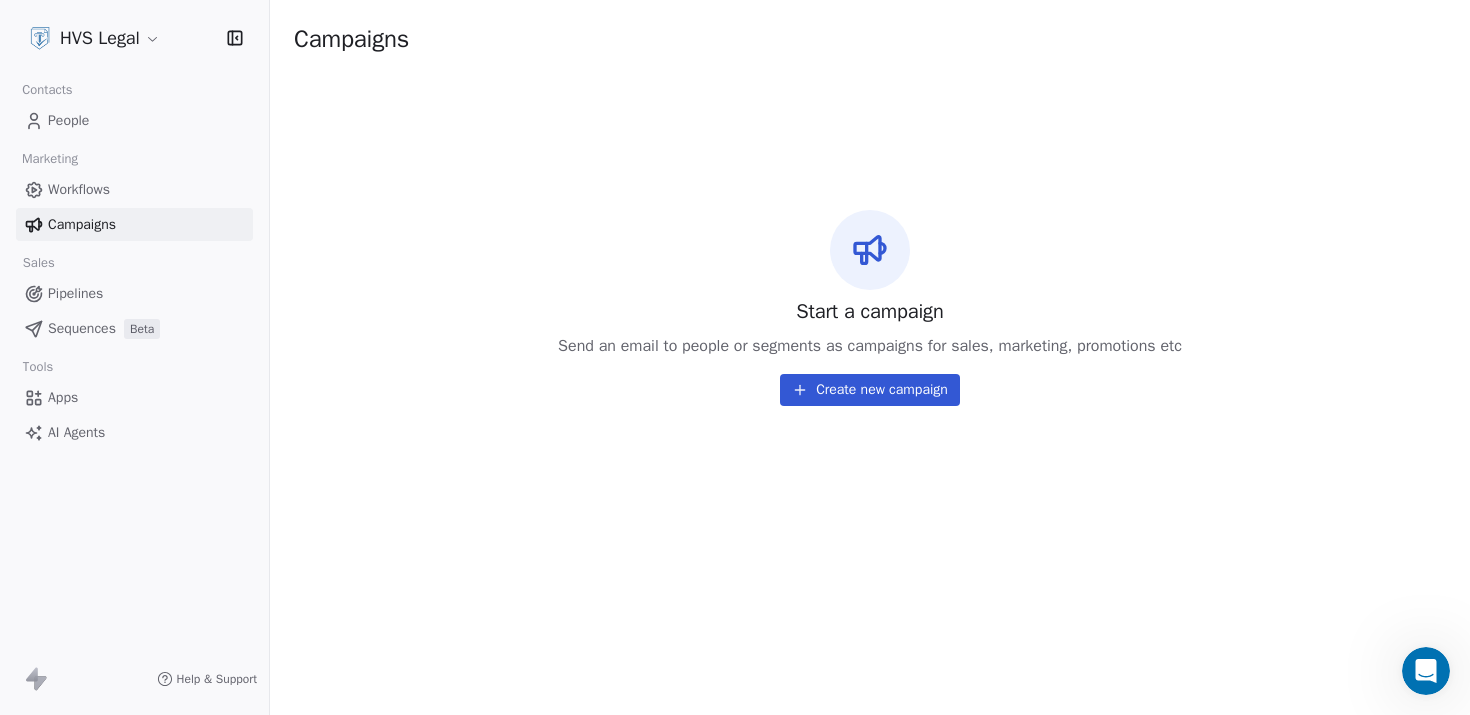 click on "Sequences Beta" at bounding box center [134, 328] 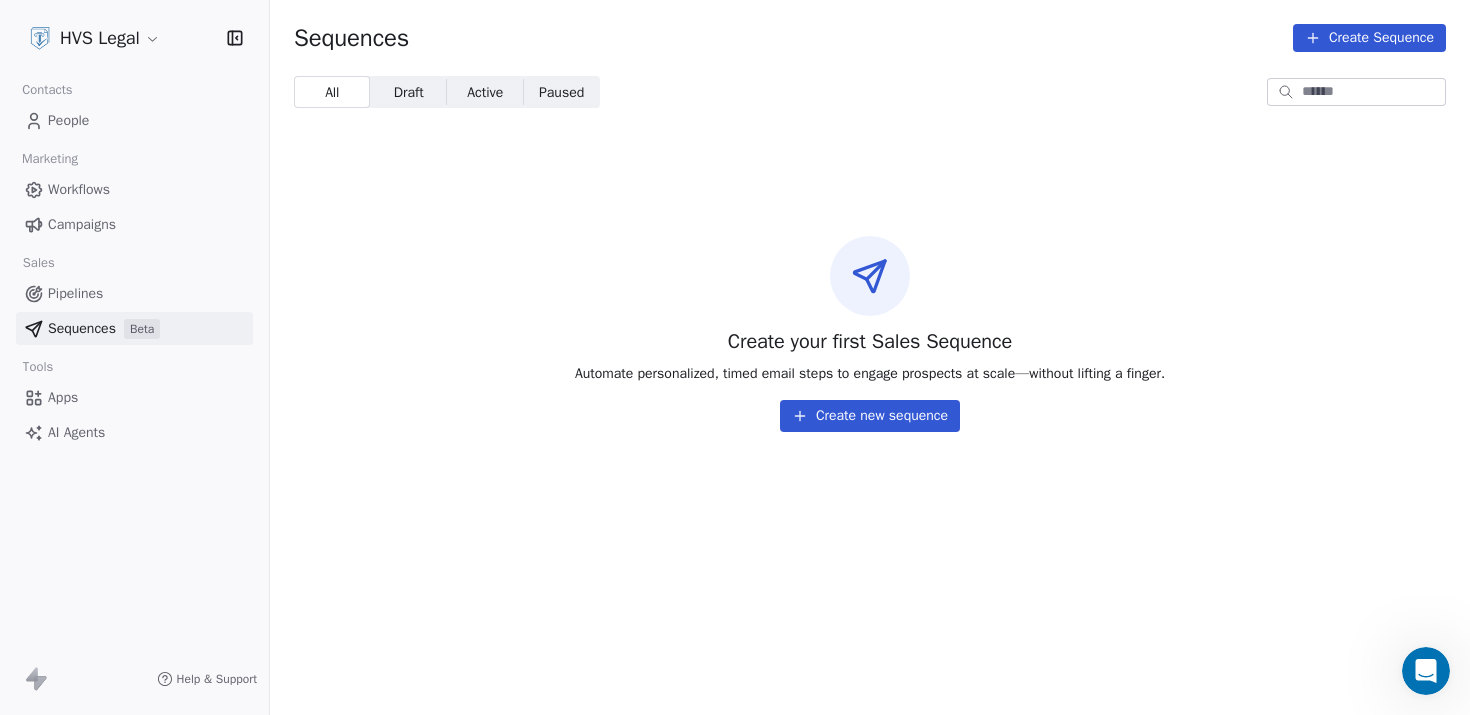 click on "Pipelines" at bounding box center (134, 293) 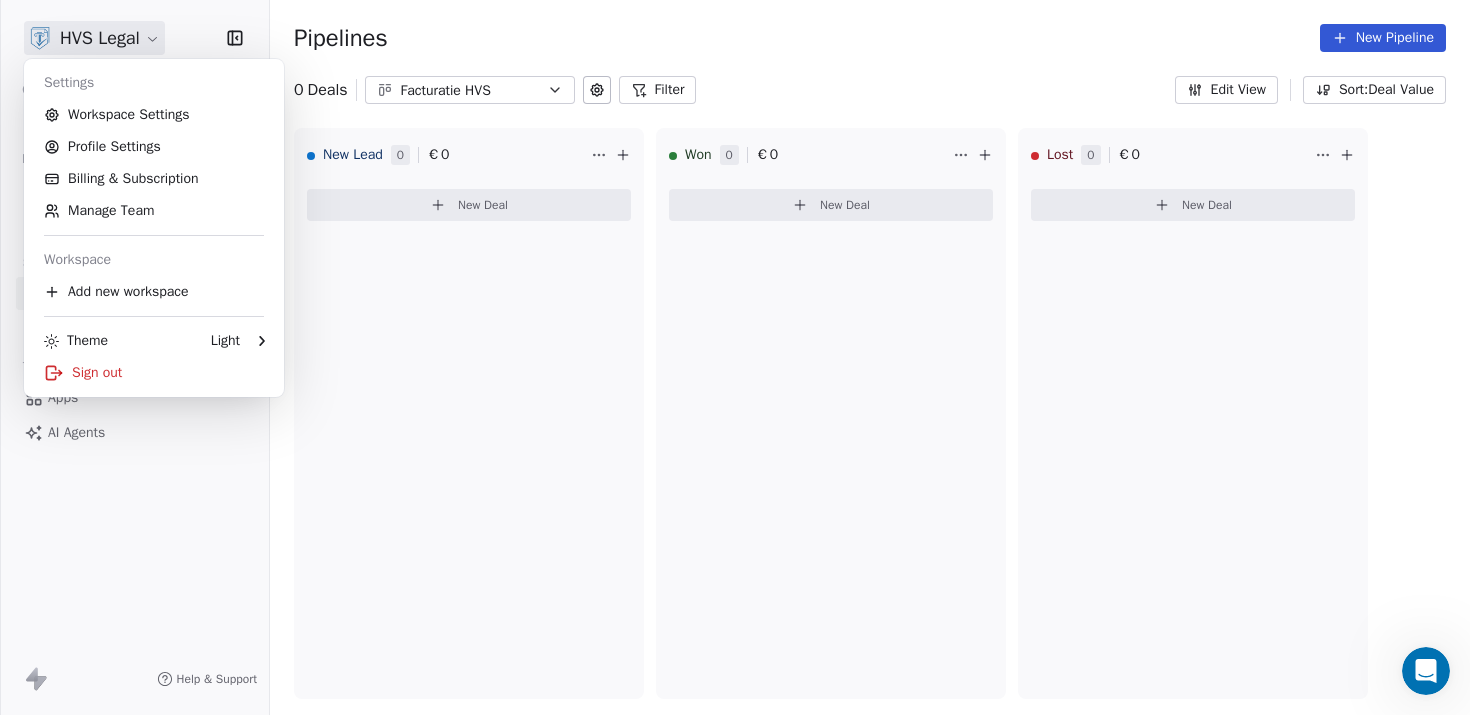 click on "HVS Legal Contacts People Marketing Workflows Campaigns Sales Pipelines Sequences Beta Tools Apps AI Agents Help & Support Pipelines  New Pipeline 0 Deals Facturatie HVS Filter  Edit View Sort:  Deal Value New Lead 0 € 0 New Deal Won 0 € 0 New Deal Lost 0 € 0 New Deal
To pick up a draggable item, press the space bar.
While dragging, use the arrow keys to move the item.
Press space again to drop the item in its new position, or press escape to cancel.
Settings Workspace Settings Profile Settings Billing & Subscription Manage Team   Workspace Add new workspace Theme Light Sign out" at bounding box center (735, 357) 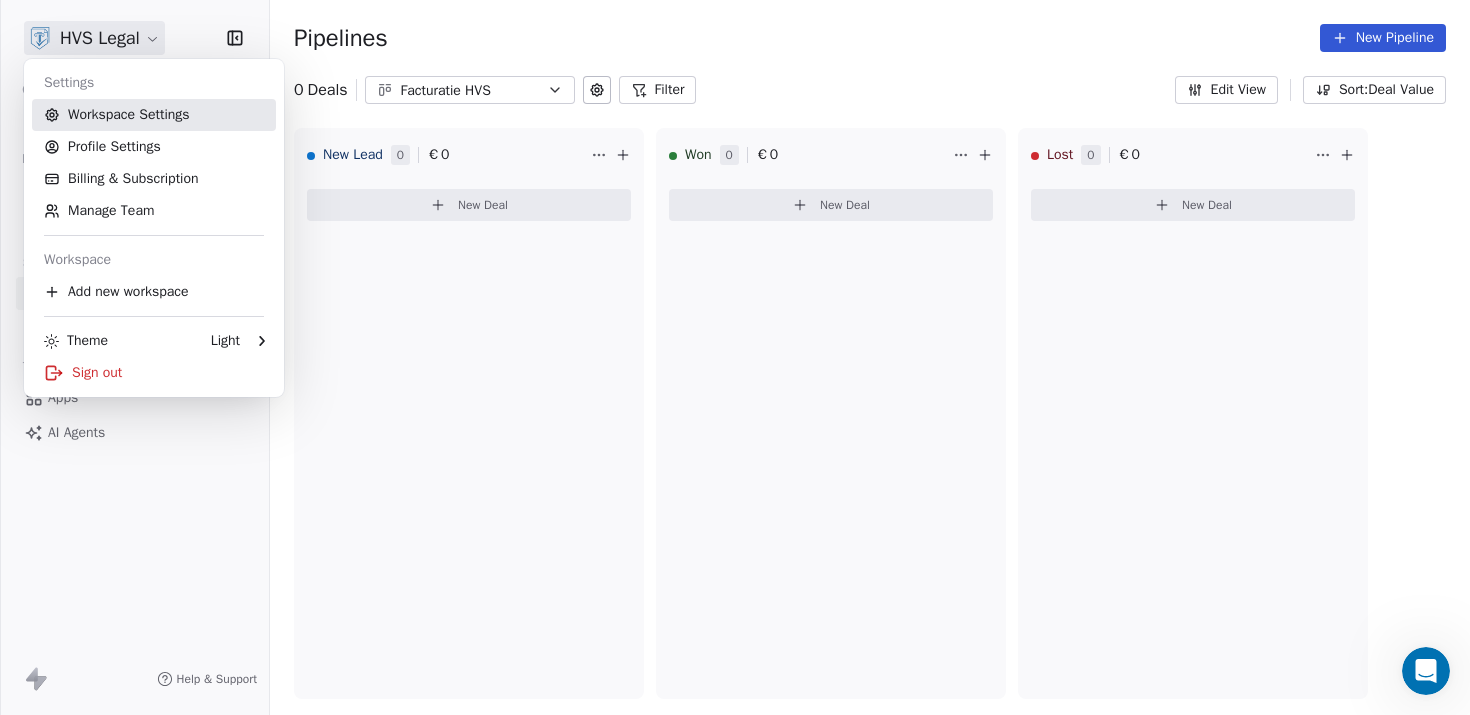 click on "Workspace Settings" at bounding box center (154, 115) 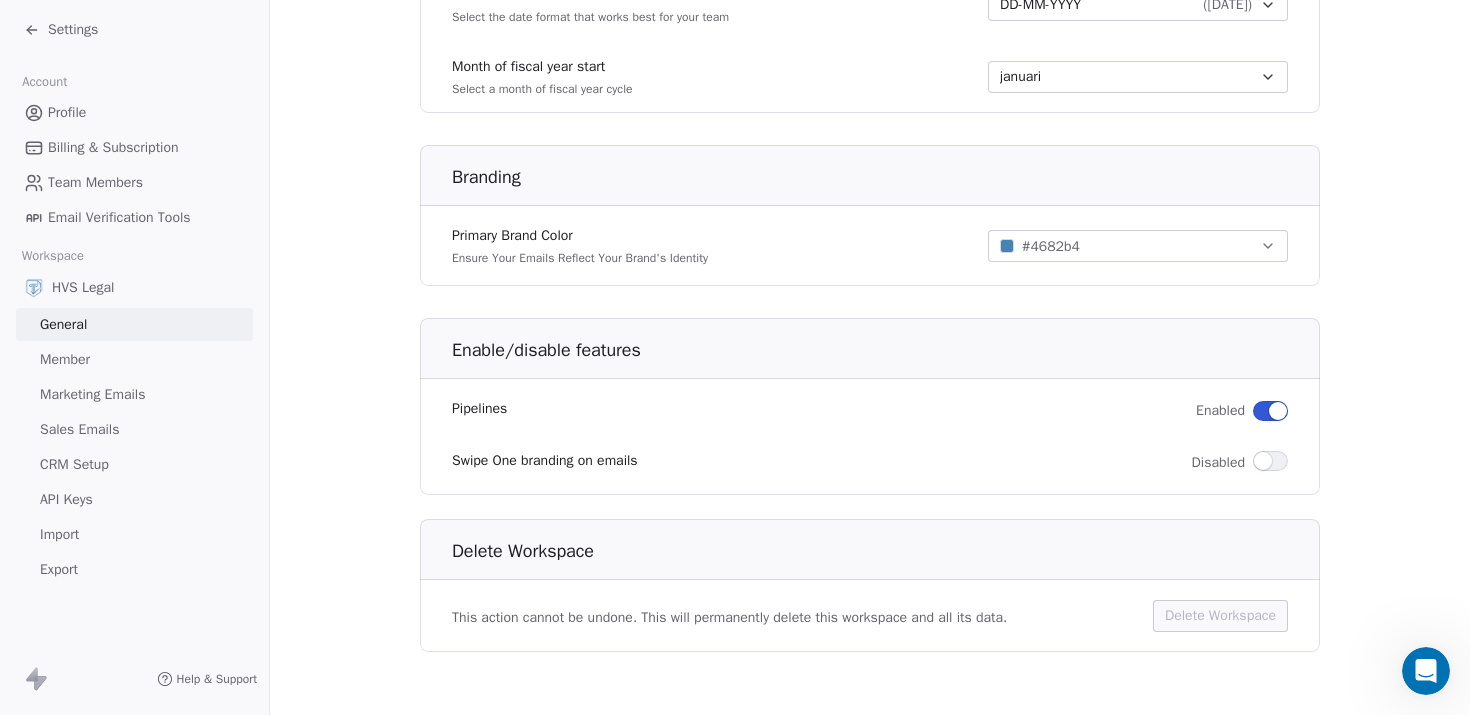 scroll, scrollTop: 1157, scrollLeft: 0, axis: vertical 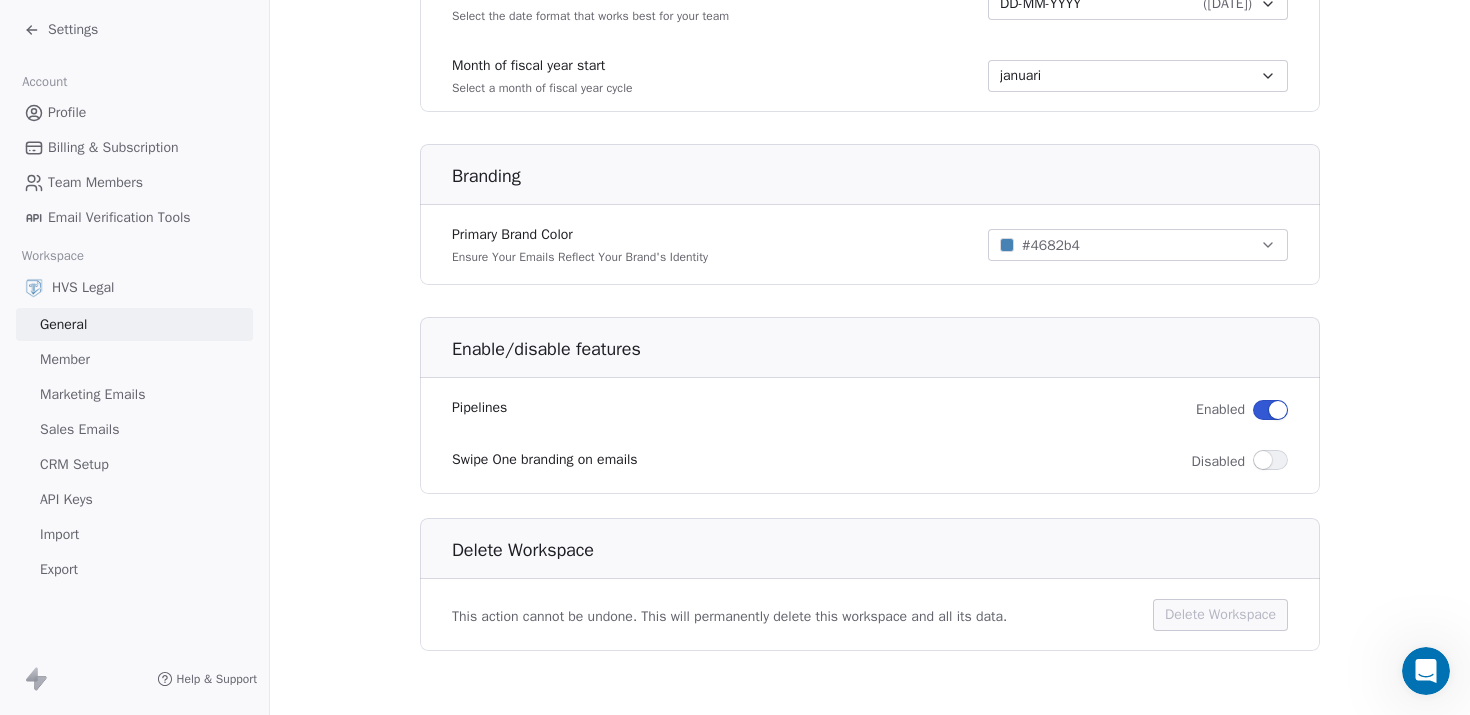 click on "API Keys" at bounding box center [134, 499] 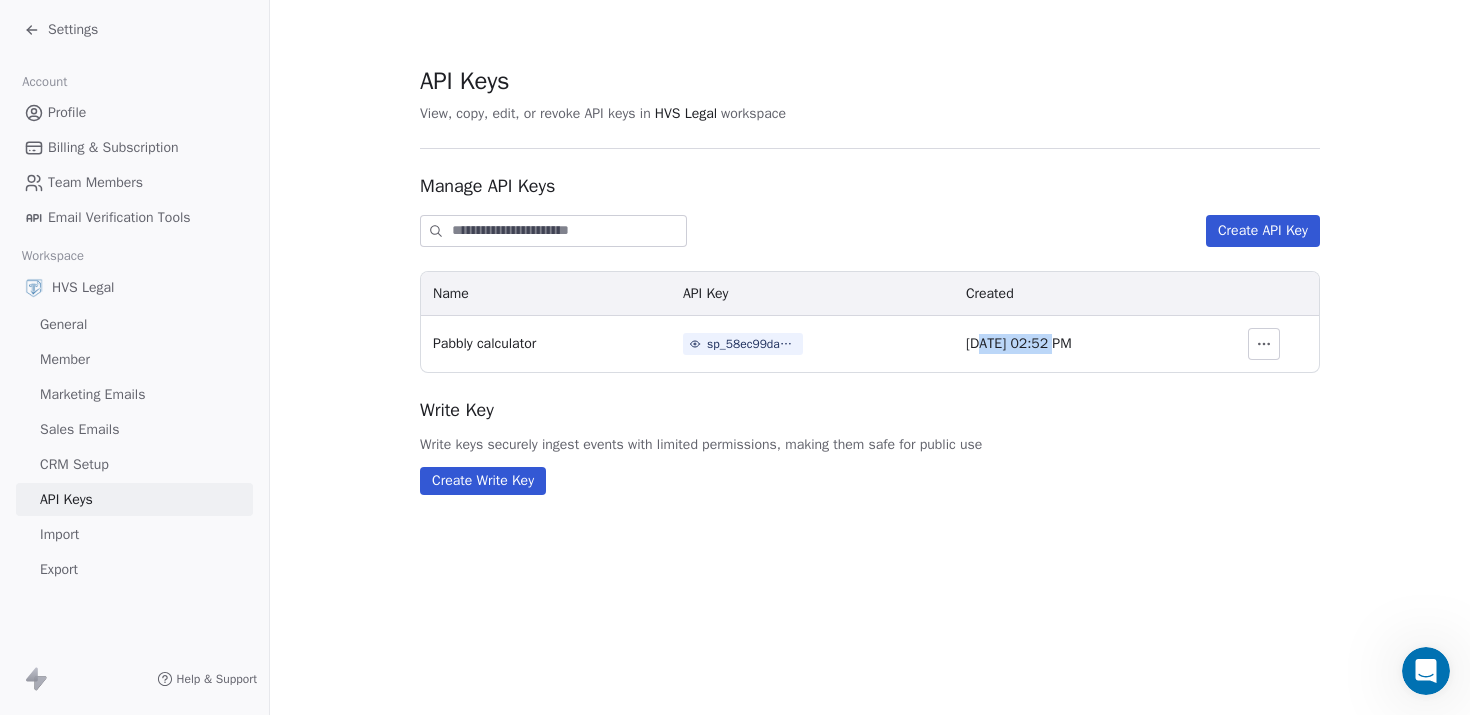 drag, startPoint x: 1015, startPoint y: 350, endPoint x: 940, endPoint y: 348, distance: 75.026665 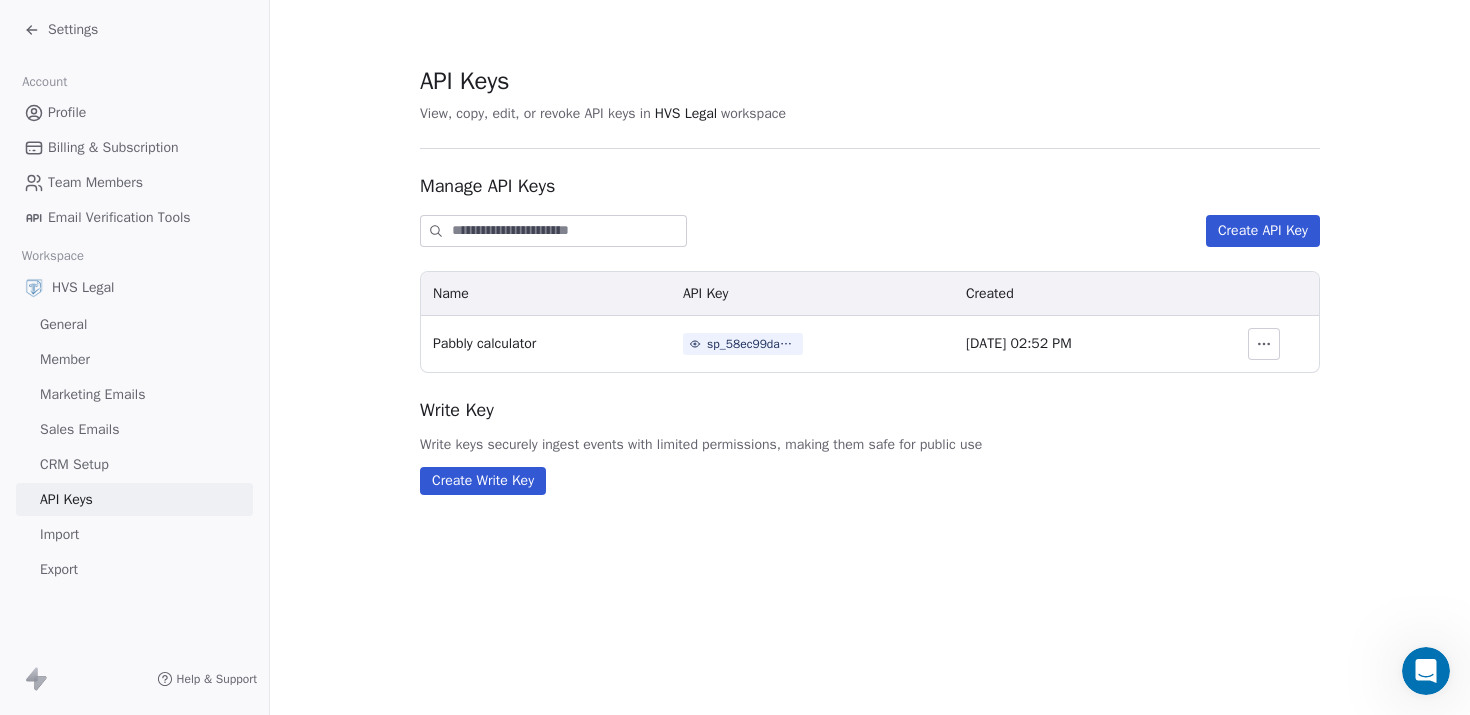 click on "May 6, 2025, 02:52 PM" at bounding box center [1081, 344] 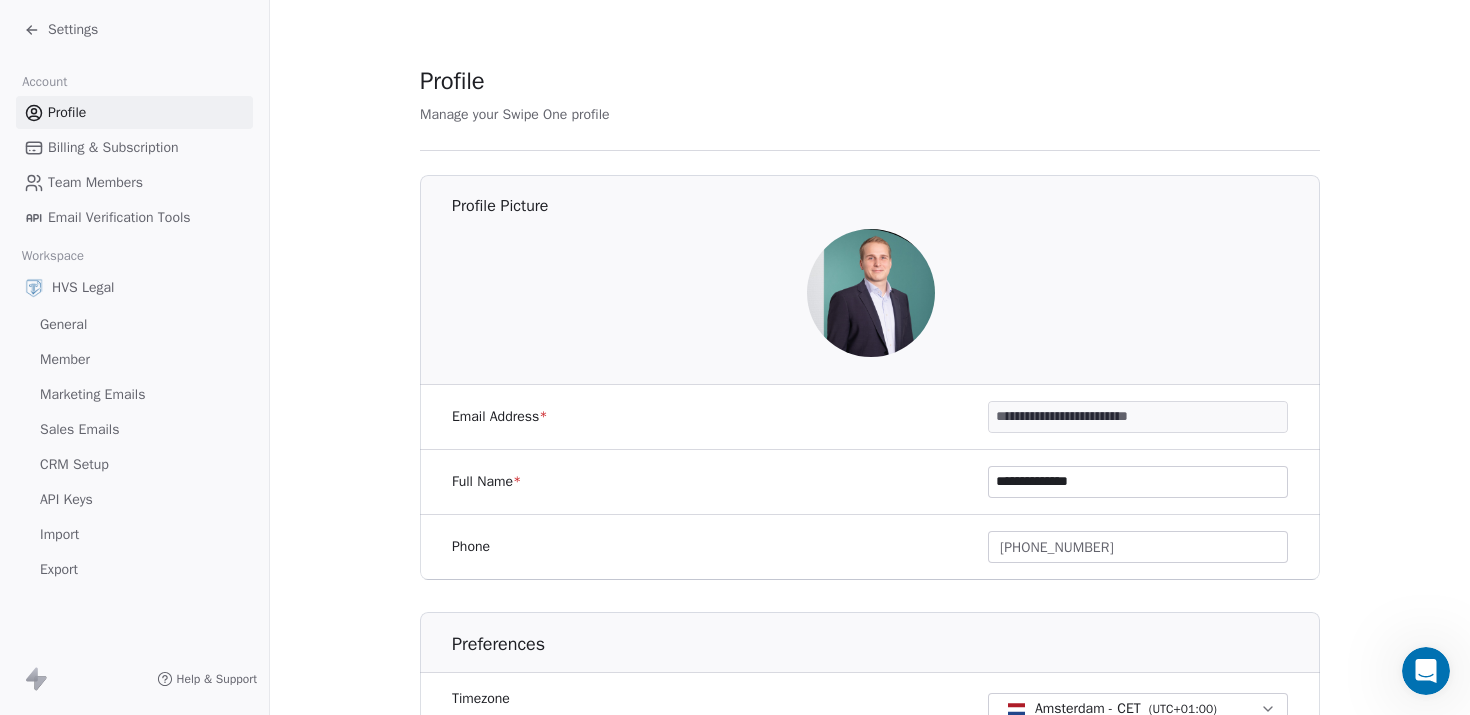 click on "Settings" at bounding box center (73, 30) 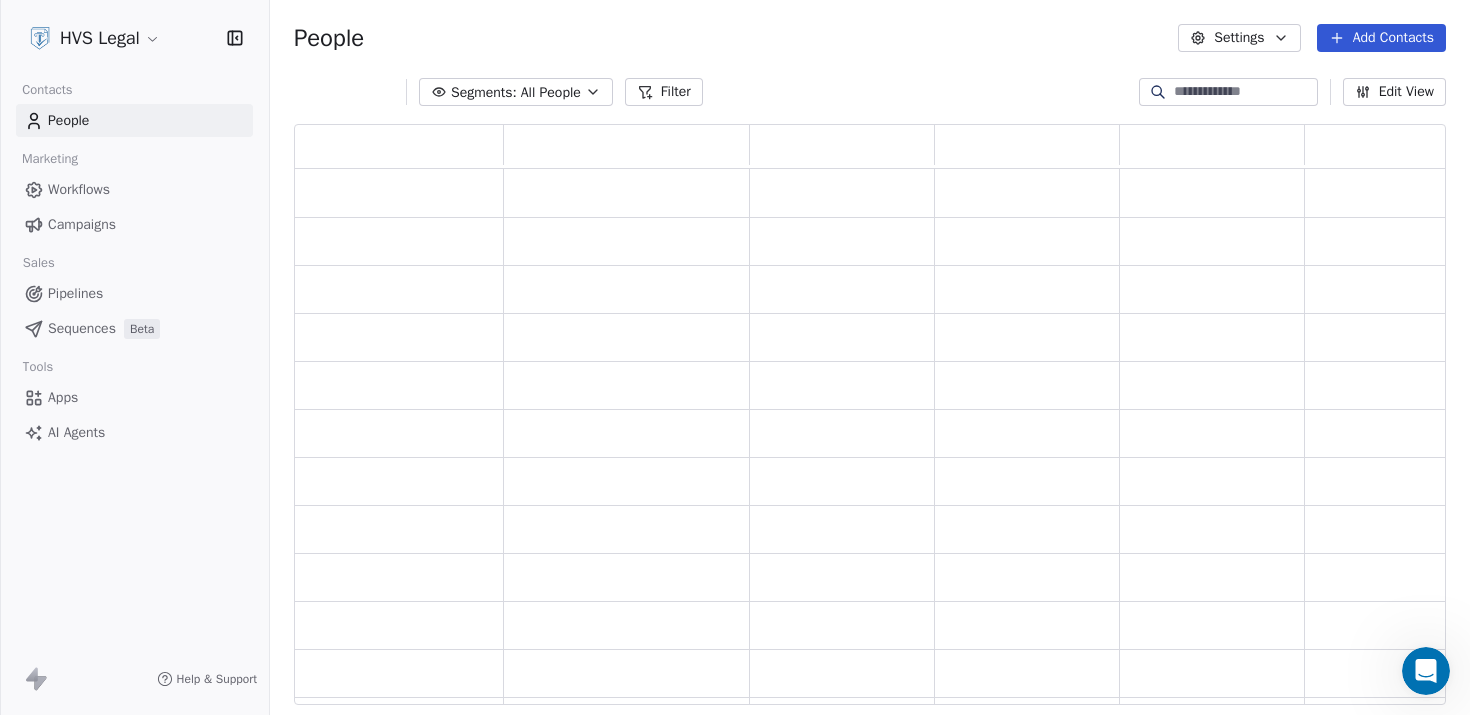 scroll, scrollTop: 16, scrollLeft: 16, axis: both 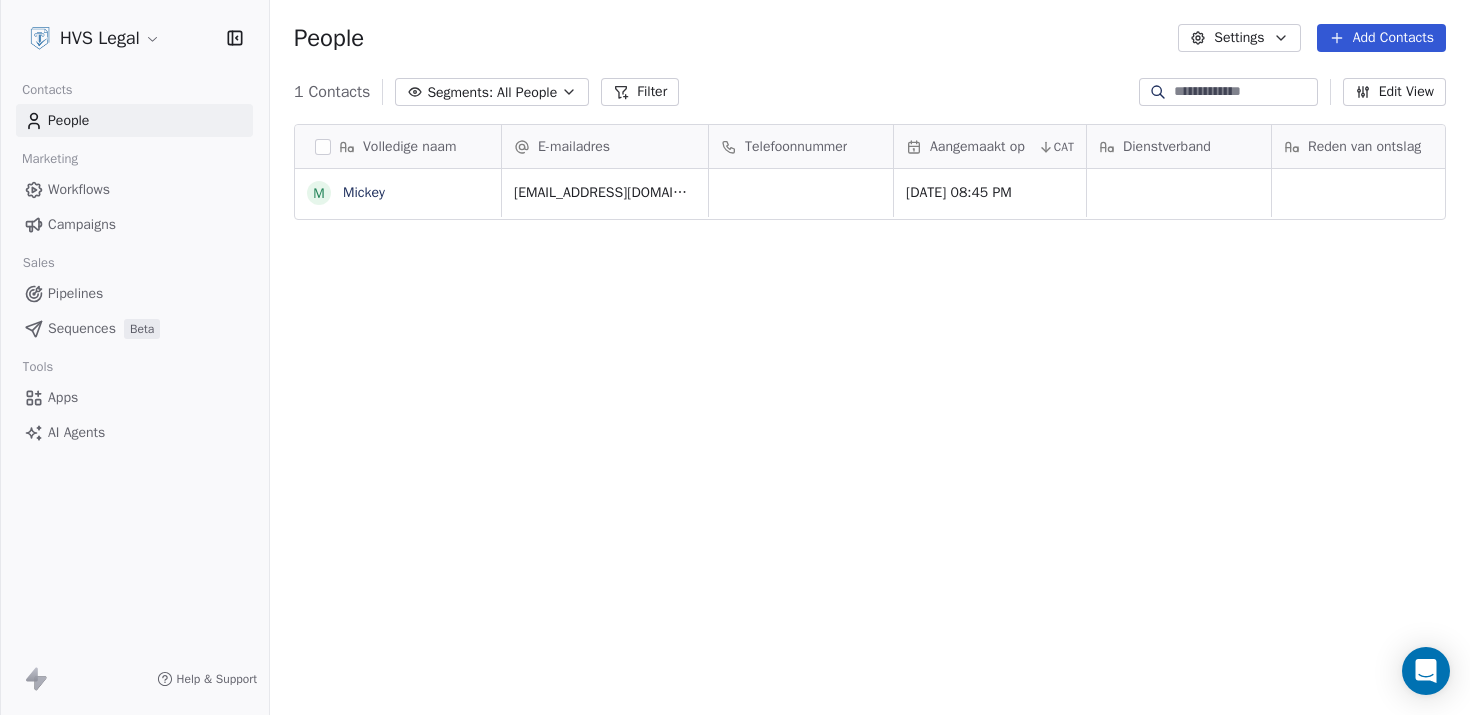 click on "Workflows" at bounding box center (134, 189) 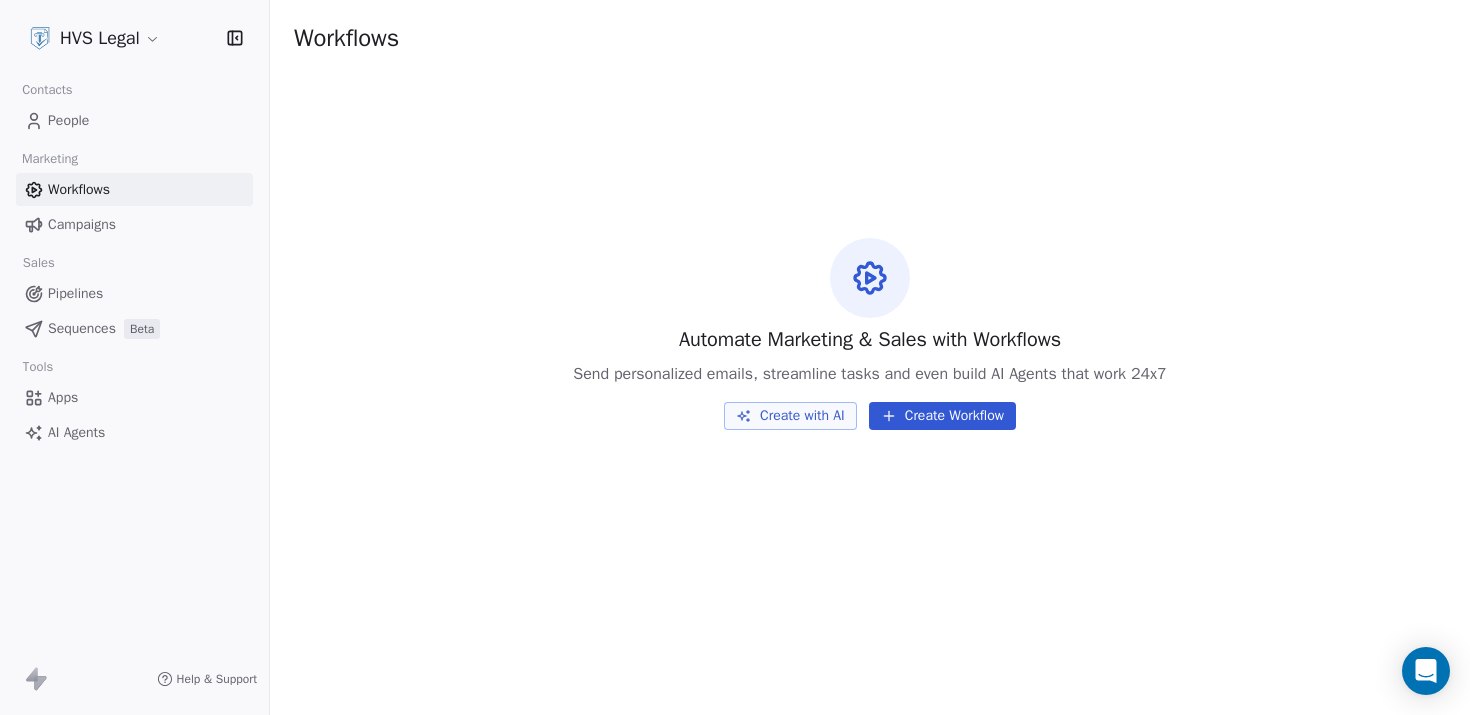 click on "Campaigns" at bounding box center (82, 224) 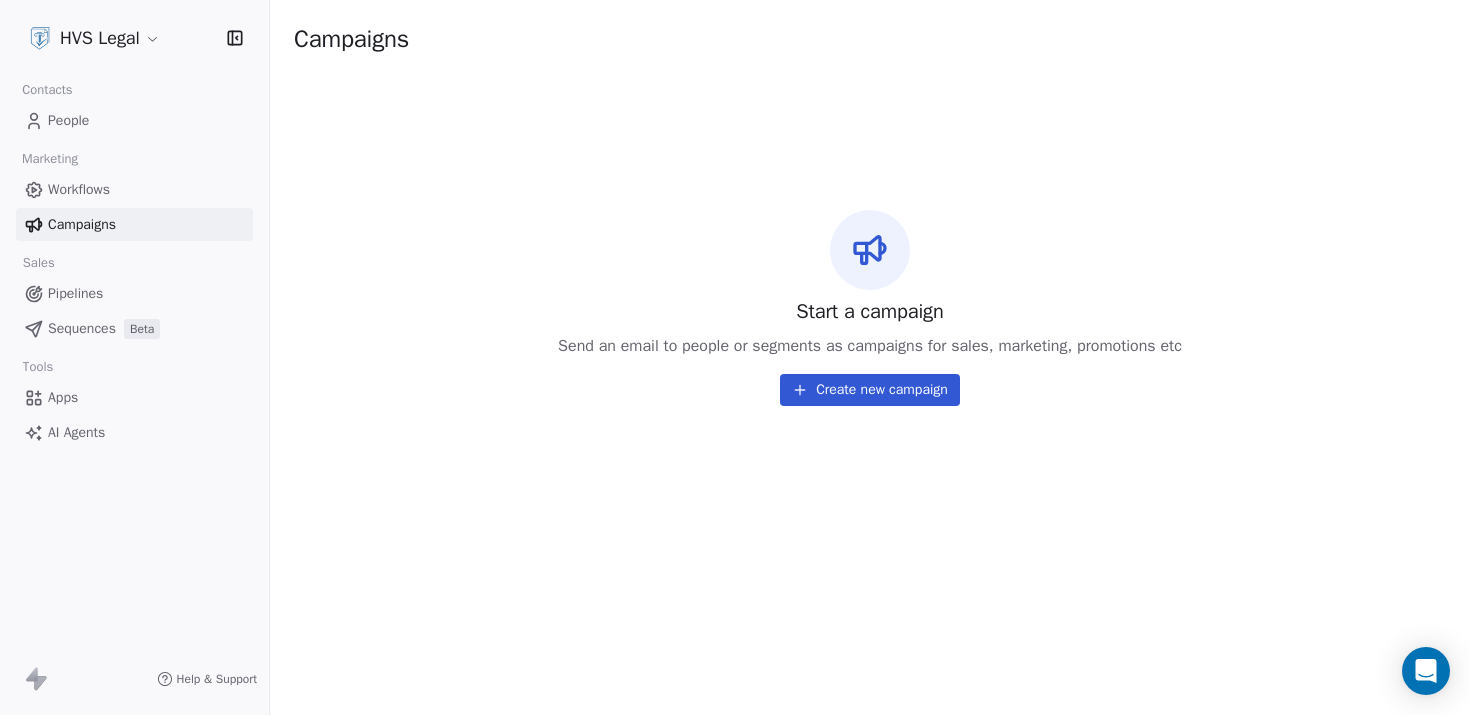 click on "People" at bounding box center [134, 120] 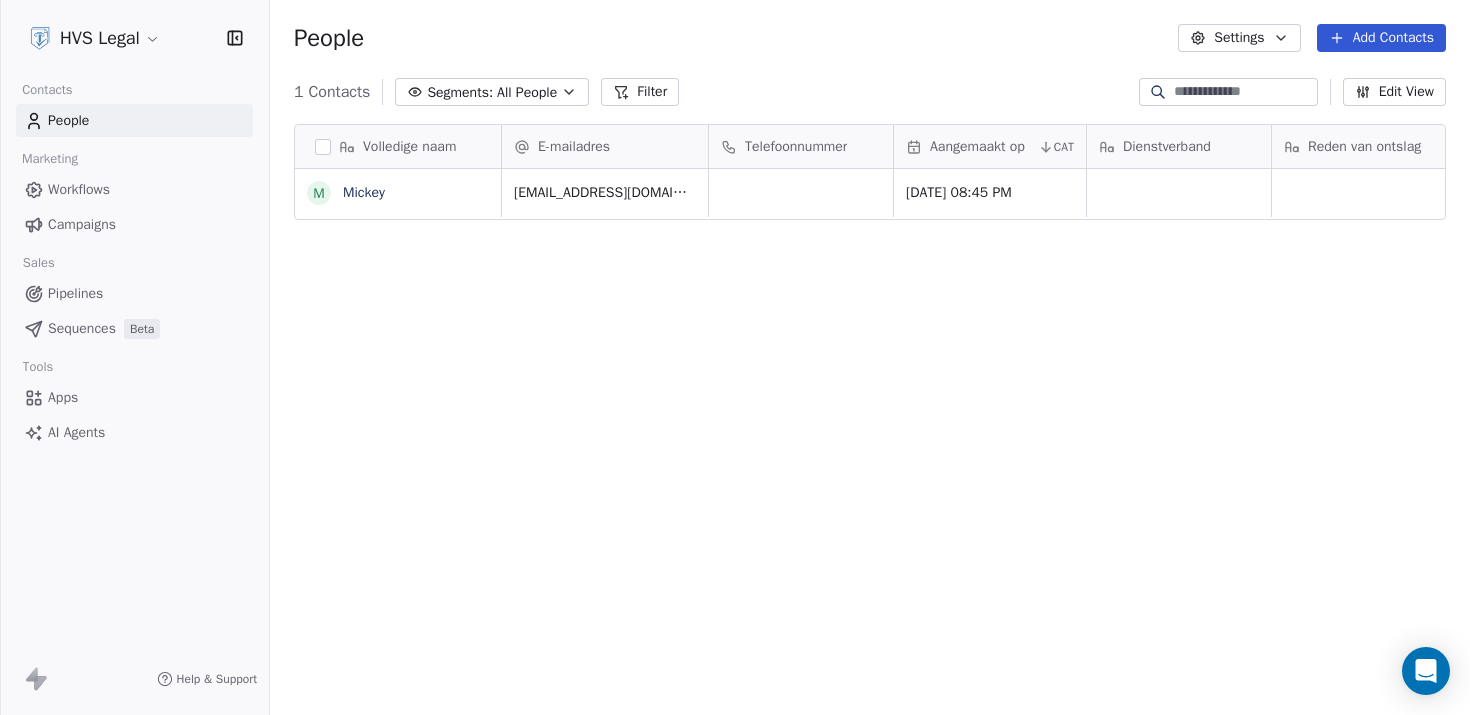 scroll, scrollTop: 16, scrollLeft: 16, axis: both 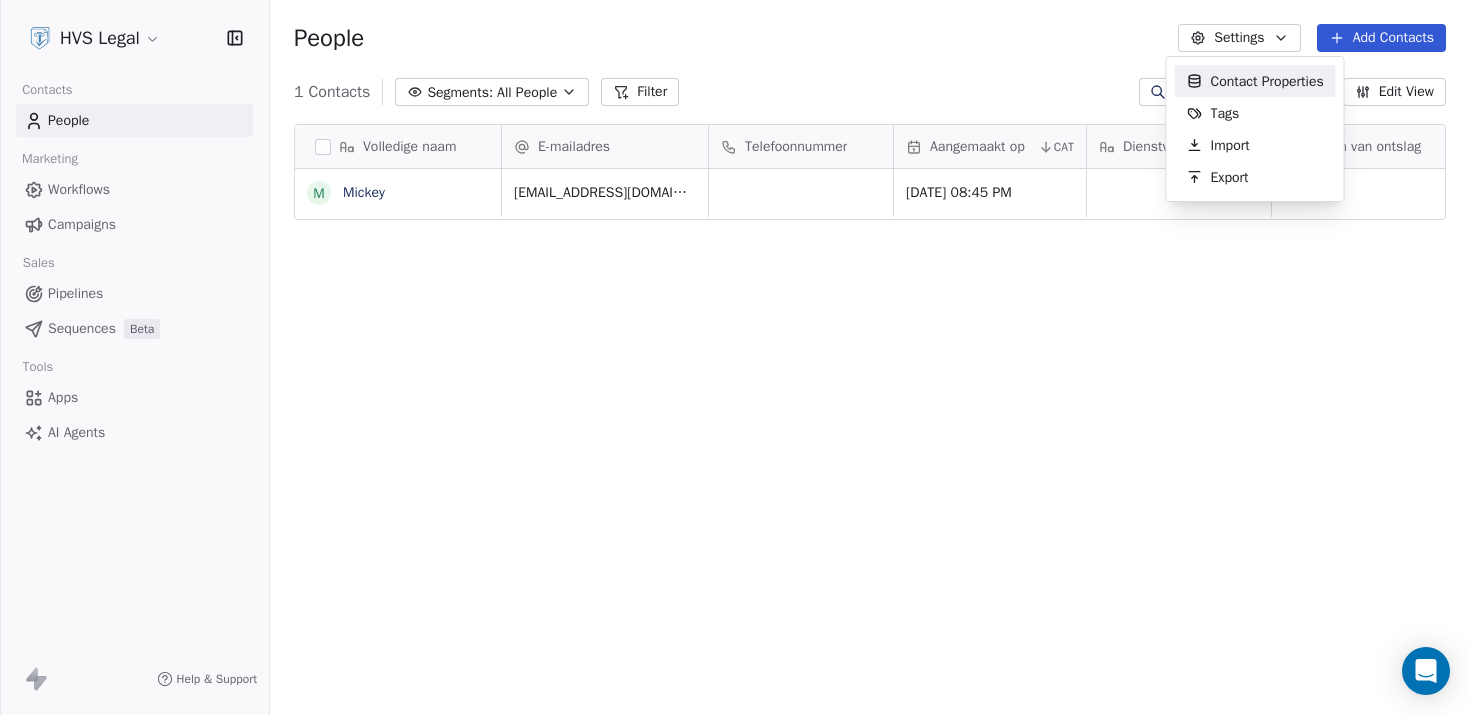 click on "HVS Legal Contacts People Marketing Workflows Campaigns Sales Pipelines Sequences Beta Tools Apps AI Agents Help & Support People Settings  Add Contacts 1 Contacts Segments: All People Filter  Edit View Tag Add to Sequence Export Volledige naam M Mickey E-mailadres Telefoonnummer Aangemaakt op CAT Dienstverband Reden van ontslag Maandsalaris Extra voorwaarden Wettelijke transitievergoeding mickey.heimans@hotmail.com Jul 05, 2025 08:45 PM
To pick up a draggable item, press the space bar.
While dragging, use the arrow keys to move the item.
Press space again to drop the item in its new position, or press escape to cancel.
Contact Properties Tags Import Export" at bounding box center (735, 357) 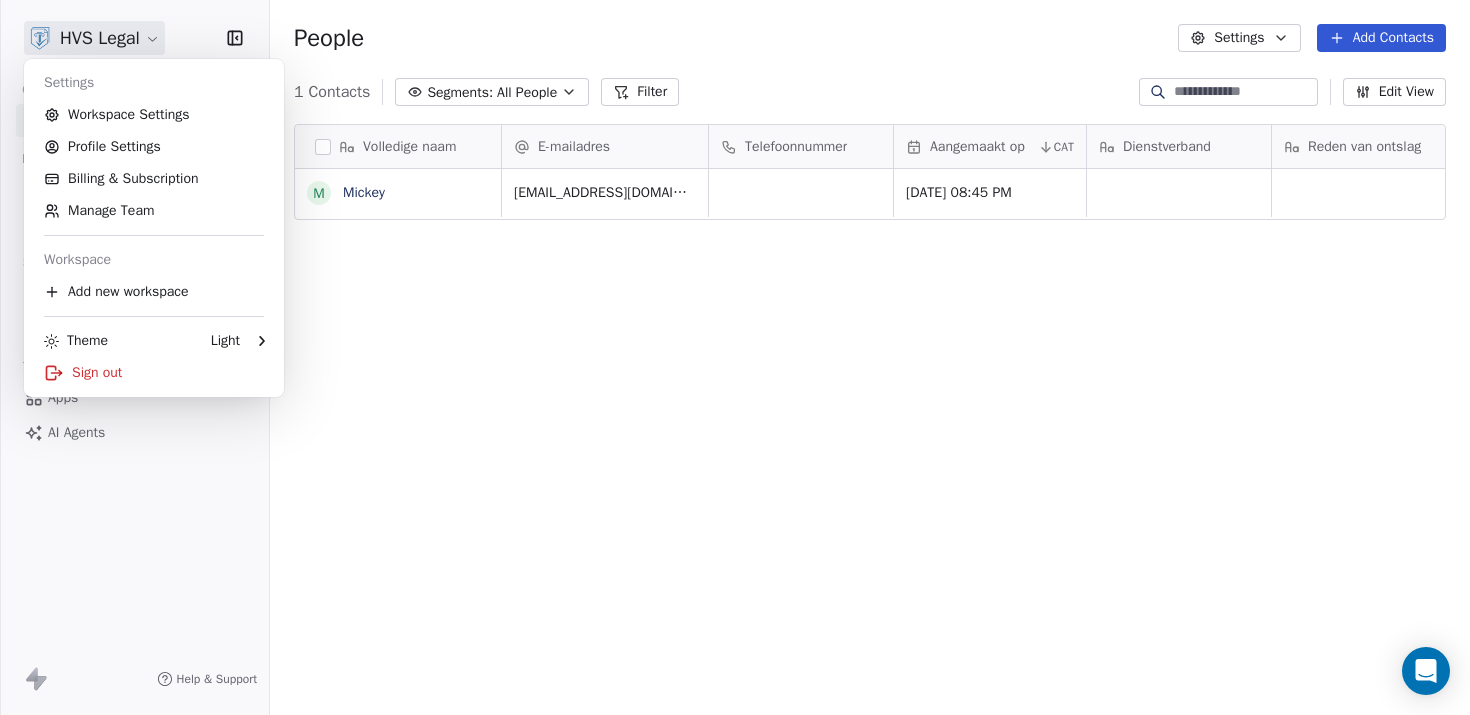click on "HVS Legal Contacts People Marketing Workflows Campaigns Sales Pipelines Sequences Beta Tools Apps AI Agents Help & Support People Settings  Add Contacts 1 Contacts Segments: All People Filter  Edit View Tag Add to Sequence Export Volledige naam M Mickey E-mailadres Telefoonnummer Aangemaakt op CAT Dienstverband Reden van ontslag Maandsalaris Extra voorwaarden Wettelijke transitievergoeding mickey.heimans@hotmail.com Jul 05, 2025 08:45 PM
To pick up a draggable item, press the space bar.
While dragging, use the arrow keys to move the item.
Press space again to drop the item in its new position, or press escape to cancel.
Settings Workspace Settings Profile Settings Billing & Subscription Manage Team   Workspace Add new workspace Theme Light Sign out" at bounding box center [735, 357] 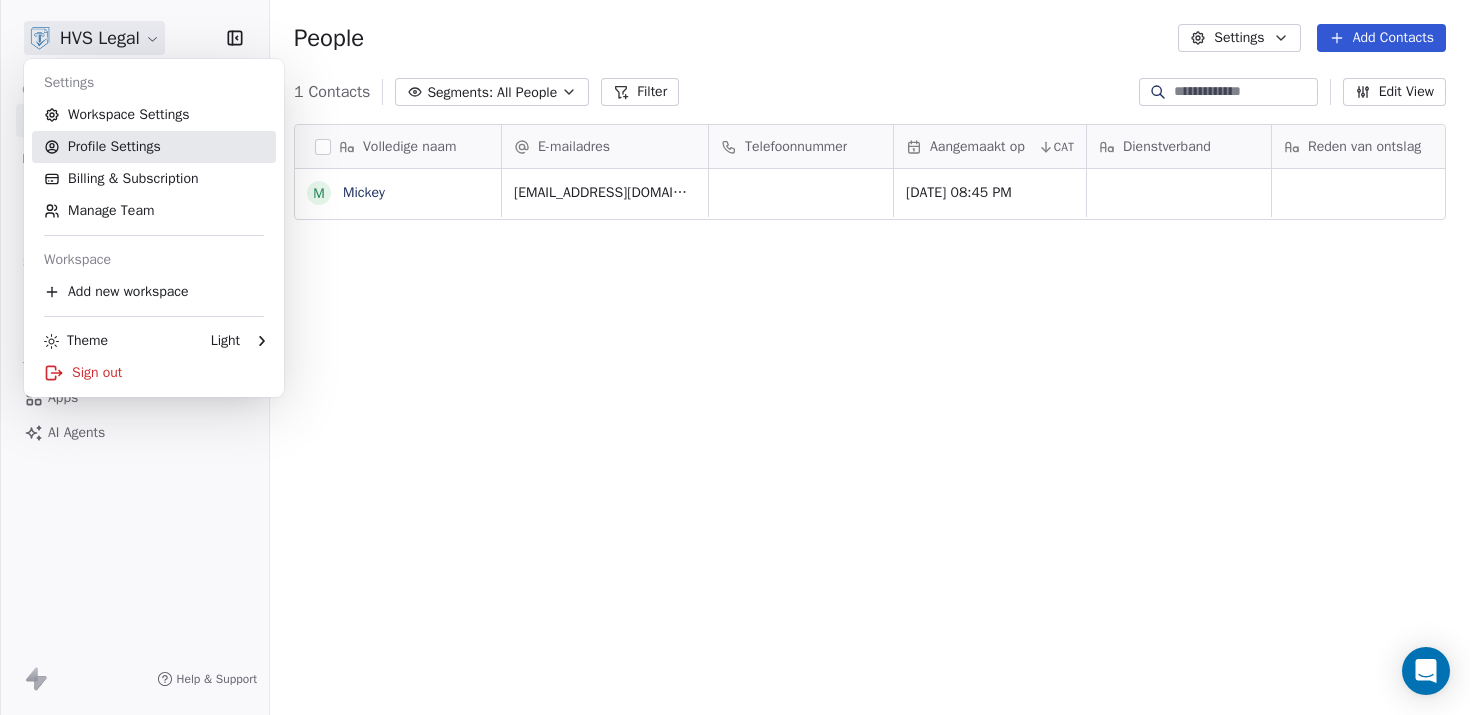click on "Profile Settings" at bounding box center [154, 147] 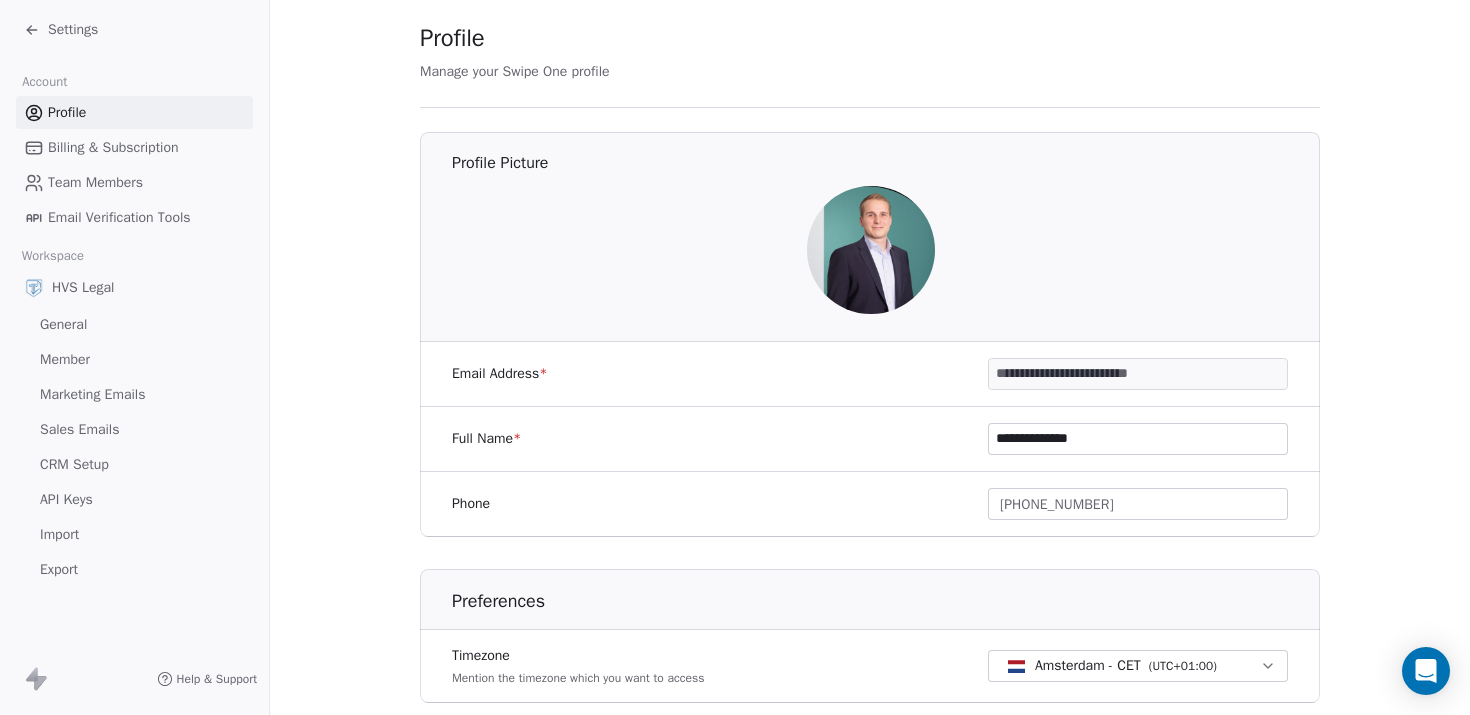 scroll, scrollTop: 60, scrollLeft: 0, axis: vertical 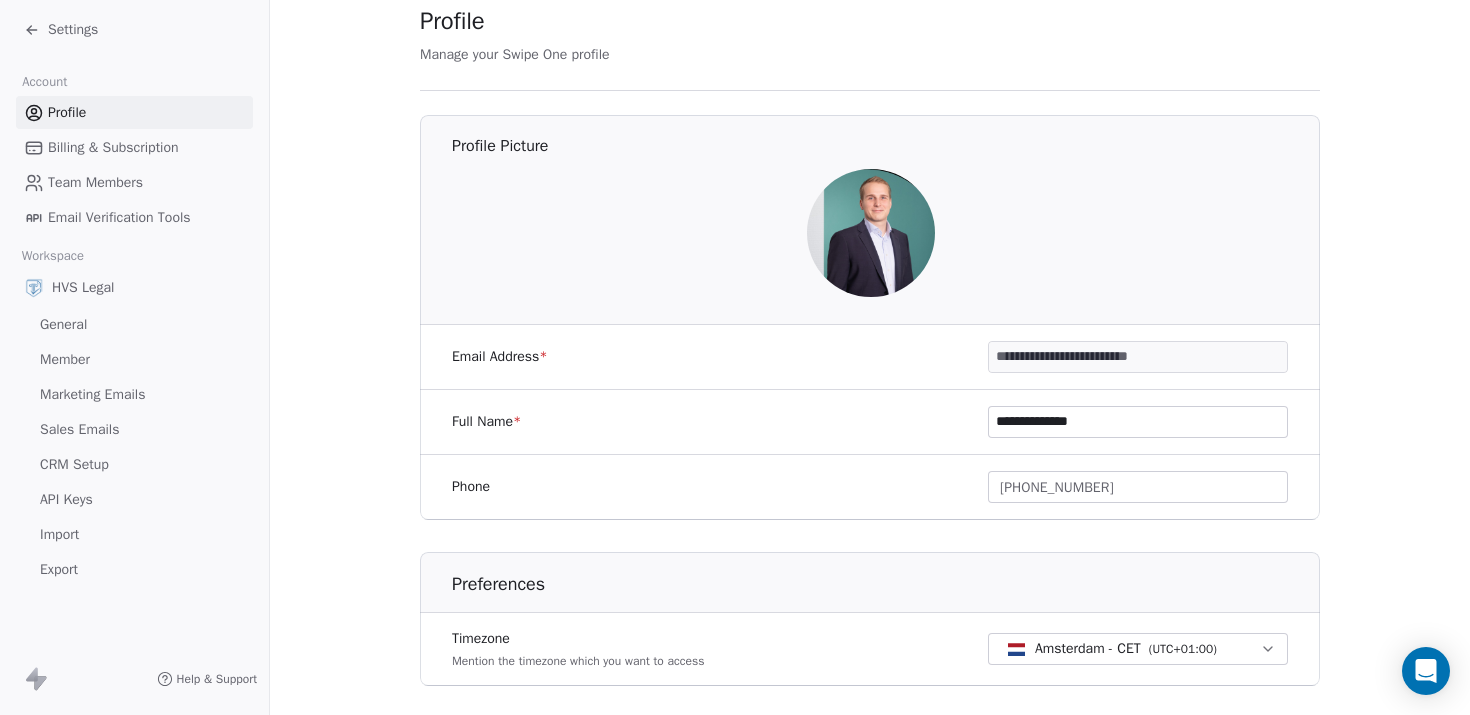 click on "**********" at bounding box center [870, 422] 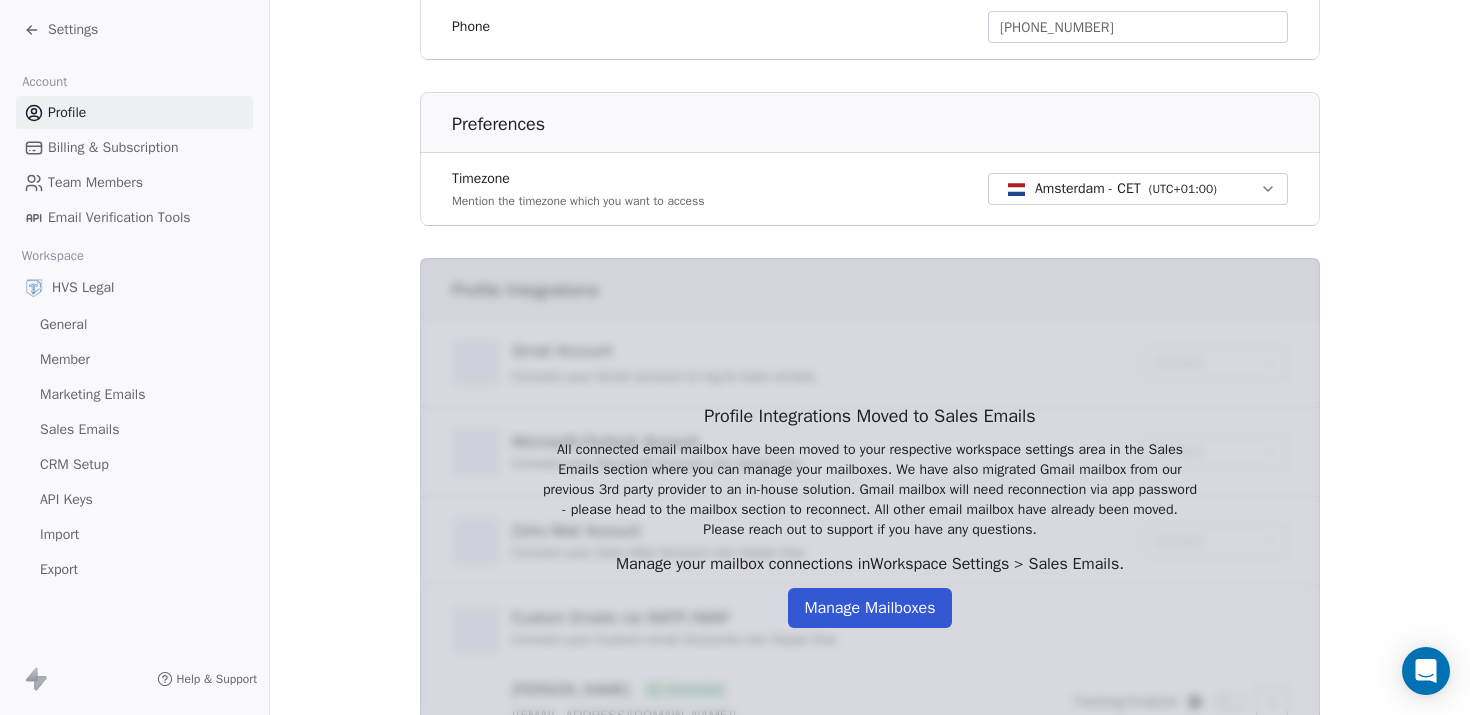 scroll, scrollTop: 643, scrollLeft: 0, axis: vertical 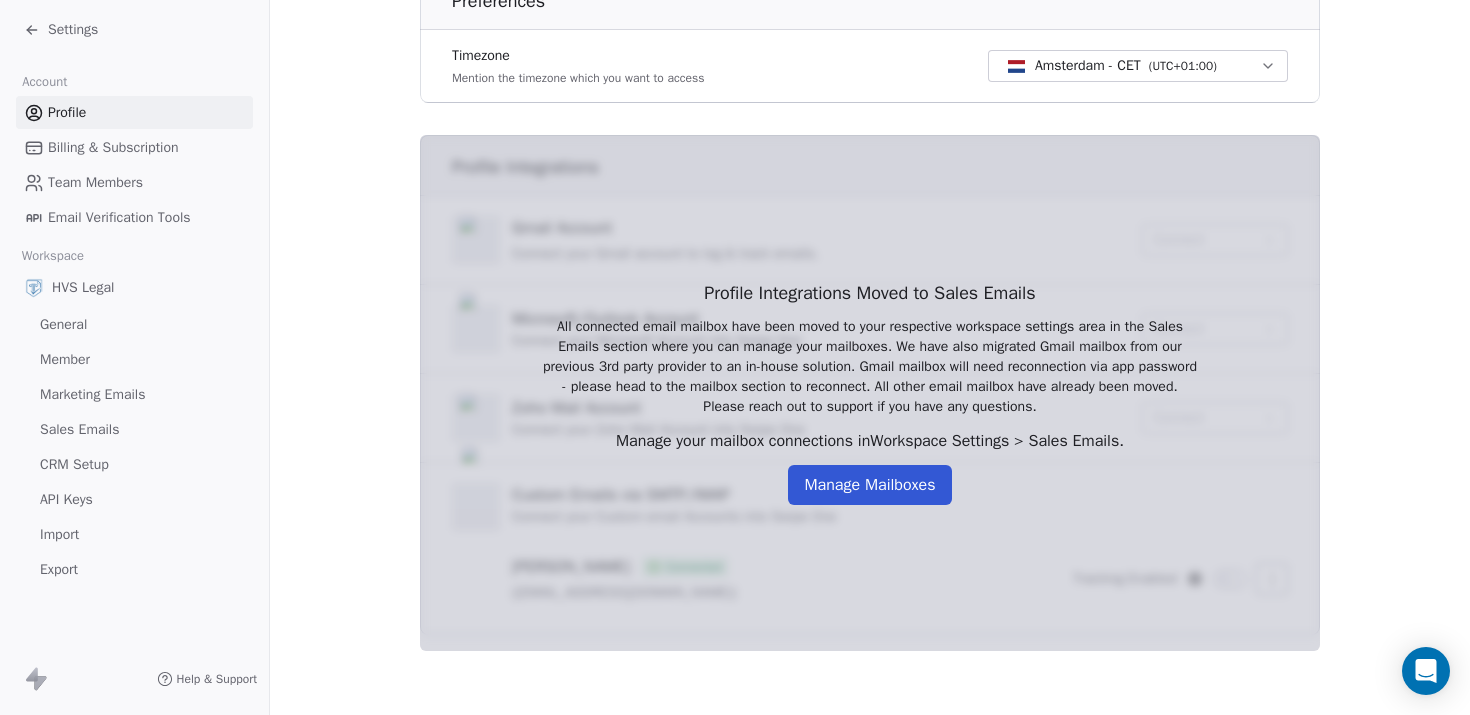 click on "Manage Mailboxes" at bounding box center [869, 485] 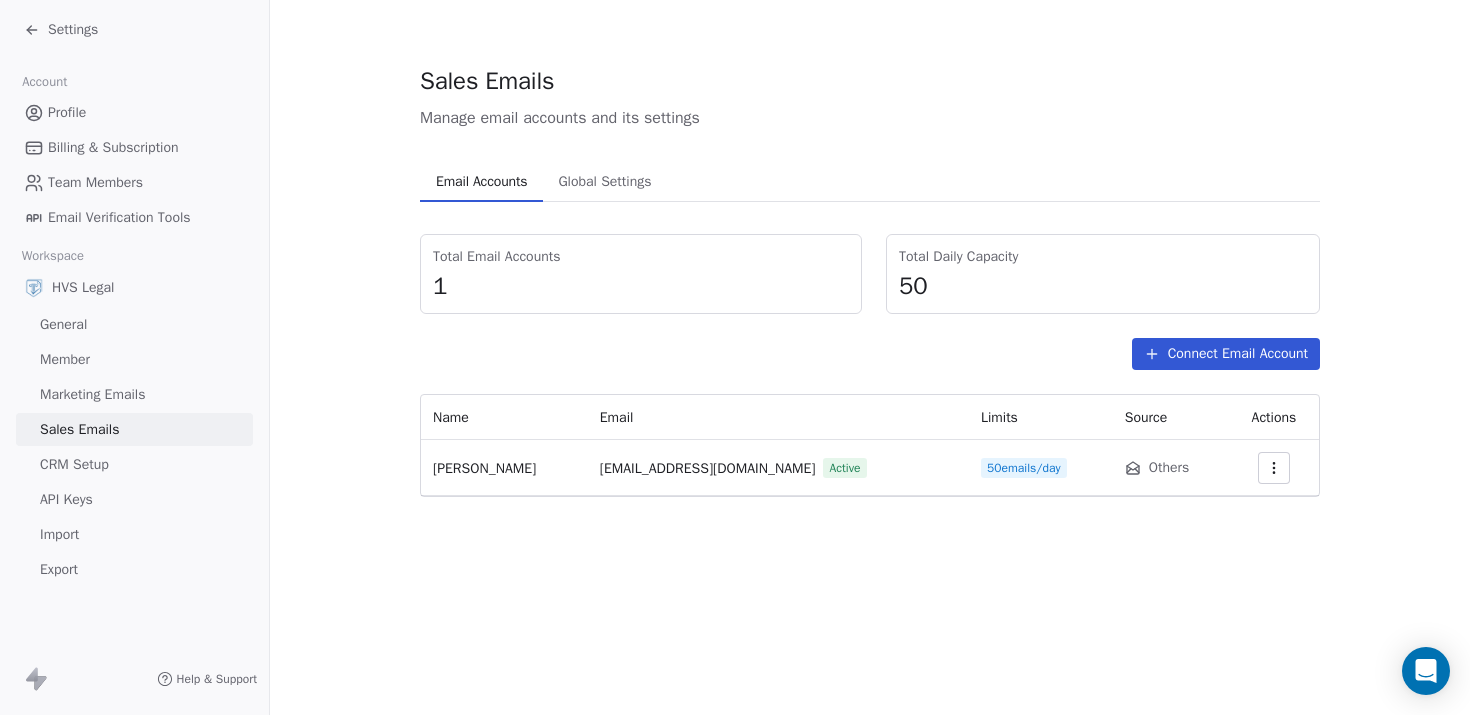 click on "50  emails/day" at bounding box center [1024, 468] 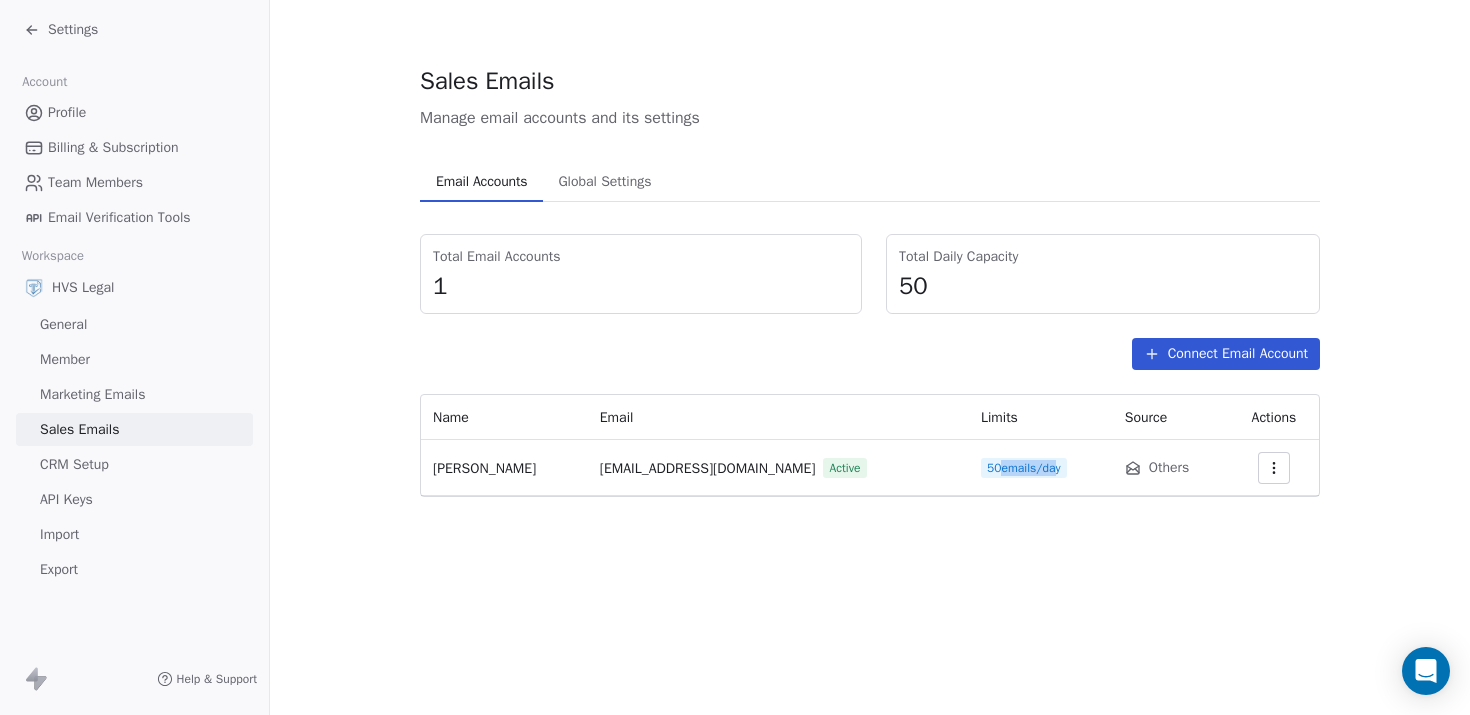drag, startPoint x: 976, startPoint y: 468, endPoint x: 1033, endPoint y: 467, distance: 57.00877 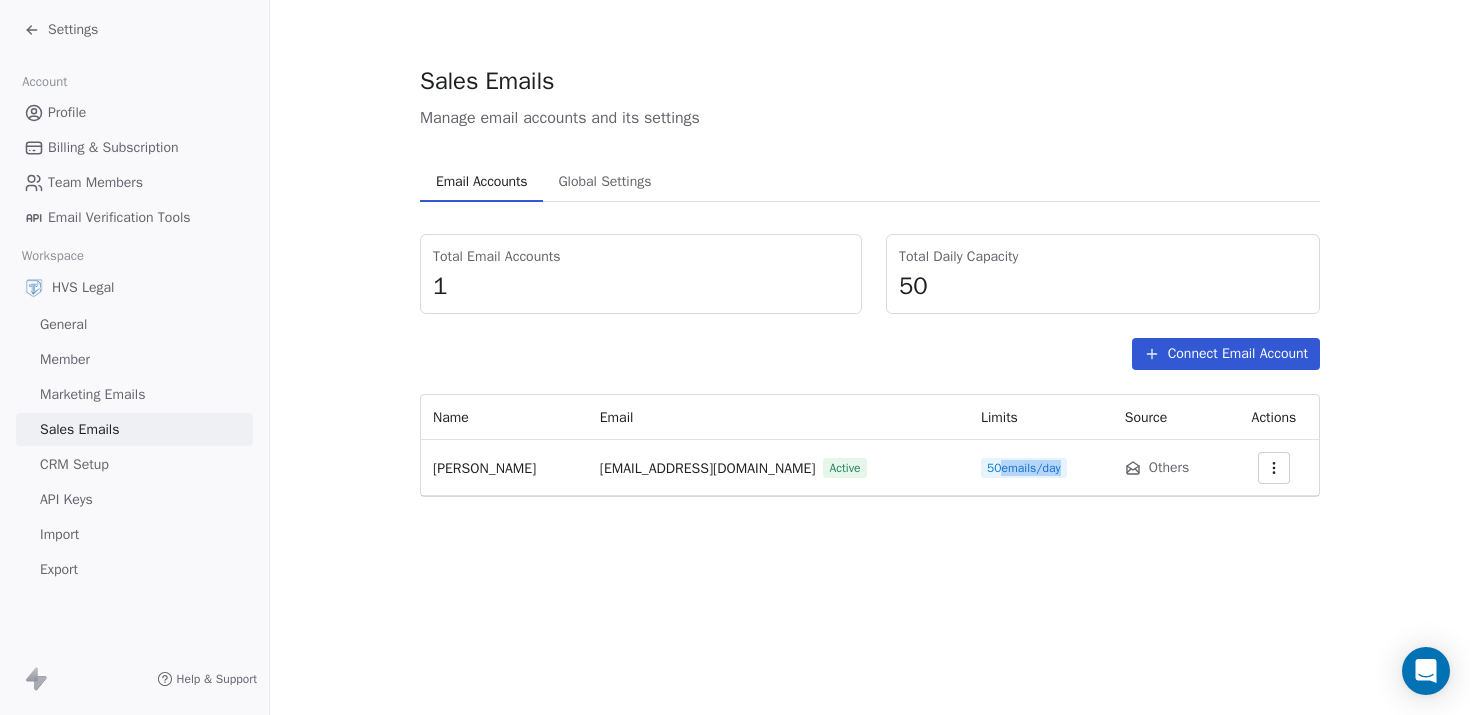 click on "50  emails/day" at bounding box center (1024, 468) 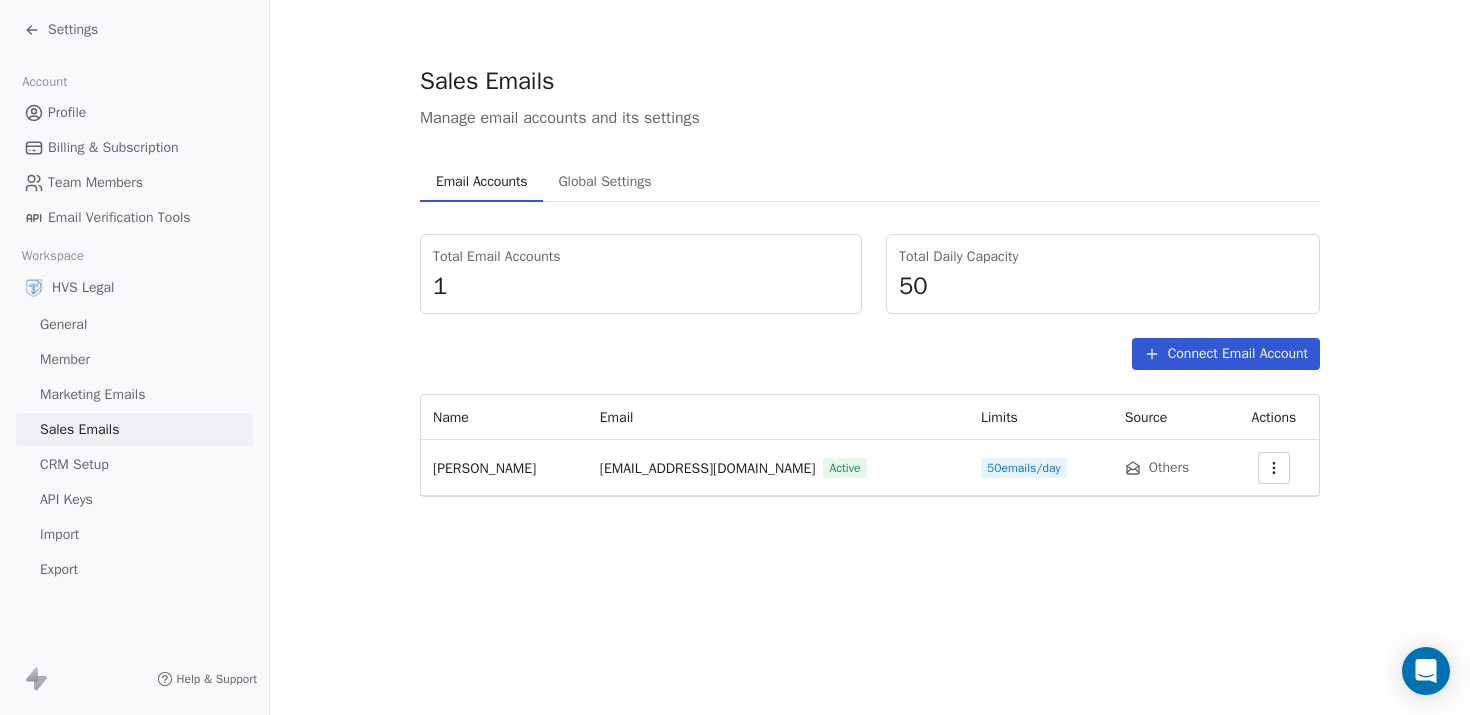 click on "Others" at bounding box center (1169, 468) 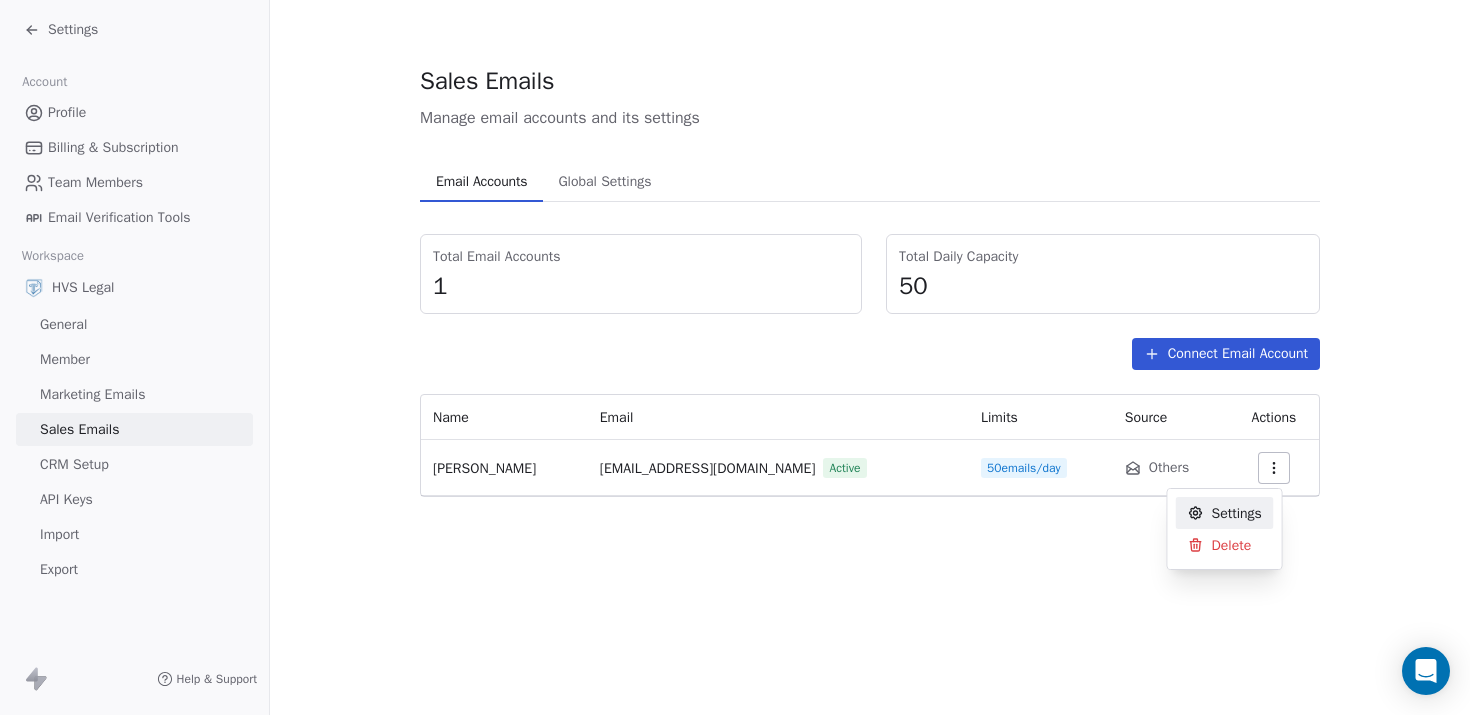 click on "Settings" at bounding box center (1225, 513) 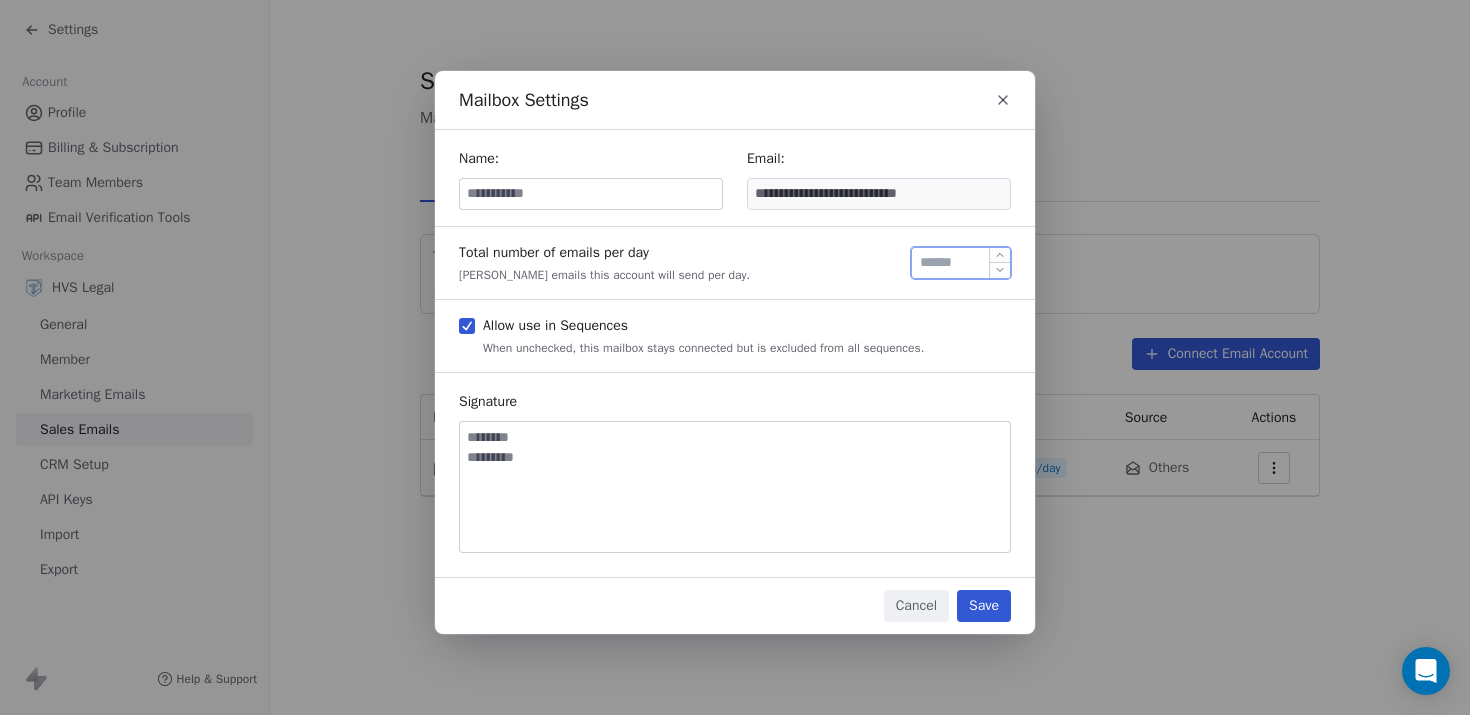 drag, startPoint x: 949, startPoint y: 267, endPoint x: 840, endPoint y: 259, distance: 109.29318 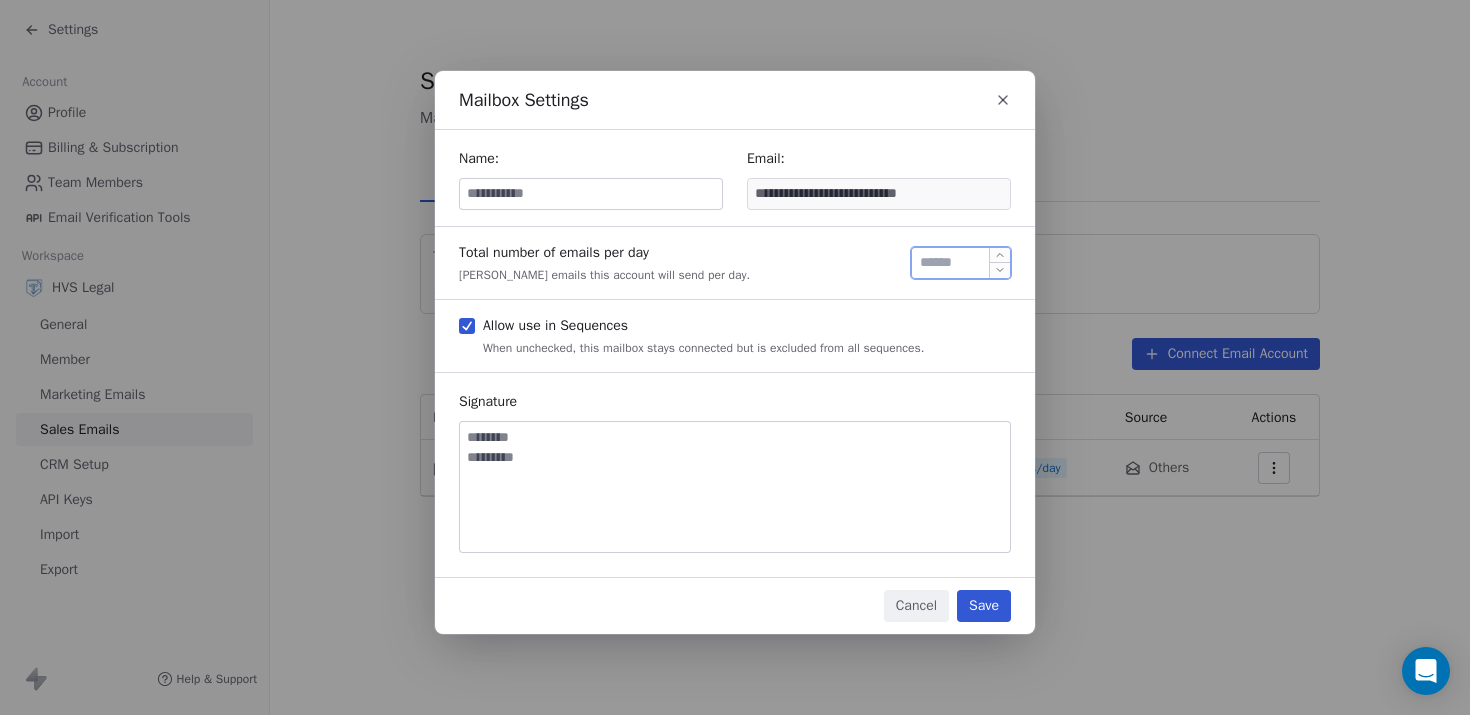 click on "Total number of emails per day Max emails this account will send per day. **" at bounding box center [735, 263] 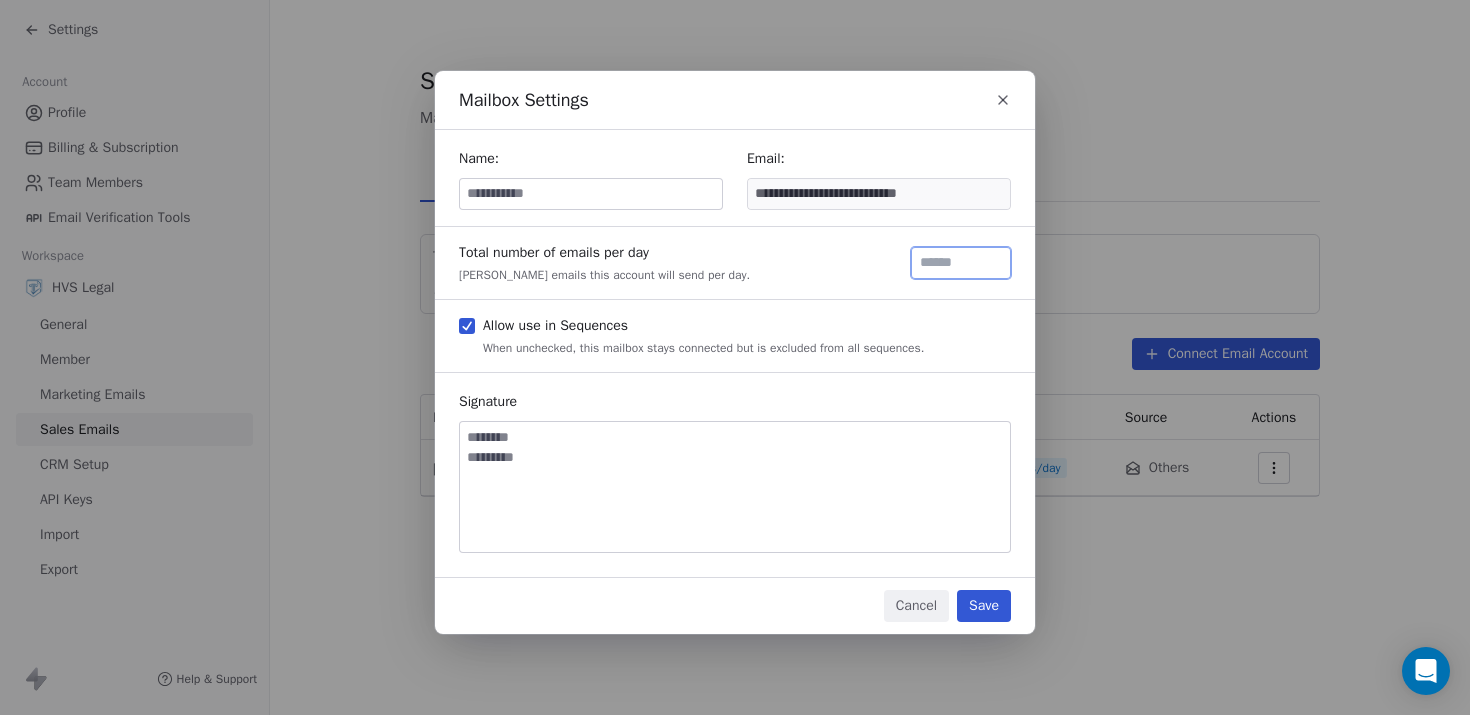 type on "***" 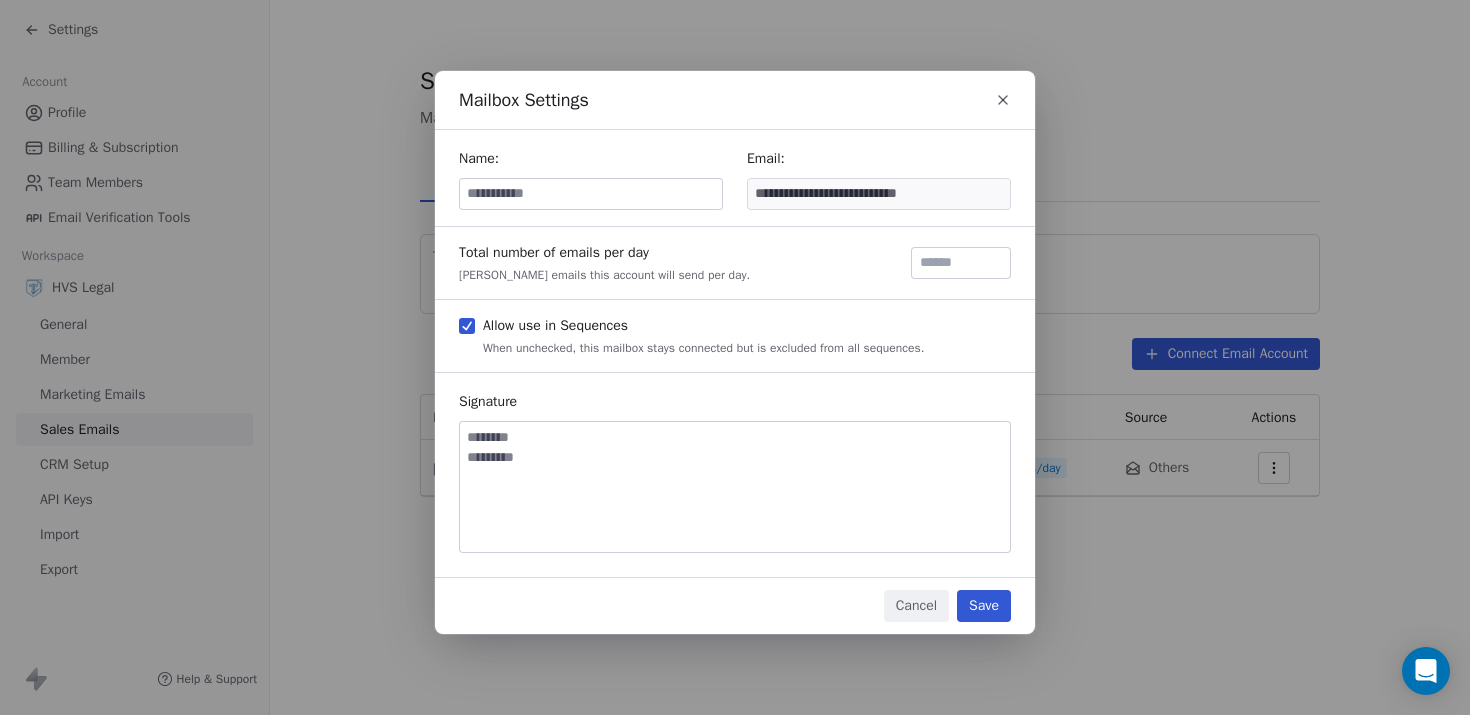click on "Save" at bounding box center (984, 606) 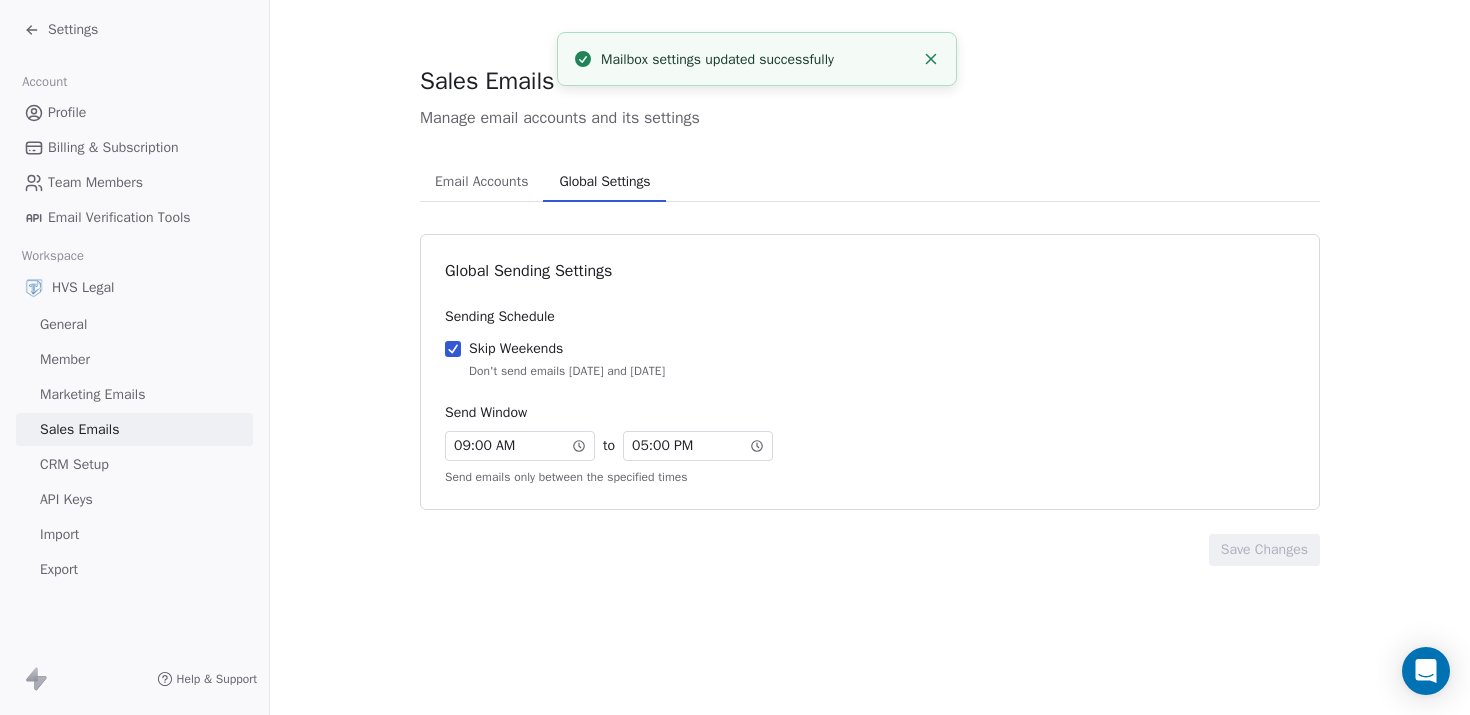 click on "Global Settings" at bounding box center (604, 182) 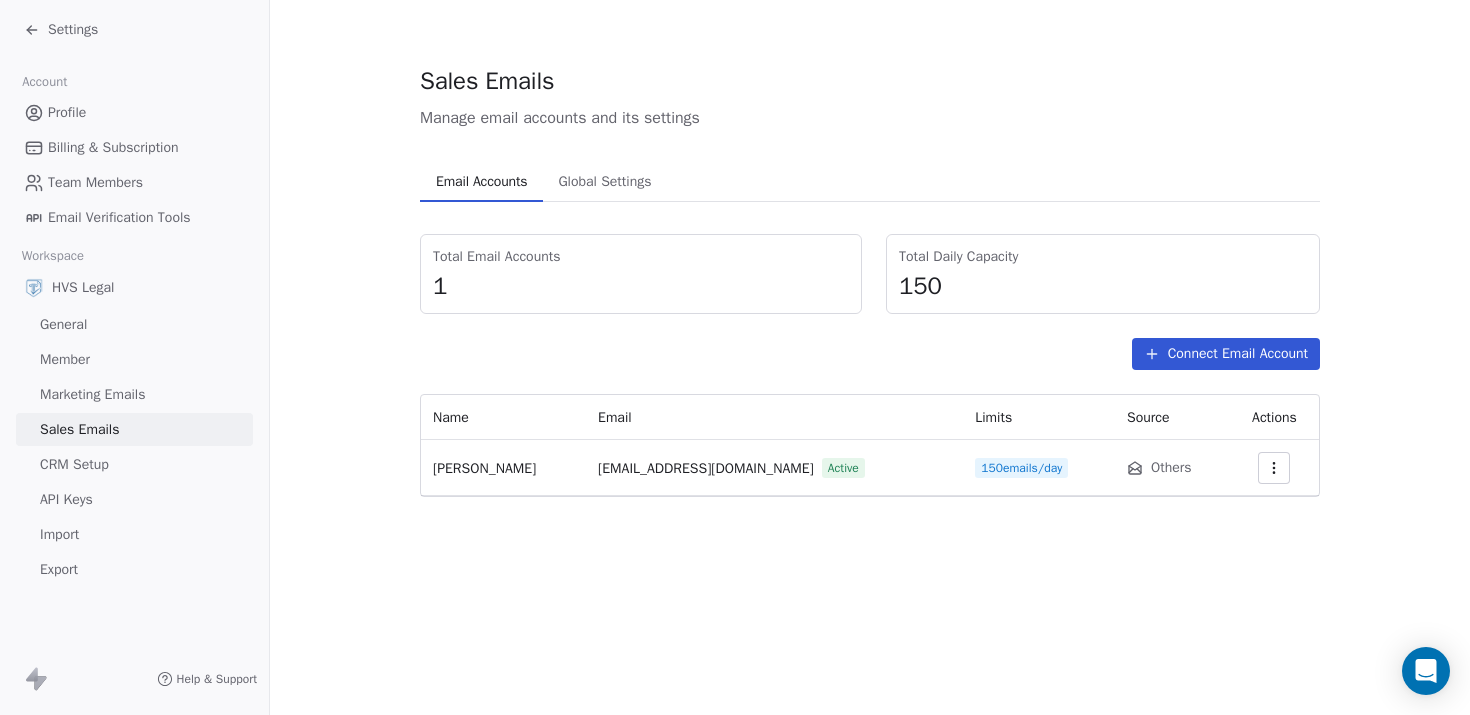 click on "Email Accounts" at bounding box center [481, 182] 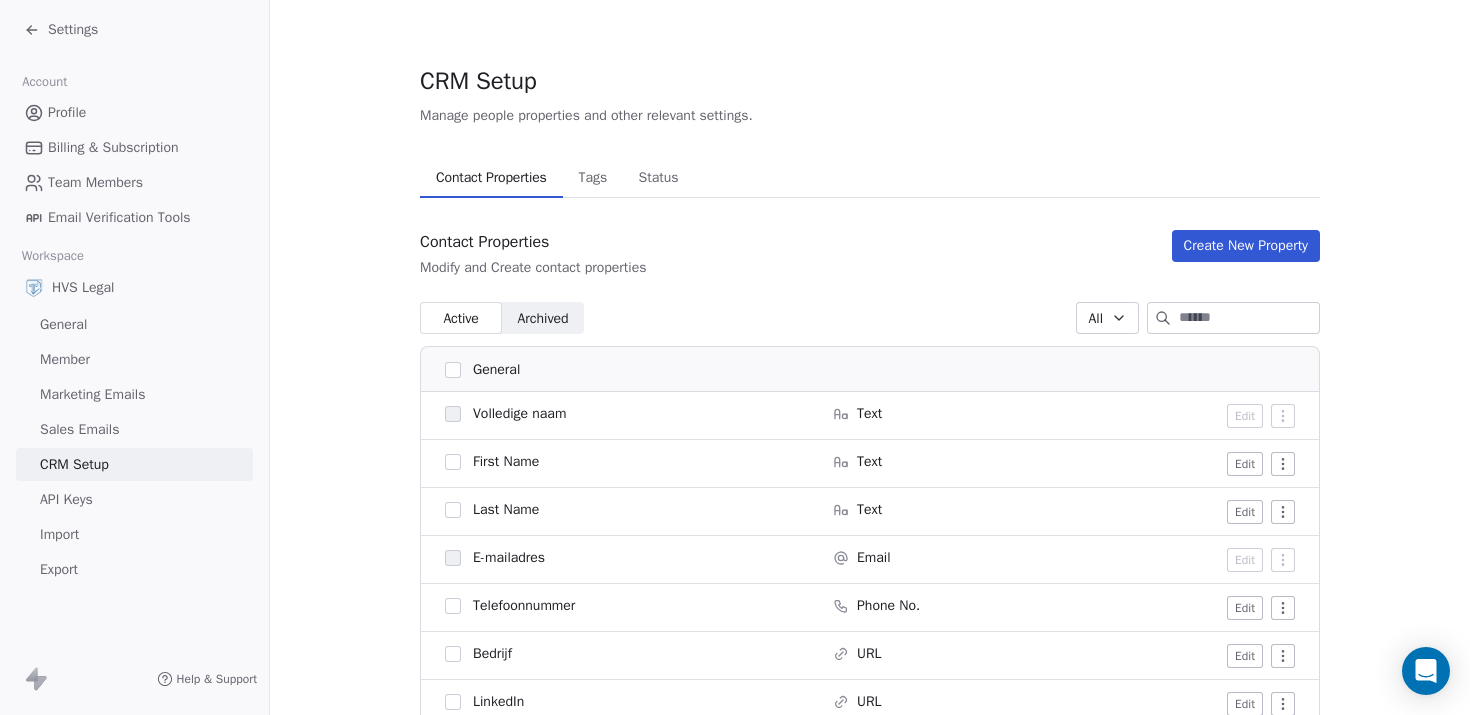 click on "Settings Account Profile Billing & Subscription Team Members Email Verification Tools Workspace HVS Legal General Member Marketing Emails Sales Emails CRM Setup API Keys Import Export Help & Support CRM Setup Manage people properties and other relevant settings. Contact Properties Contact Properties Tags Tags Status Status Contact Properties Modify and Create contact properties Create New Property Active Active Archived Archived All General Volledige naam Text   Edit First Name Text   Edit Last Name Text   Edit E-mailadres Email   Edit Telefoonnummer Phone No.   Edit Bedrijf URL   Edit LinkedIn URL   Edit Twitter URL   Edit Birthday Date   Edit Adres Address   Edit Bedrag Number   Edit Annual Income Number   Edit Browser Text   Edit Device Text   Edit Facebook URL   Edit Gender Select   Edit Language Text   Edit Occupation Text   Edit Timezone Text   Edit System Tags Tags   Manage Status Status   Manage Subscribed Email Categories Multi-select   Manage Datum in dienst Date   Edit Email Marketing Consent" at bounding box center [735, 357] 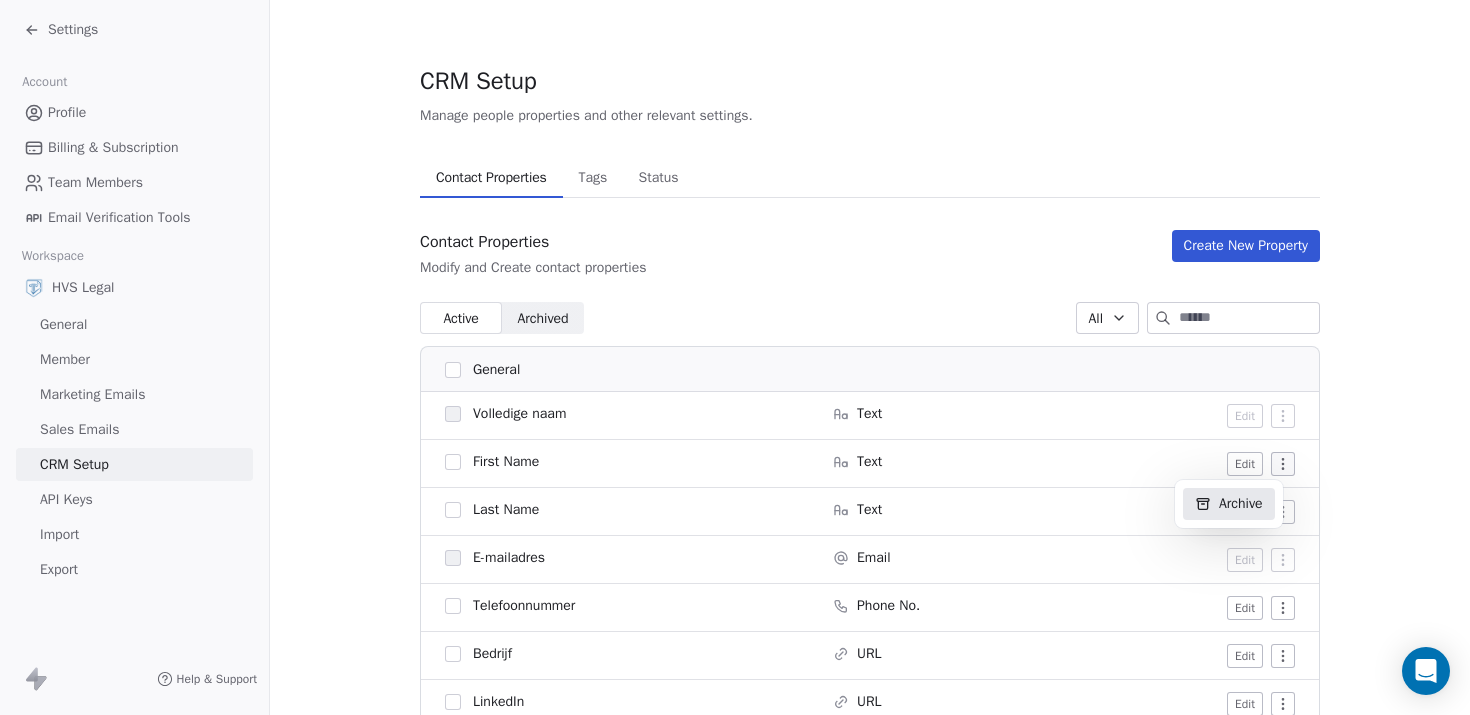 click on "Archive" at bounding box center (1229, 504) 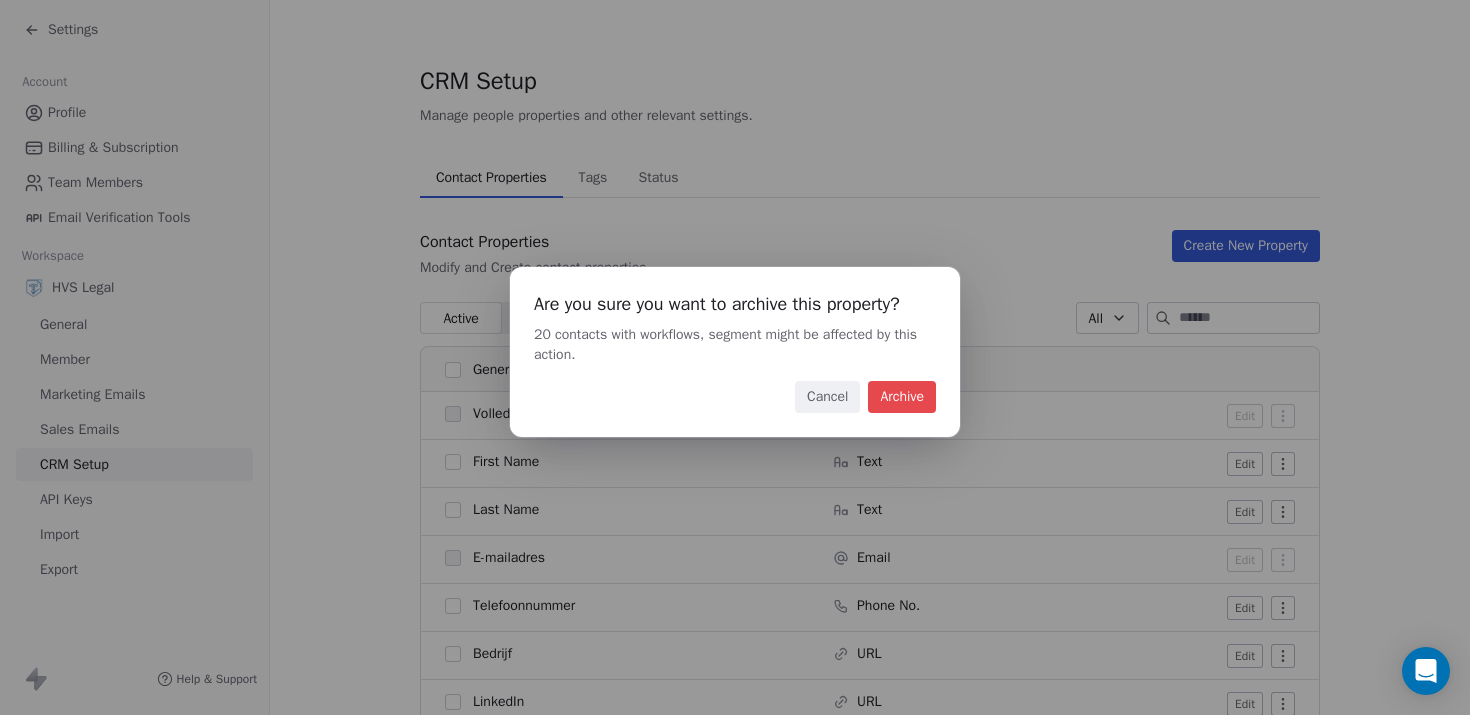click on "Archive" at bounding box center [902, 397] 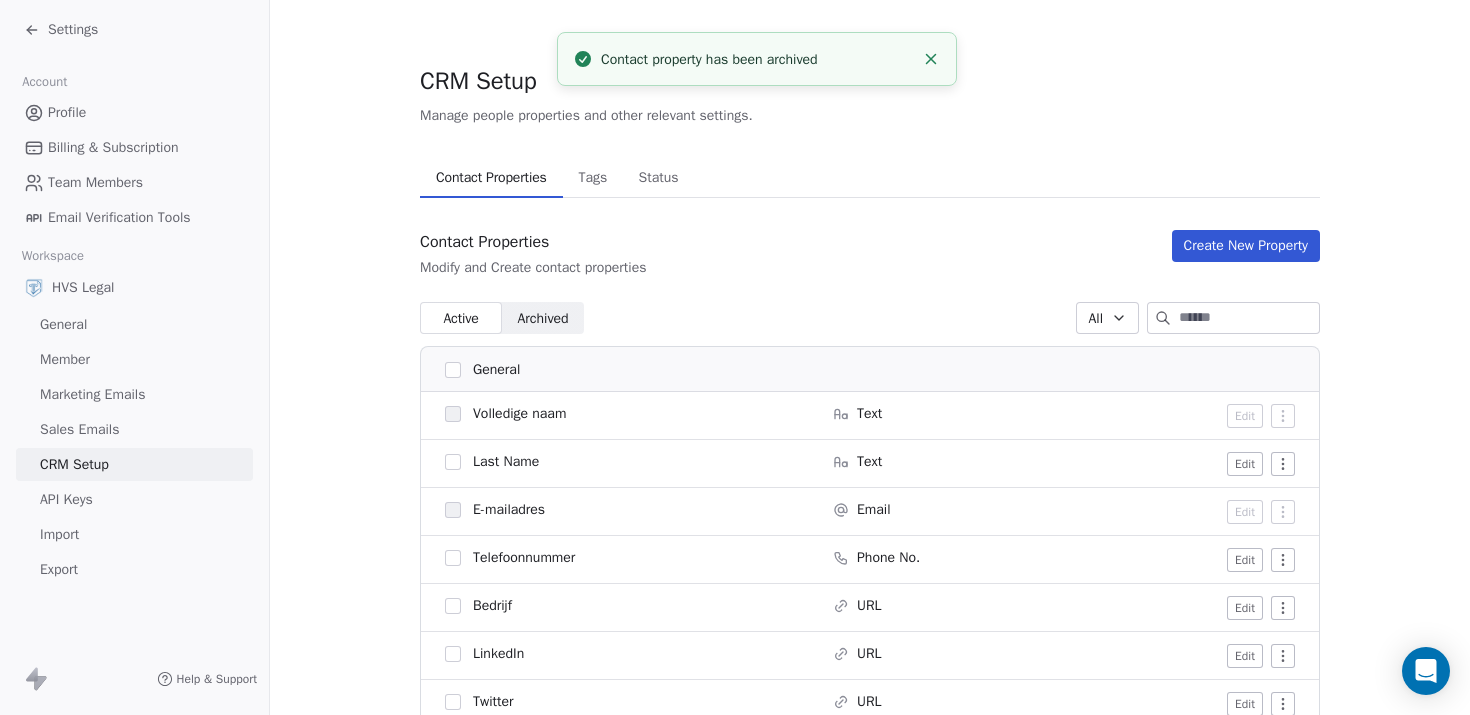 click on "Settings Account Profile Billing & Subscription Team Members Email Verification Tools Workspace HVS Legal General Member Marketing Emails Sales Emails CRM Setup API Keys Import Export Help & Support CRM Setup Manage people properties and other relevant settings. Contact Properties Contact Properties Tags Tags Status Status Contact Properties Modify and Create contact properties Create New Property Active Active Archived Archived All General Volledige naam Text   Edit Last Name Text   Edit E-mailadres Email   Edit Telefoonnummer Phone No.   Edit Bedrijf URL   Edit LinkedIn URL   Edit Twitter URL   Edit Birthday Date   Edit Adres Address   Edit Bedrag Number   Edit Annual Income Number   Edit Browser Text   Edit Device Text   Edit Facebook URL   Edit Gender Select   Edit Language Text   Edit Occupation Text   Edit Timezone Text   Edit System Tags Tags   Manage Status Status   Manage Subscribed Email Categories Multi-select   Manage Datum in dienst Date   Edit Email Marketing Consent Select   Edit Select" at bounding box center (735, 357) 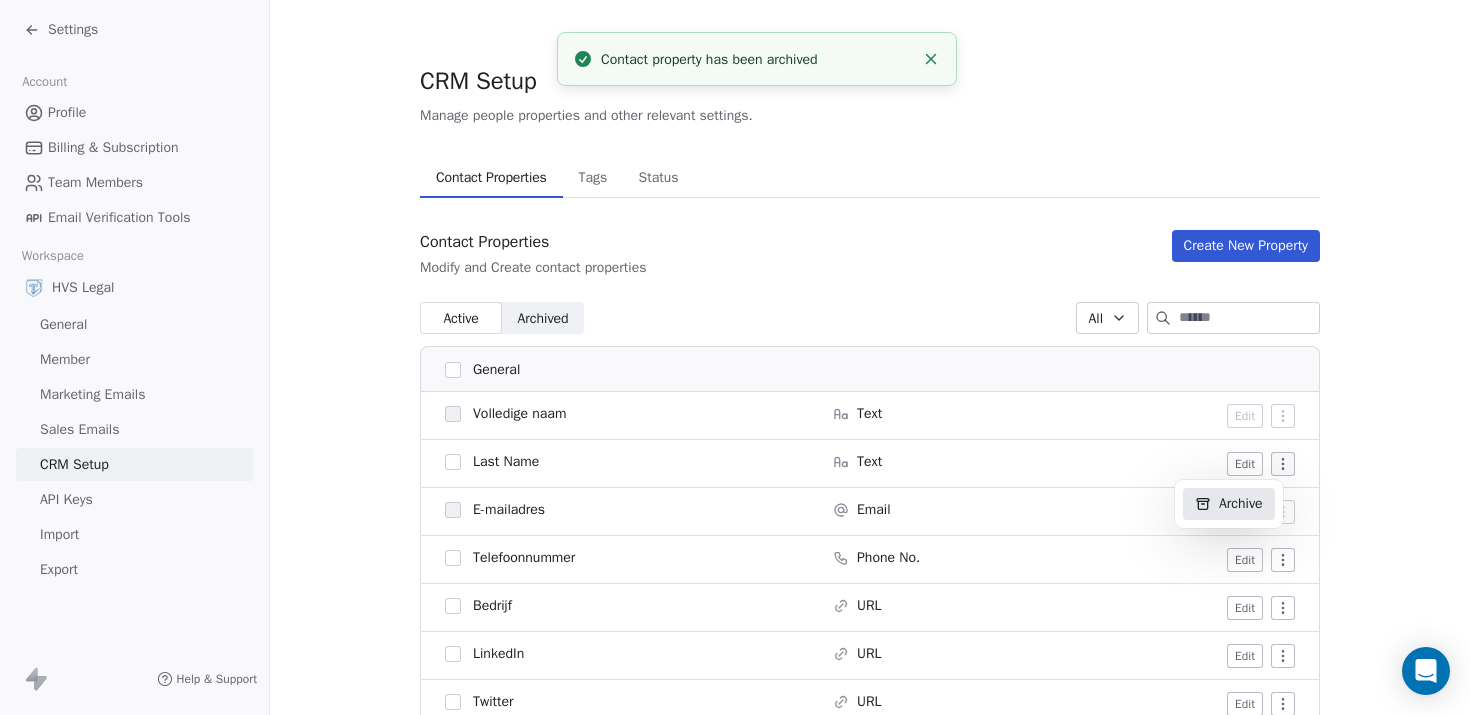 click on "Archive" at bounding box center (1229, 504) 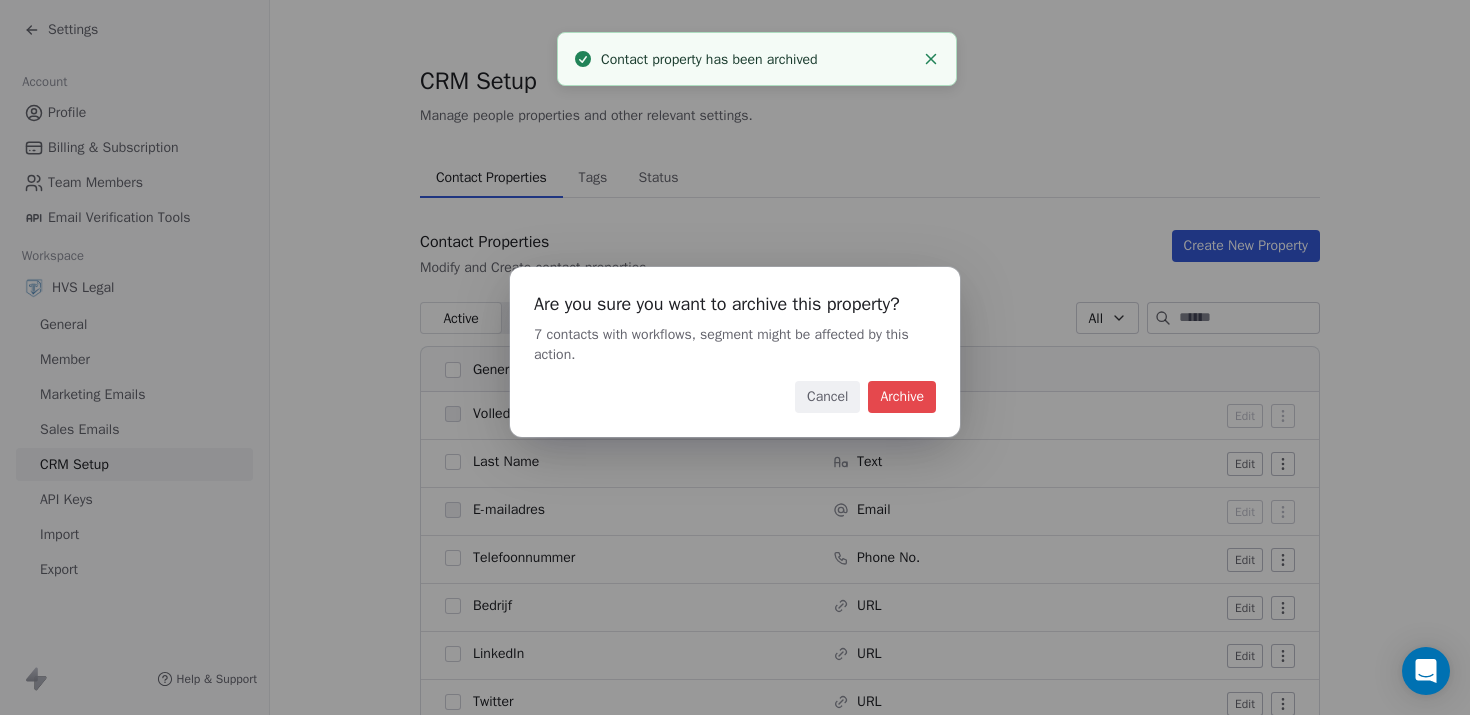 click on "Archive" at bounding box center (902, 397) 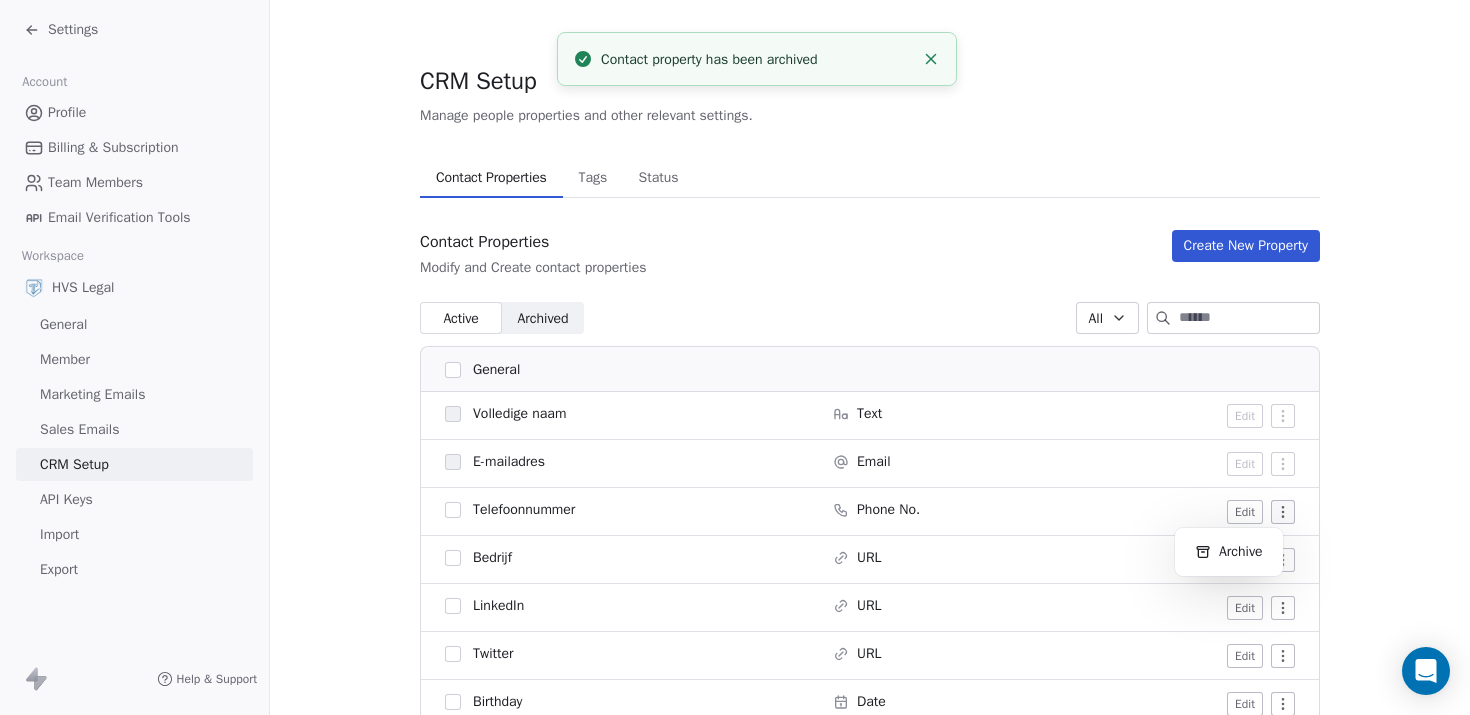 click on "Settings Account Profile Billing & Subscription Team Members Email Verification Tools Workspace HVS Legal General Member Marketing Emails Sales Emails CRM Setup API Keys Import Export Help & Support CRM Setup Manage people properties and other relevant settings. Contact Properties Contact Properties Tags Tags Status Status Contact Properties Modify and Create contact properties Create New Property Active Active Archived Archived All General Volledige naam Text   Edit E-mailadres Email   Edit Telefoonnummer Phone No.   Edit Bedrijf URL   Edit LinkedIn URL   Edit Twitter URL   Edit Birthday Date   Edit Adres Address   Edit Bedrag Number   Edit Annual Income Number   Edit Browser Text   Edit Device Text   Edit Facebook URL   Edit Gender Select   Edit Language Text   Edit Occupation Text   Edit Timezone Text   Edit System Tags Tags   Manage Status Status   Manage Subscribed Email Categories Multi-select   Manage Datum in dienst Date   Edit Email Marketing Consent Select   Edit Email Verification Status Select" at bounding box center [735, 357] 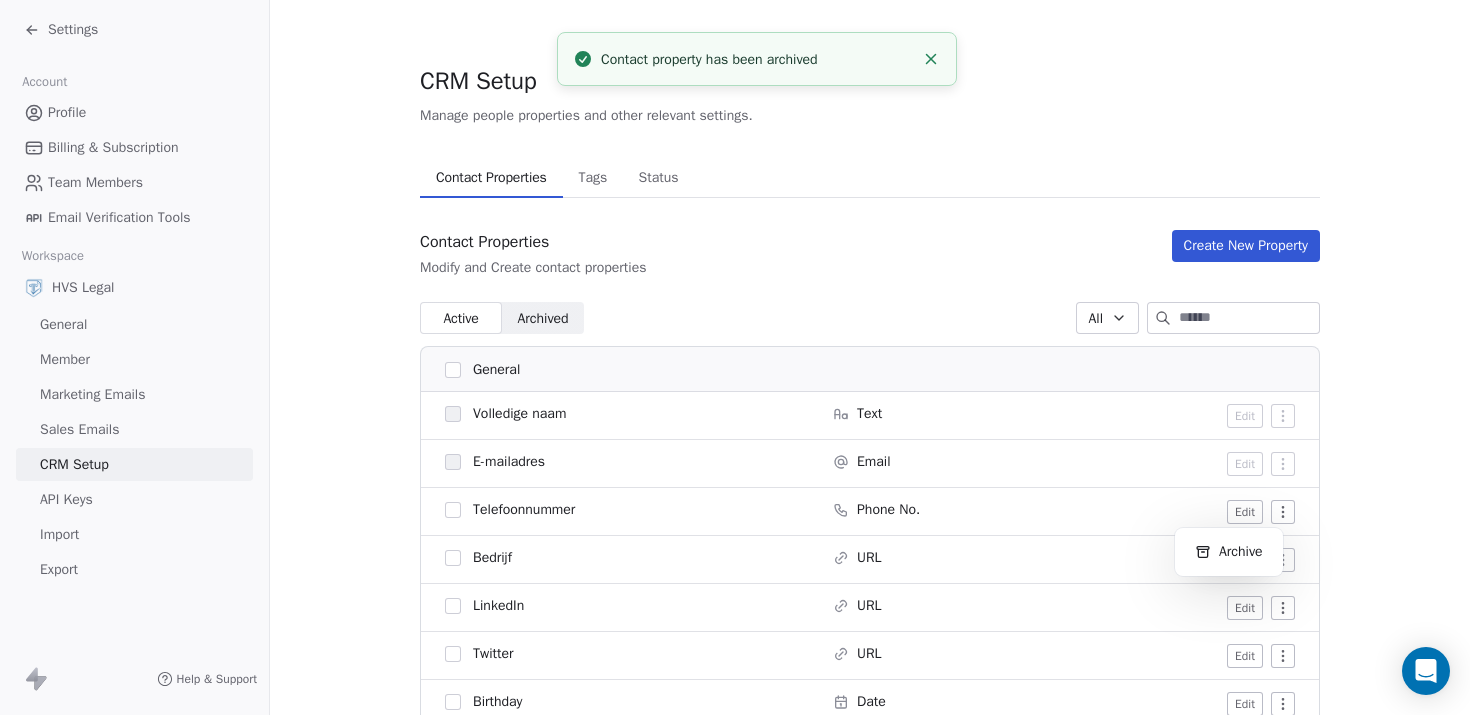 click on "Settings Account Profile Billing & Subscription Team Members Email Verification Tools Workspace HVS Legal General Member Marketing Emails Sales Emails CRM Setup API Keys Import Export Help & Support CRM Setup Manage people properties and other relevant settings. Contact Properties Contact Properties Tags Tags Status Status Contact Properties Modify and Create contact properties Create New Property Active Active Archived Archived All General Volledige naam Text   Edit E-mailadres Email   Edit Telefoonnummer Phone No.   Edit Bedrijf URL   Edit LinkedIn URL   Edit Twitter URL   Edit Birthday Date   Edit Adres Address   Edit Bedrag Number   Edit Annual Income Number   Edit Browser Text   Edit Device Text   Edit Facebook URL   Edit Gender Select   Edit Language Text   Edit Occupation Text   Edit Timezone Text   Edit System Tags Tags   Manage Status Status   Manage Subscribed Email Categories Multi-select   Manage Datum in dienst Date   Edit Email Marketing Consent Select   Edit Email Verification Status Select" at bounding box center [735, 357] 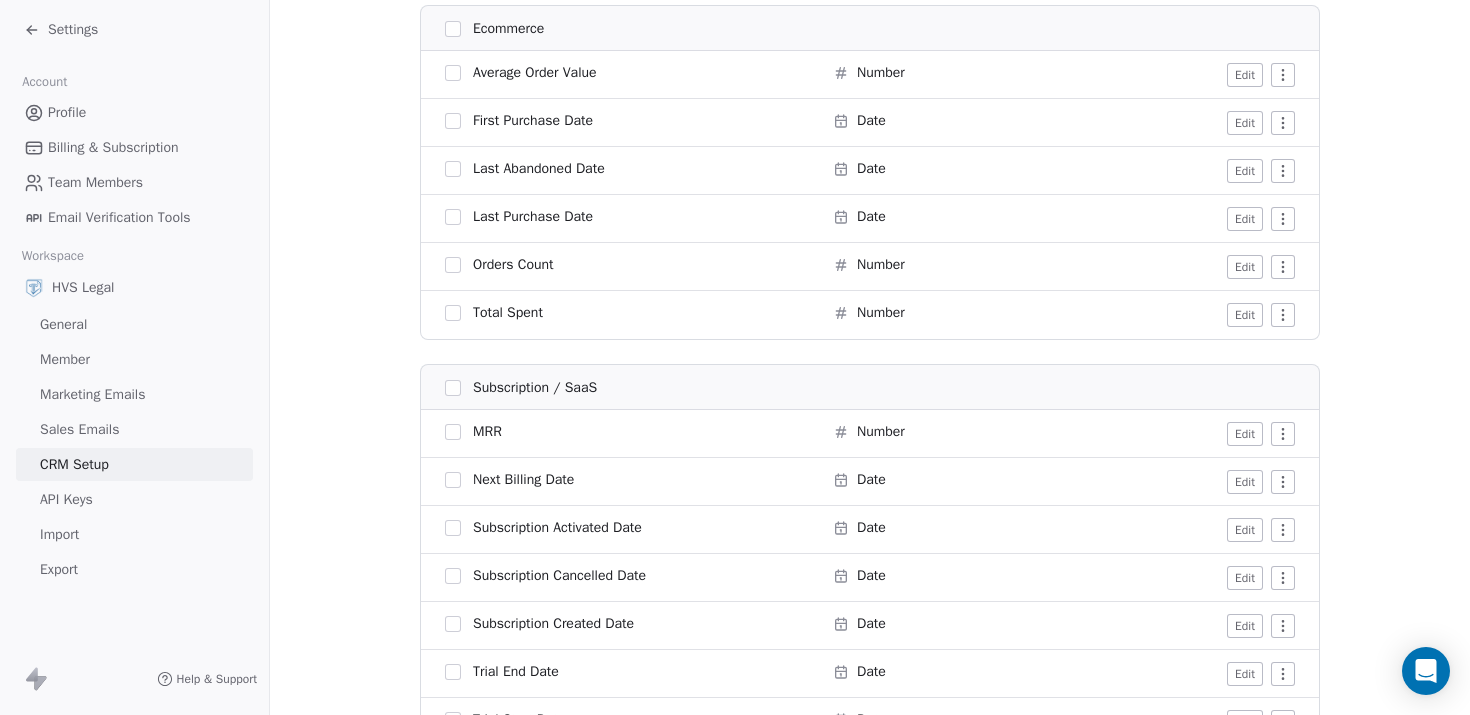 scroll, scrollTop: 2713, scrollLeft: 0, axis: vertical 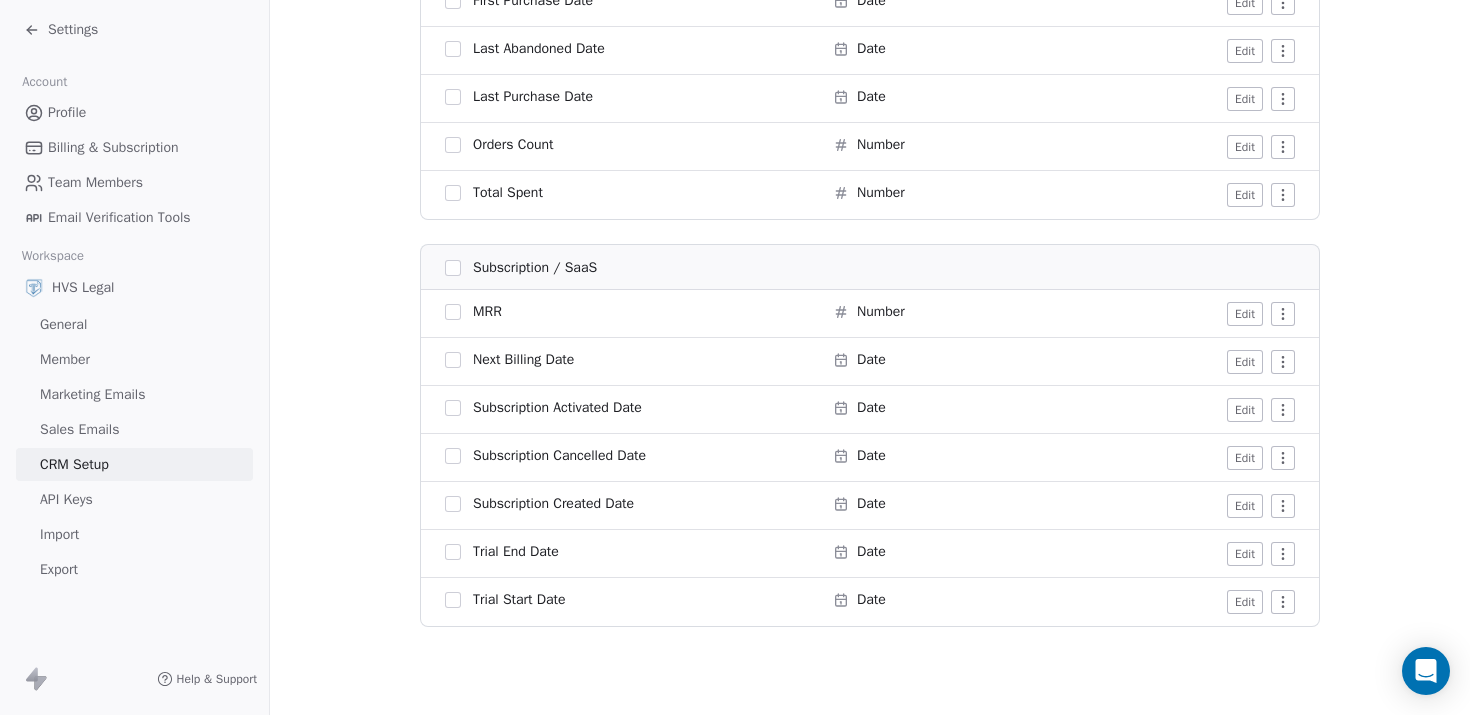 click on "API Keys" at bounding box center [134, 499] 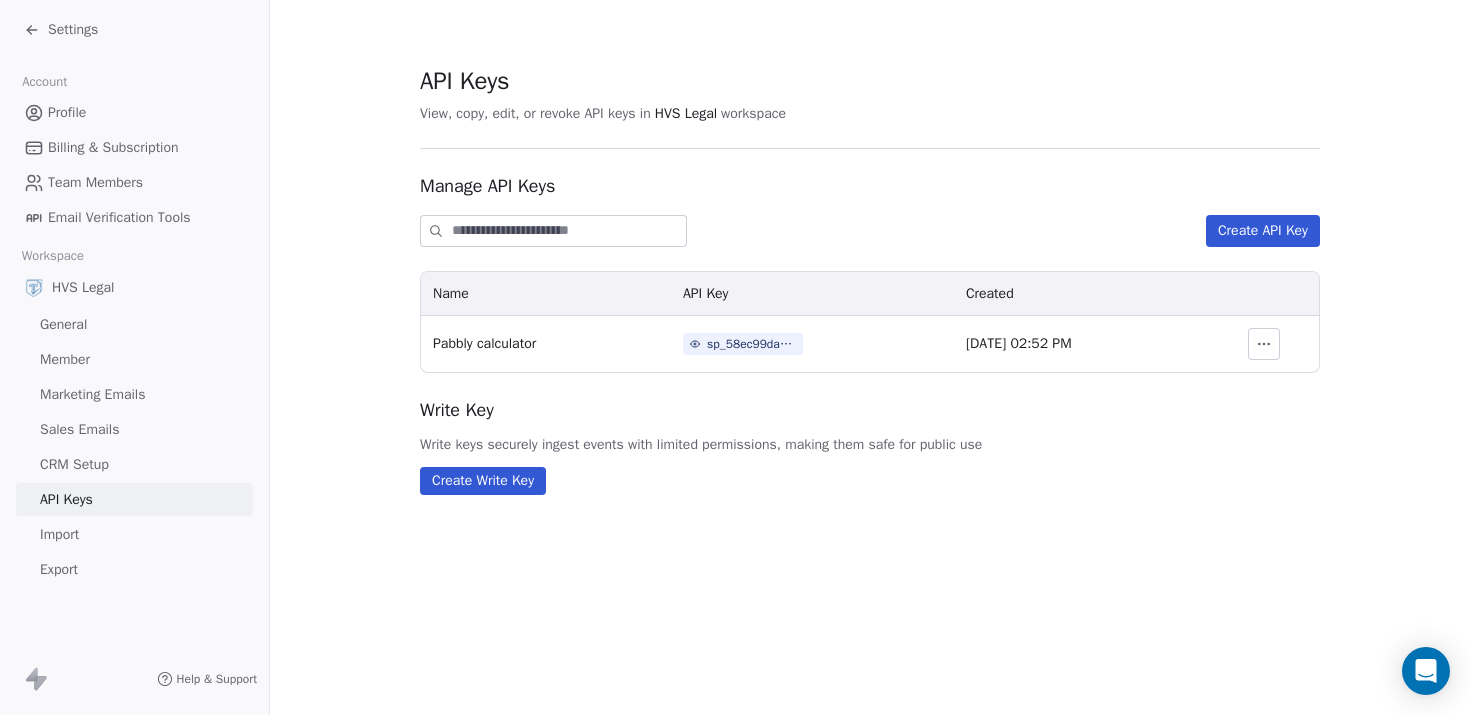 click on "sp_58ec99da64444ca7b89722ed6139f207" at bounding box center (752, 344) 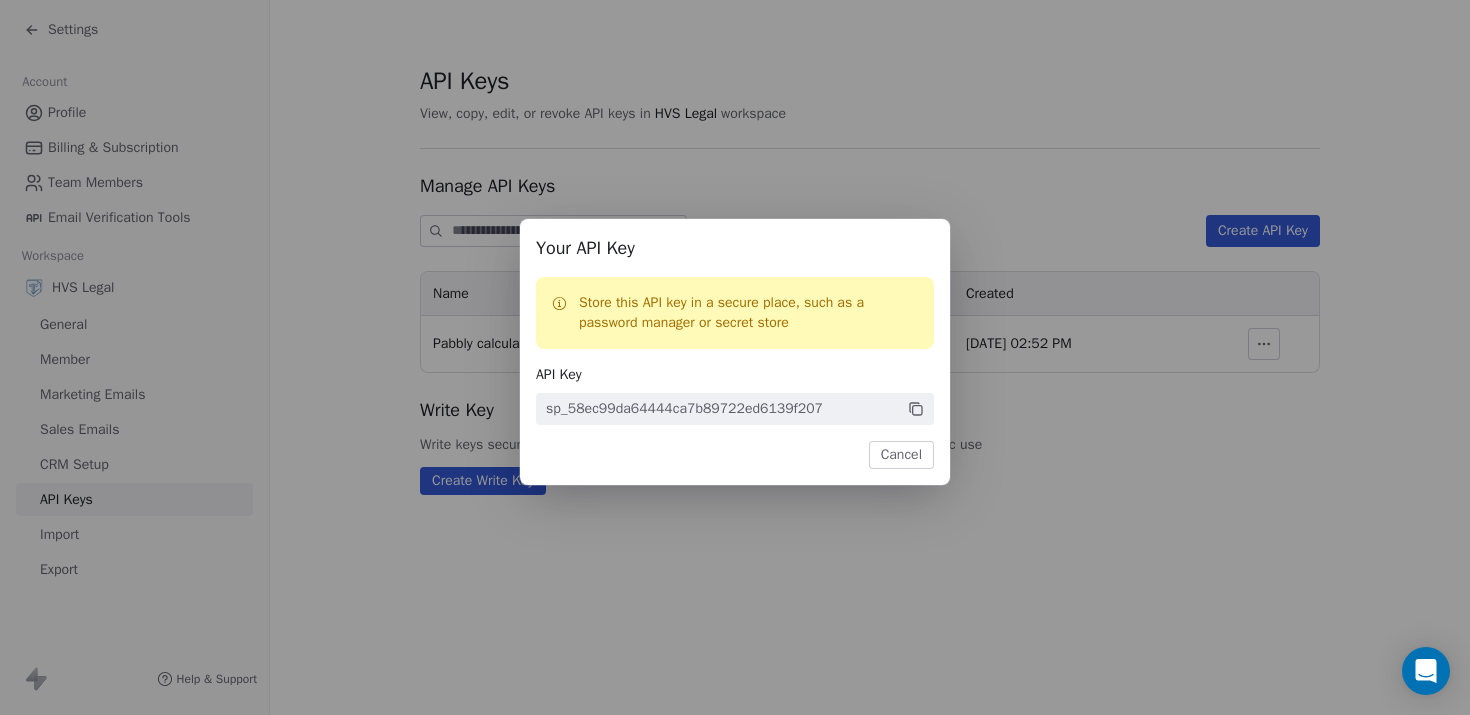 click on "Cancel" at bounding box center [901, 455] 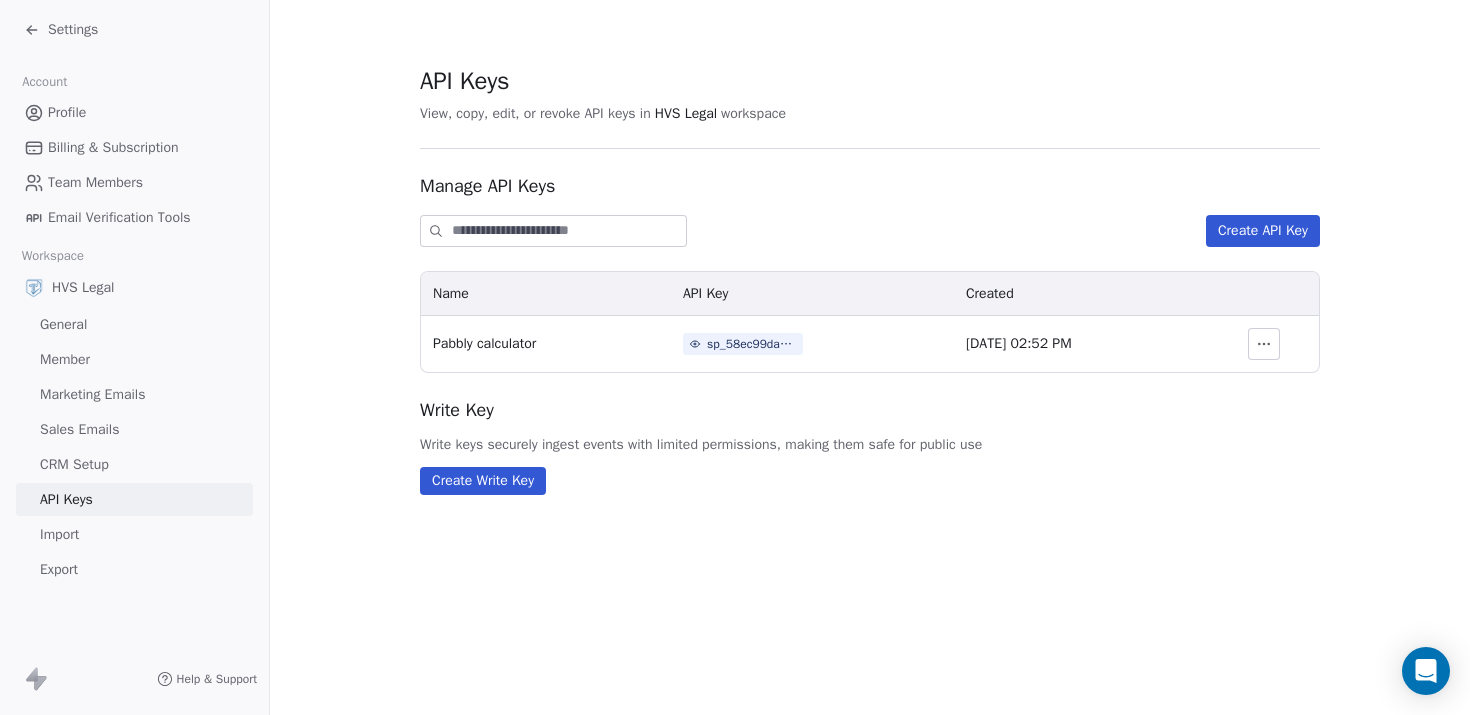 click at bounding box center [1264, 344] 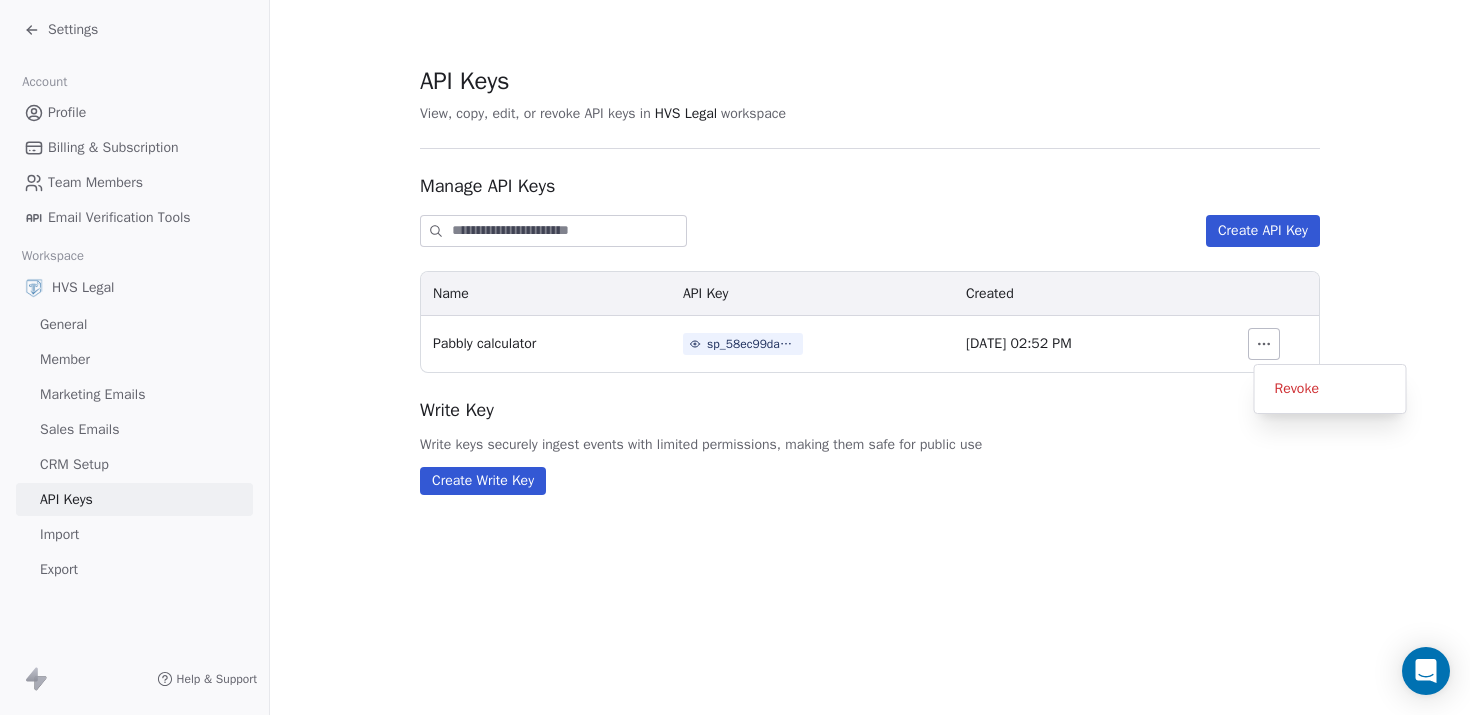 click at bounding box center [1264, 344] 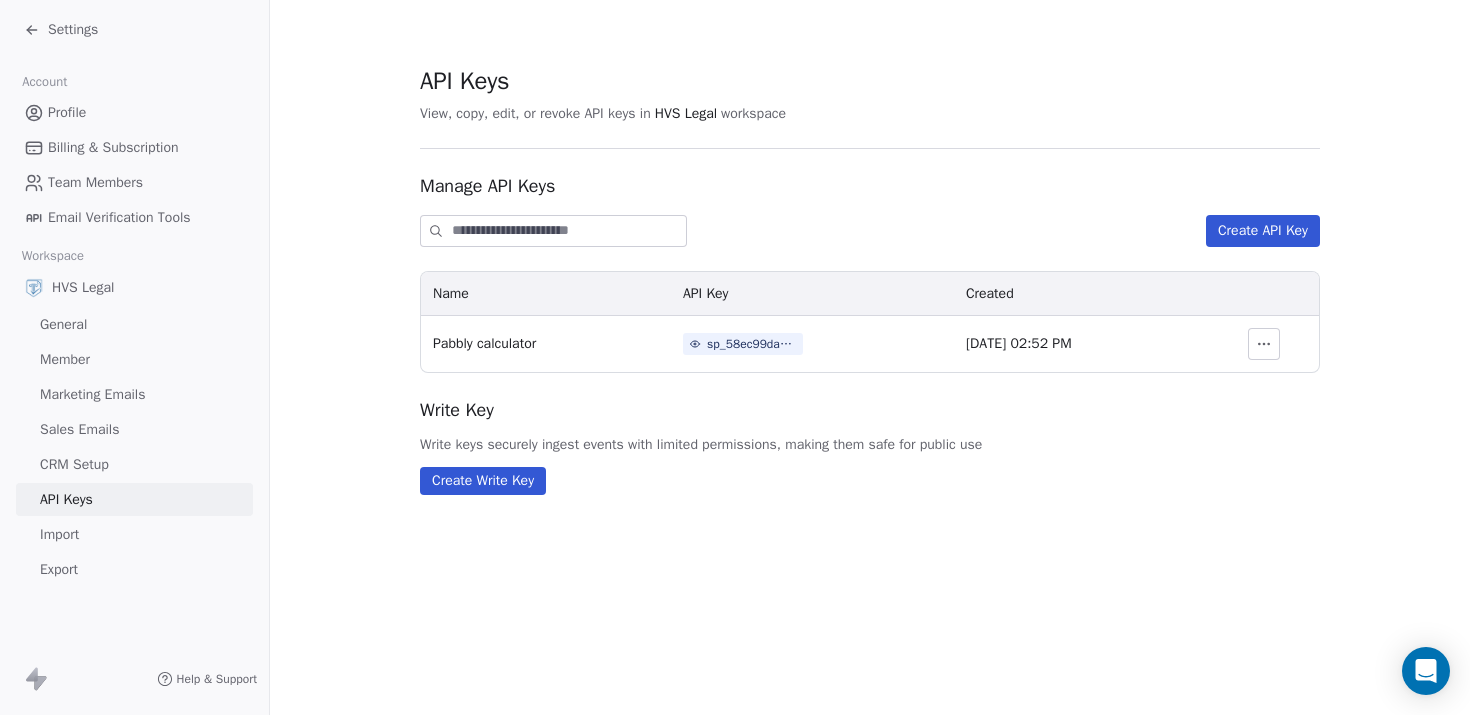 click on "CRM Setup" at bounding box center (134, 464) 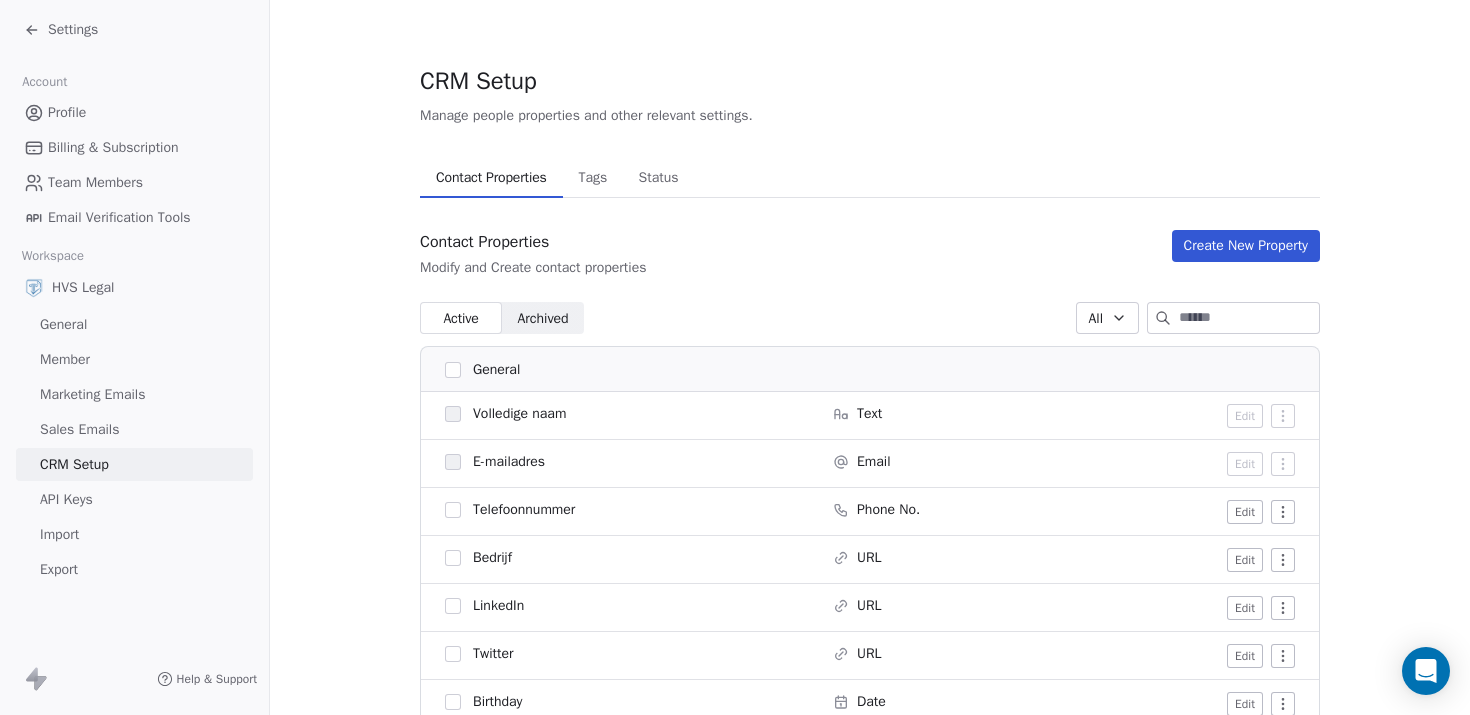 click on "Sales Emails" at bounding box center (134, 429) 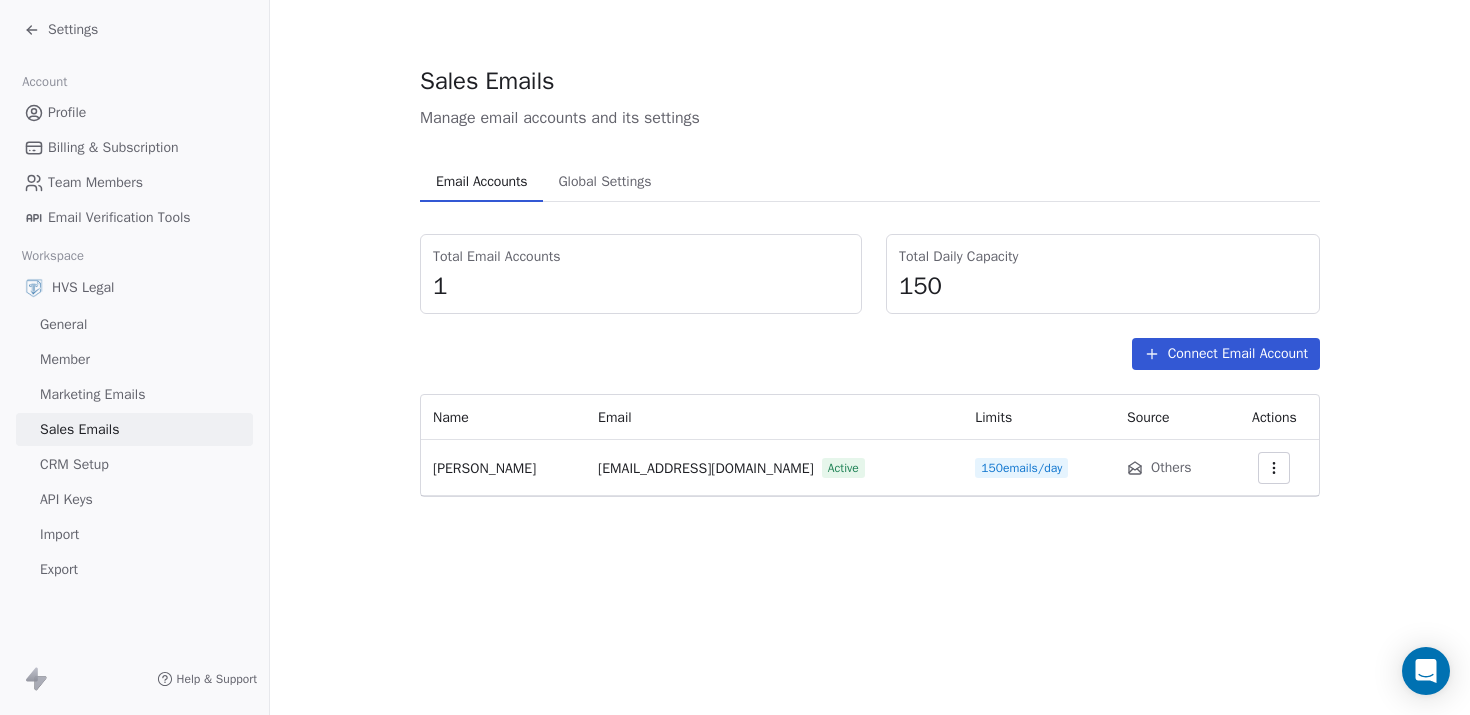 click on "Marketing Emails" at bounding box center [134, 394] 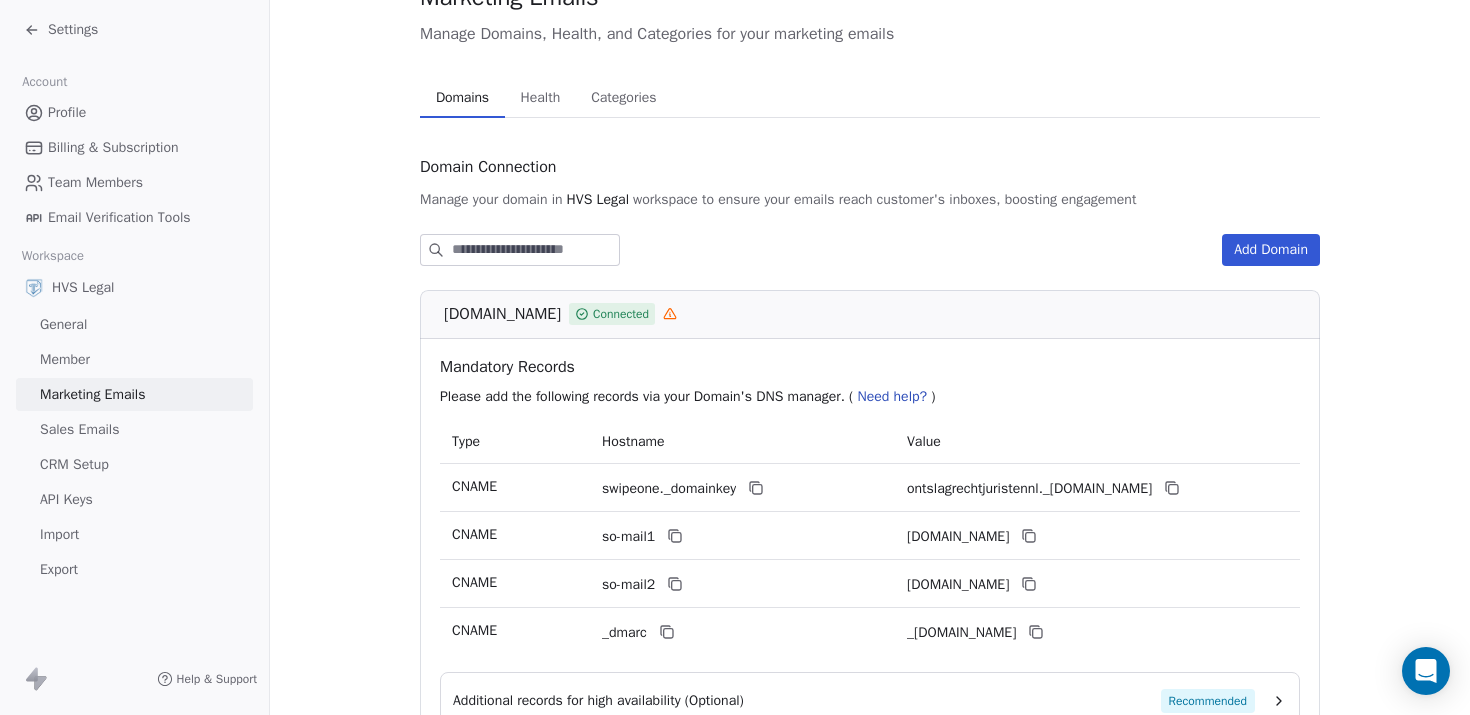 scroll, scrollTop: 0, scrollLeft: 0, axis: both 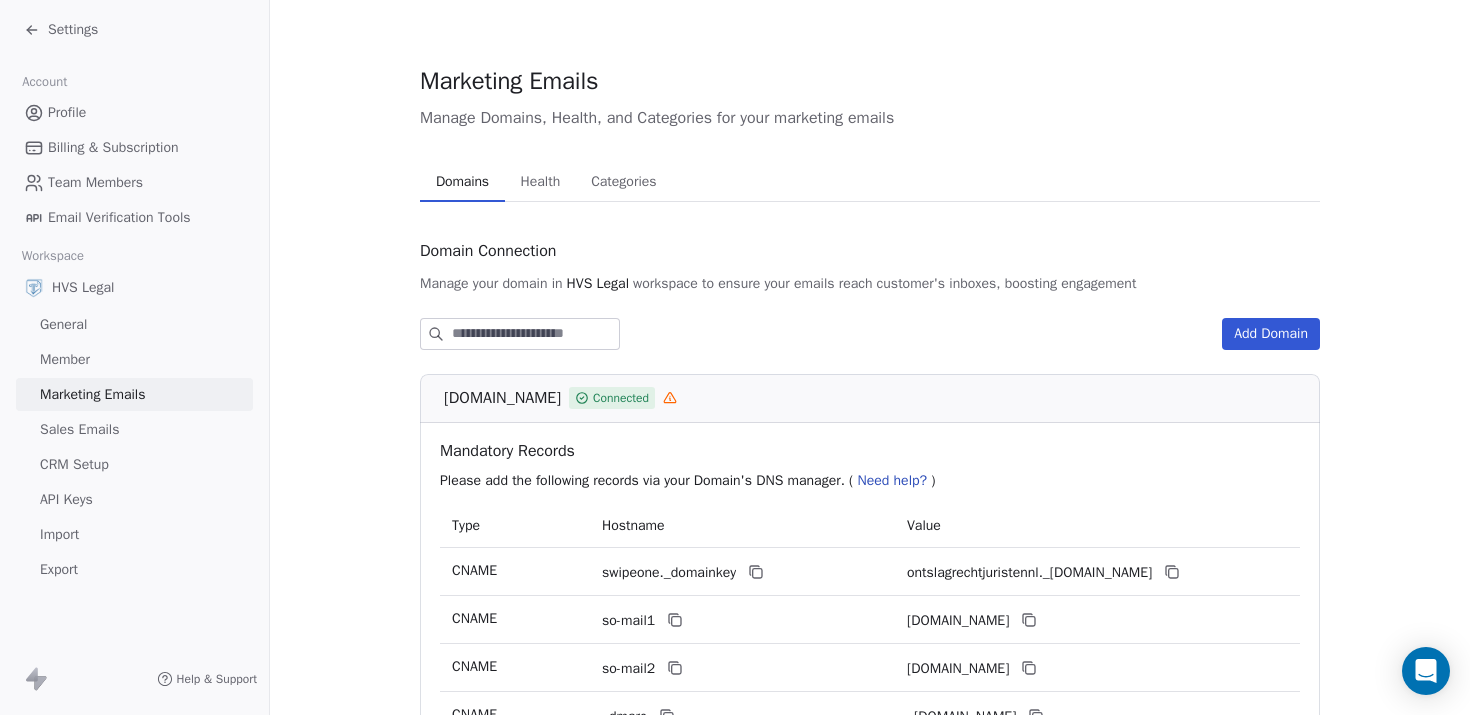 click 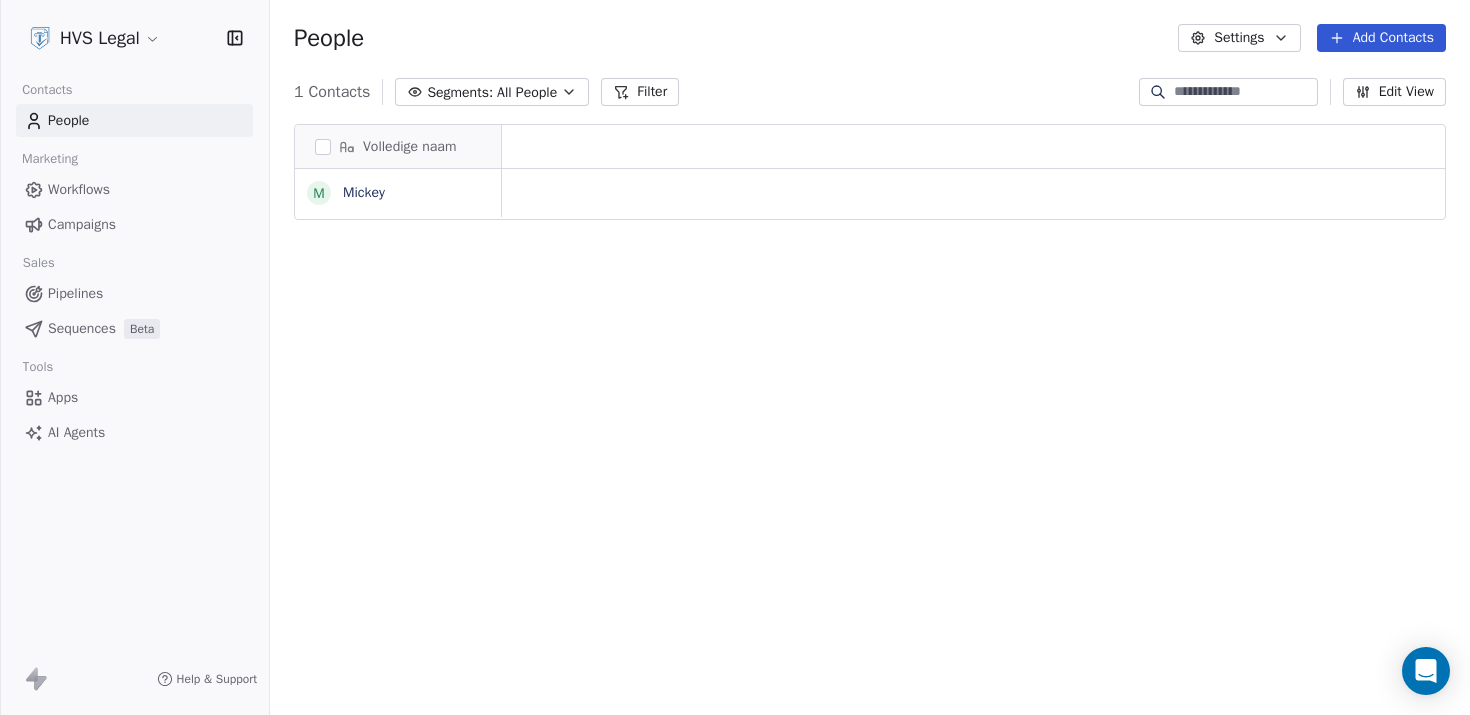 scroll, scrollTop: 614, scrollLeft: 1185, axis: both 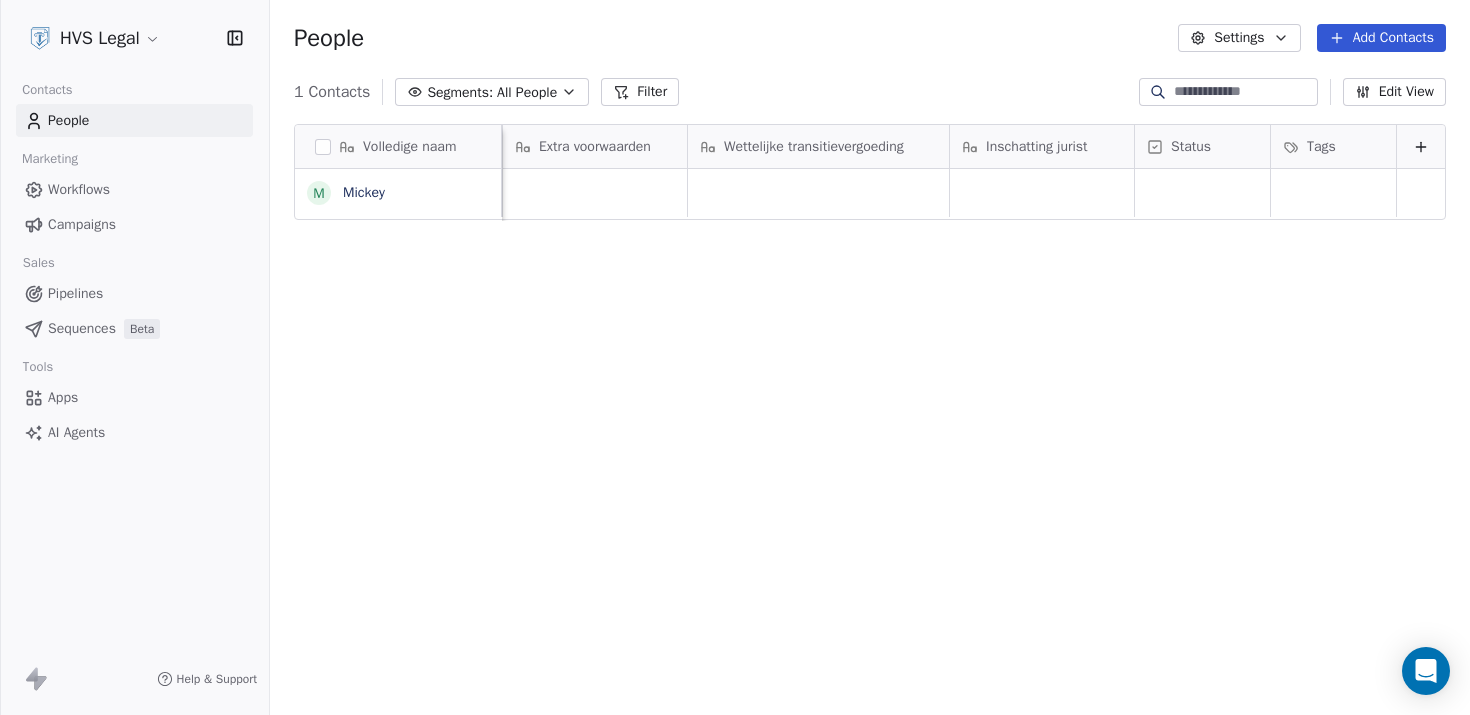 click on "Workflows" at bounding box center [134, 189] 